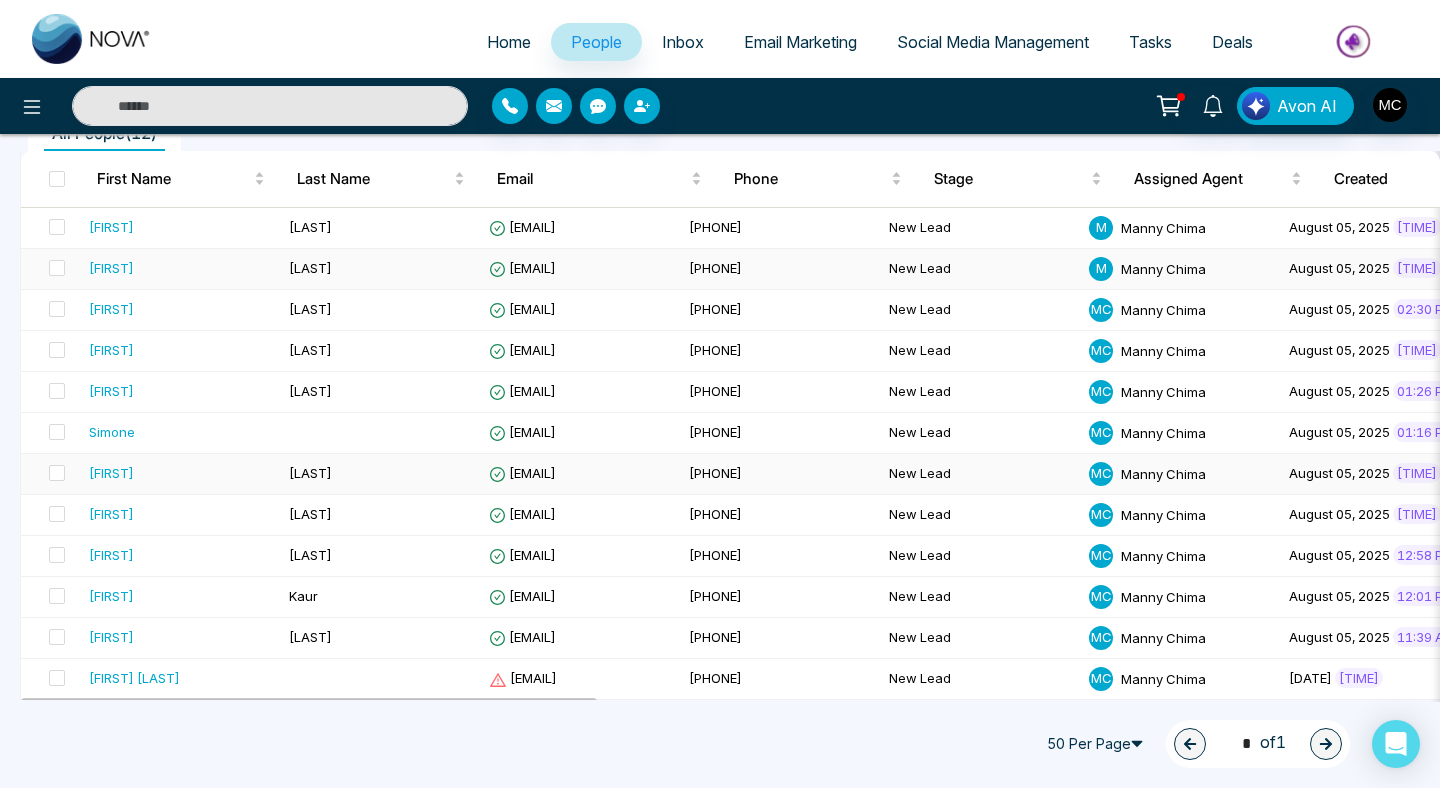 scroll, scrollTop: 0, scrollLeft: 0, axis: both 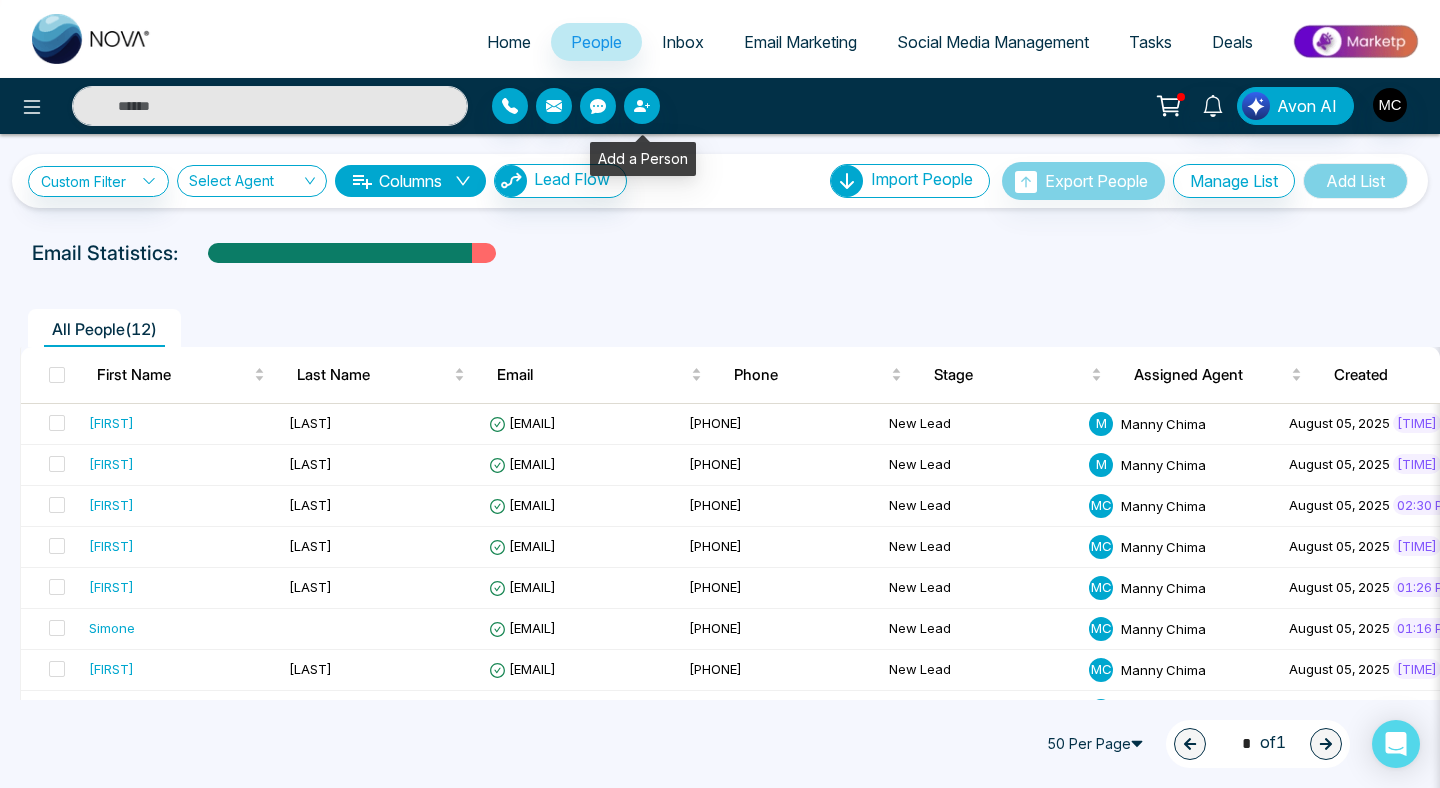 click at bounding box center [660, 106] 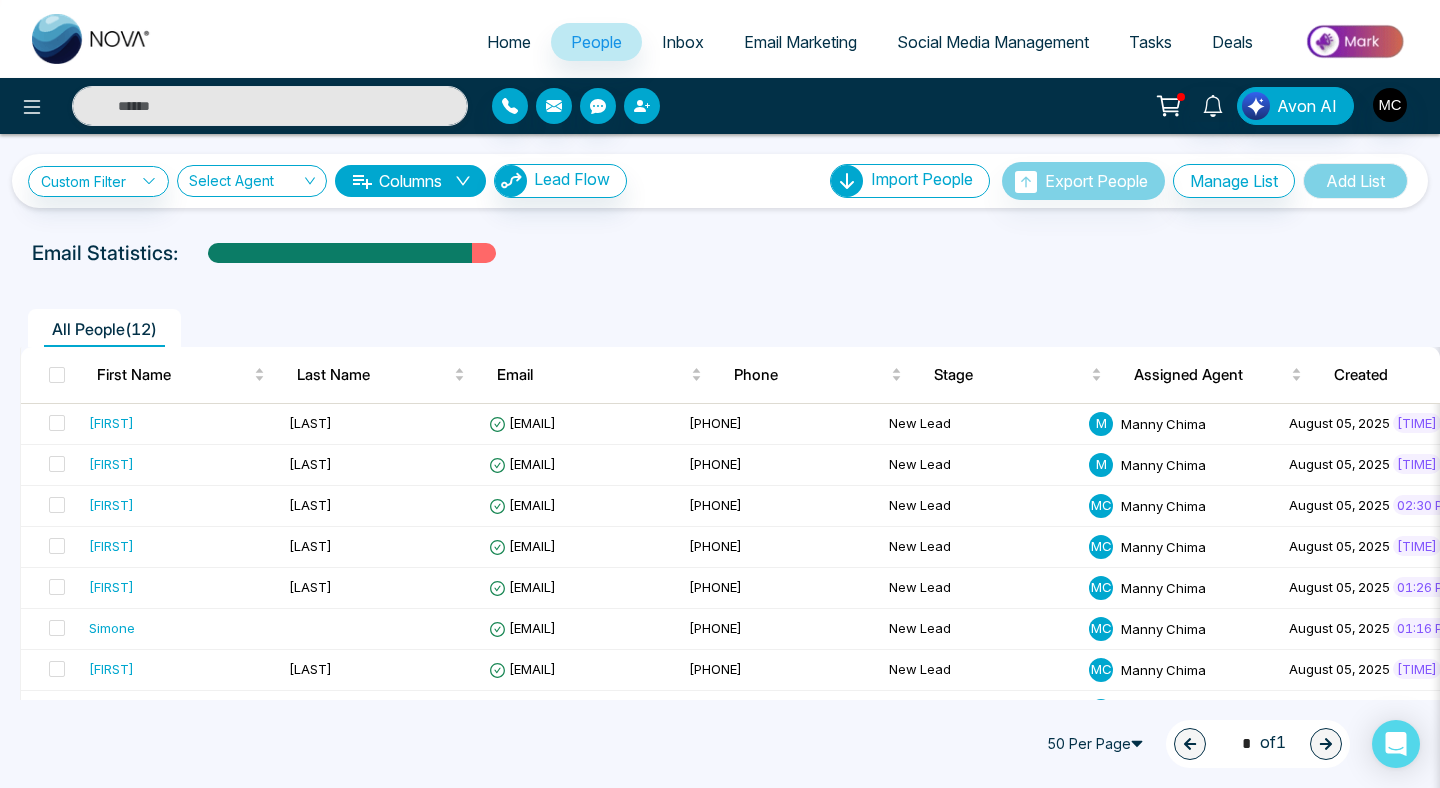 click 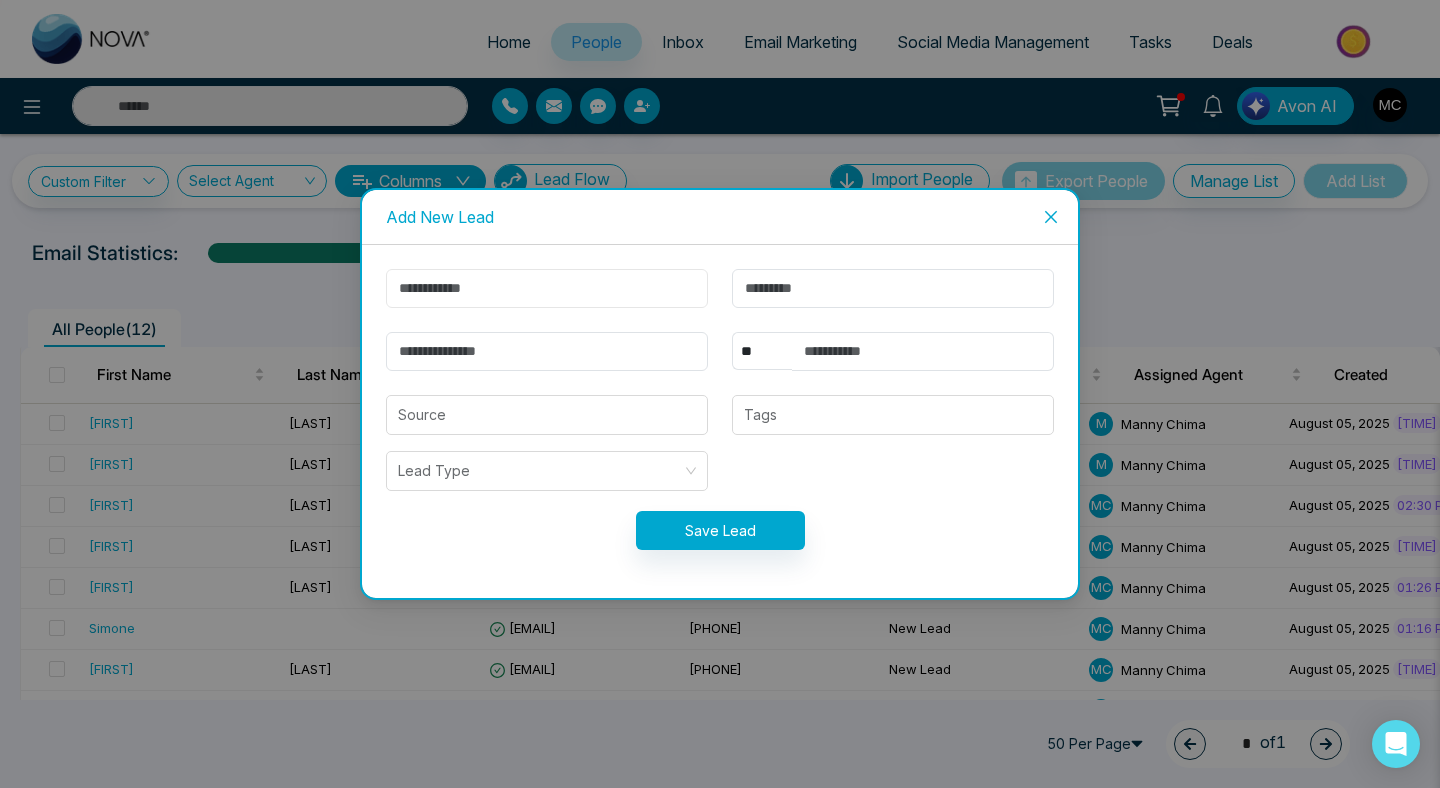 click at bounding box center (547, 288) 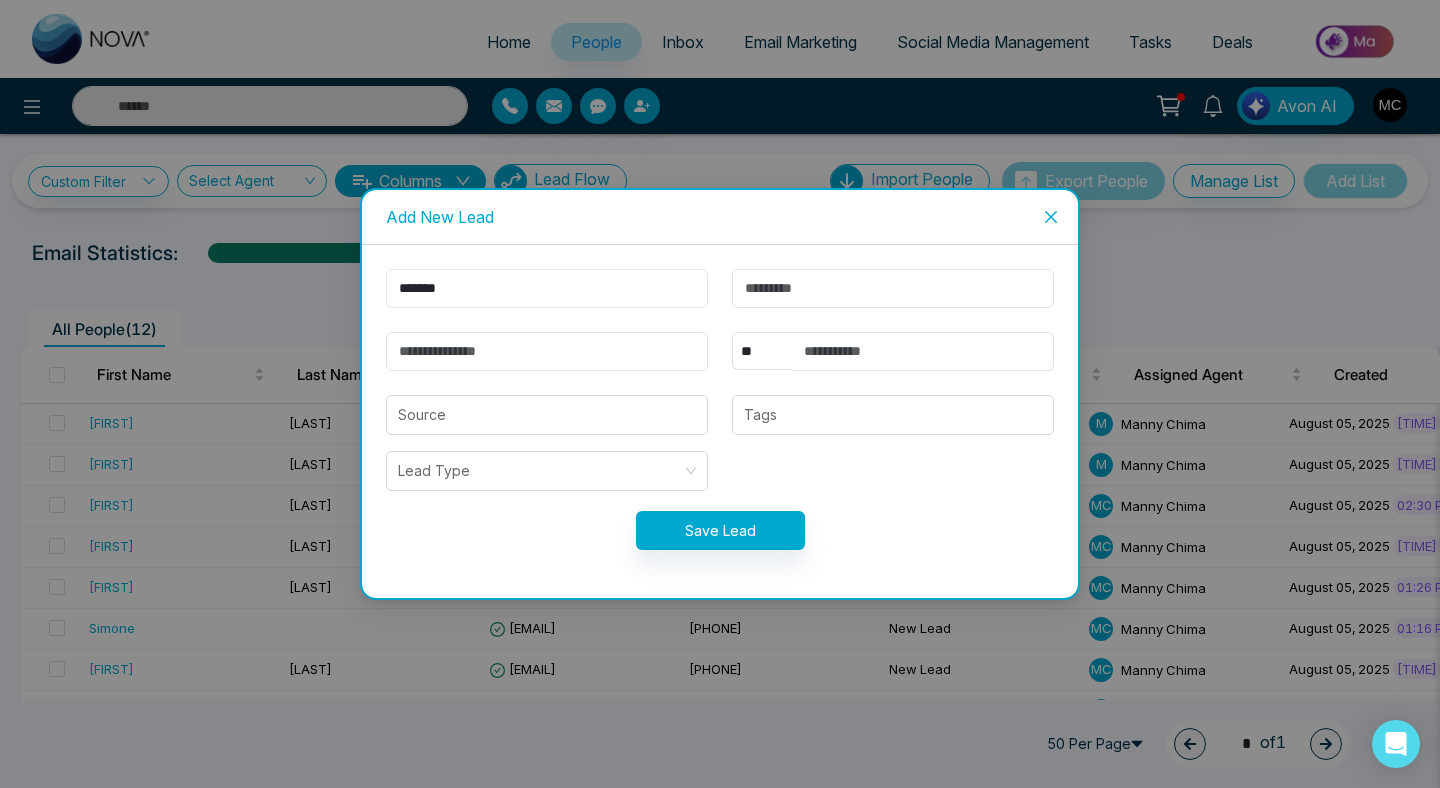 type on "*******" 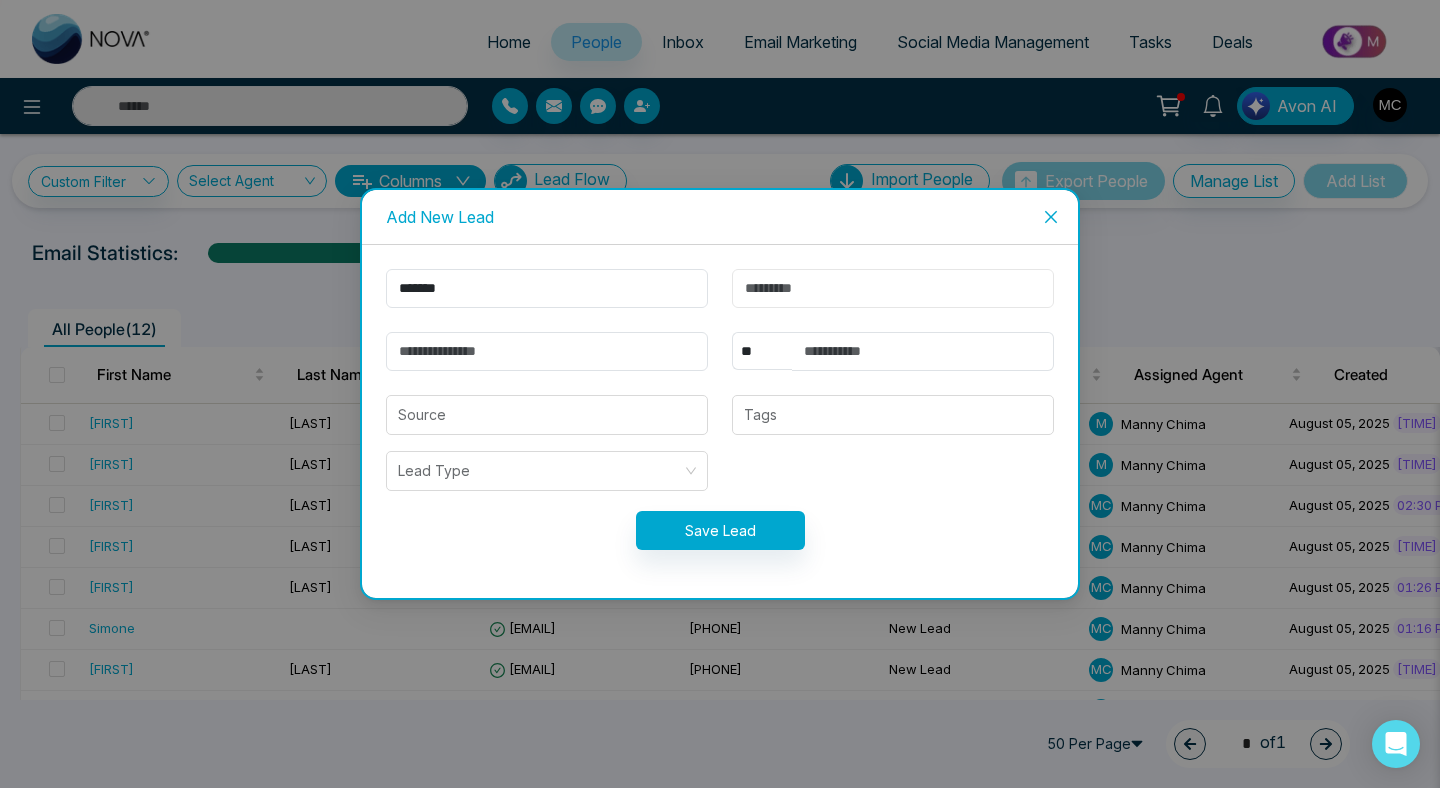 click at bounding box center (893, 288) 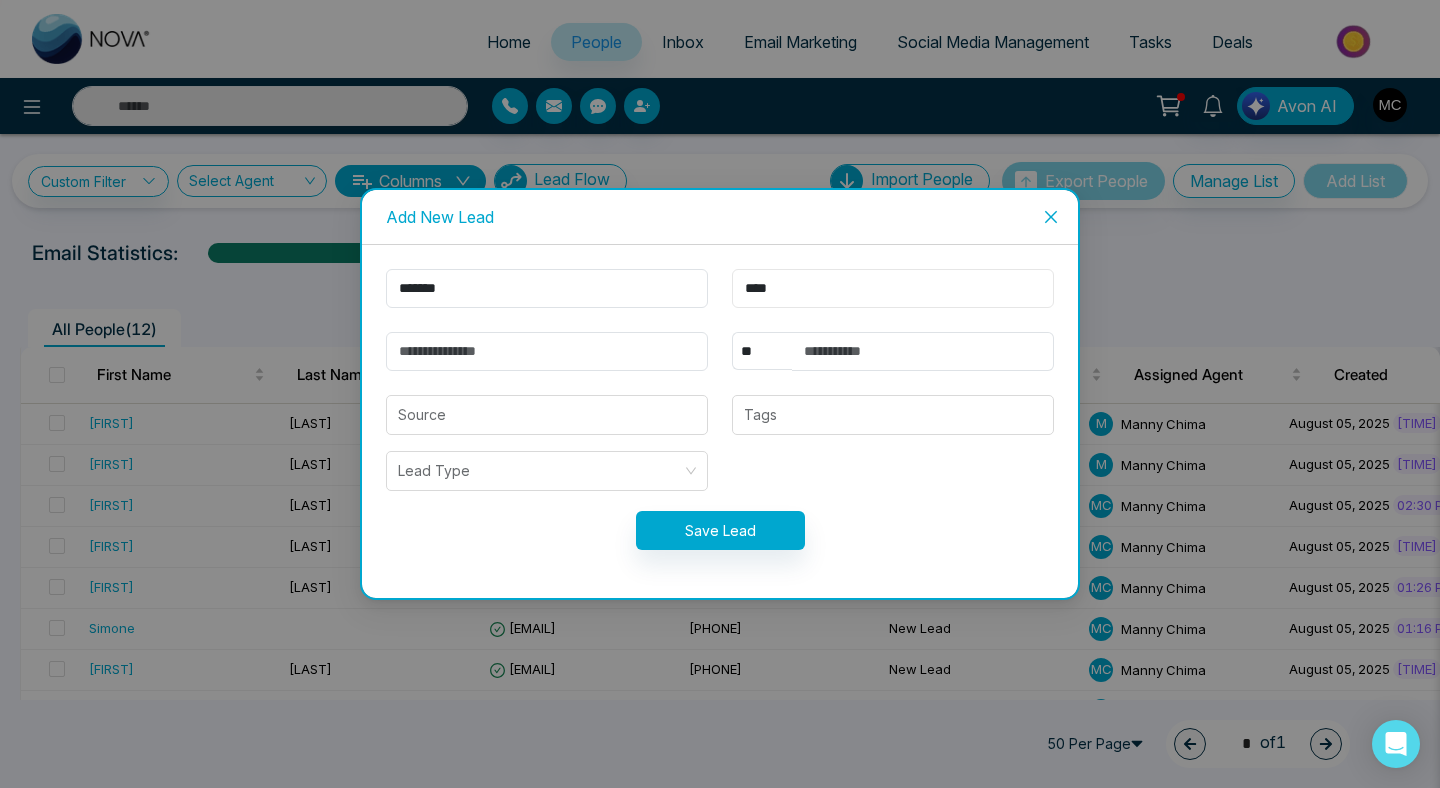 type on "****" 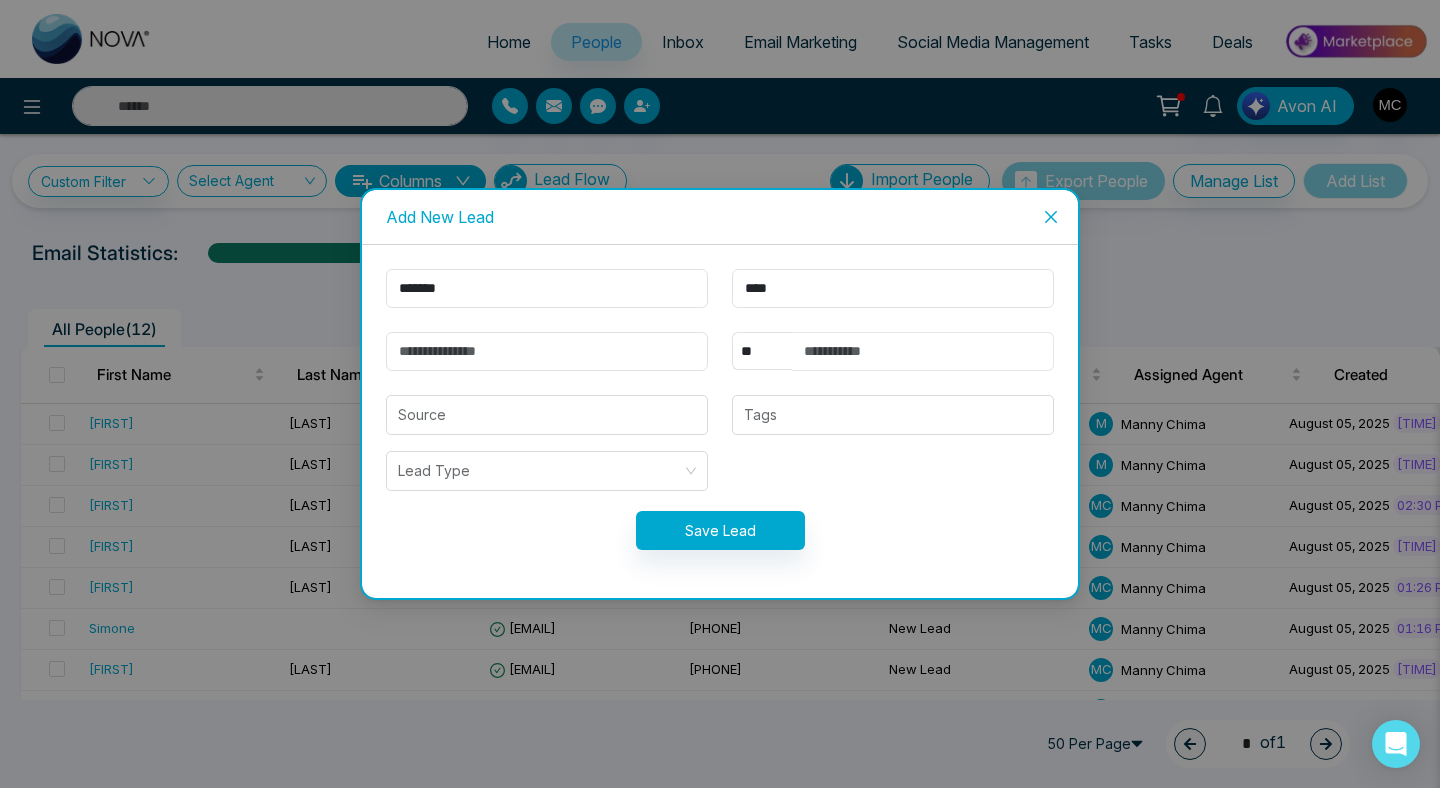 click at bounding box center (923, 351) 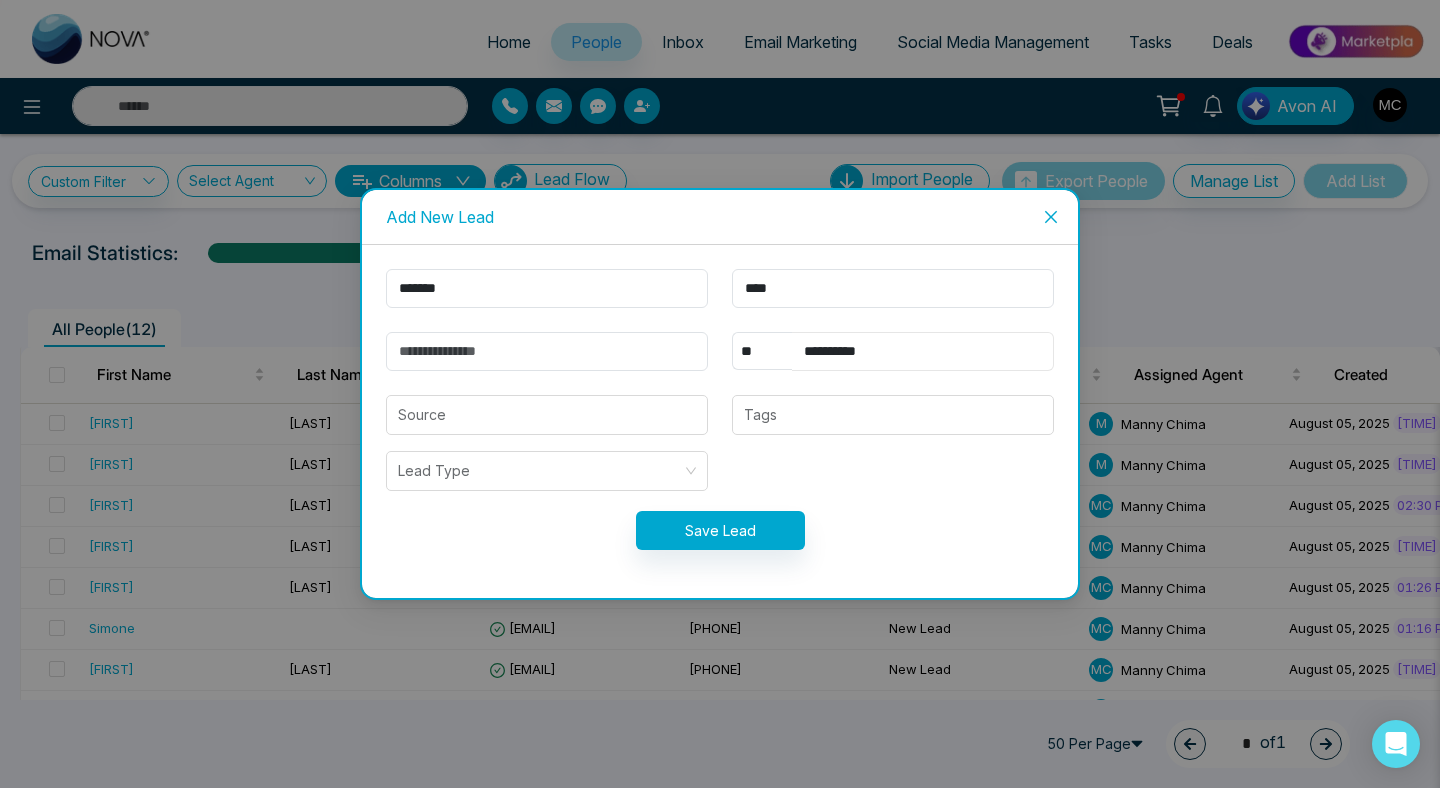 type on "**********" 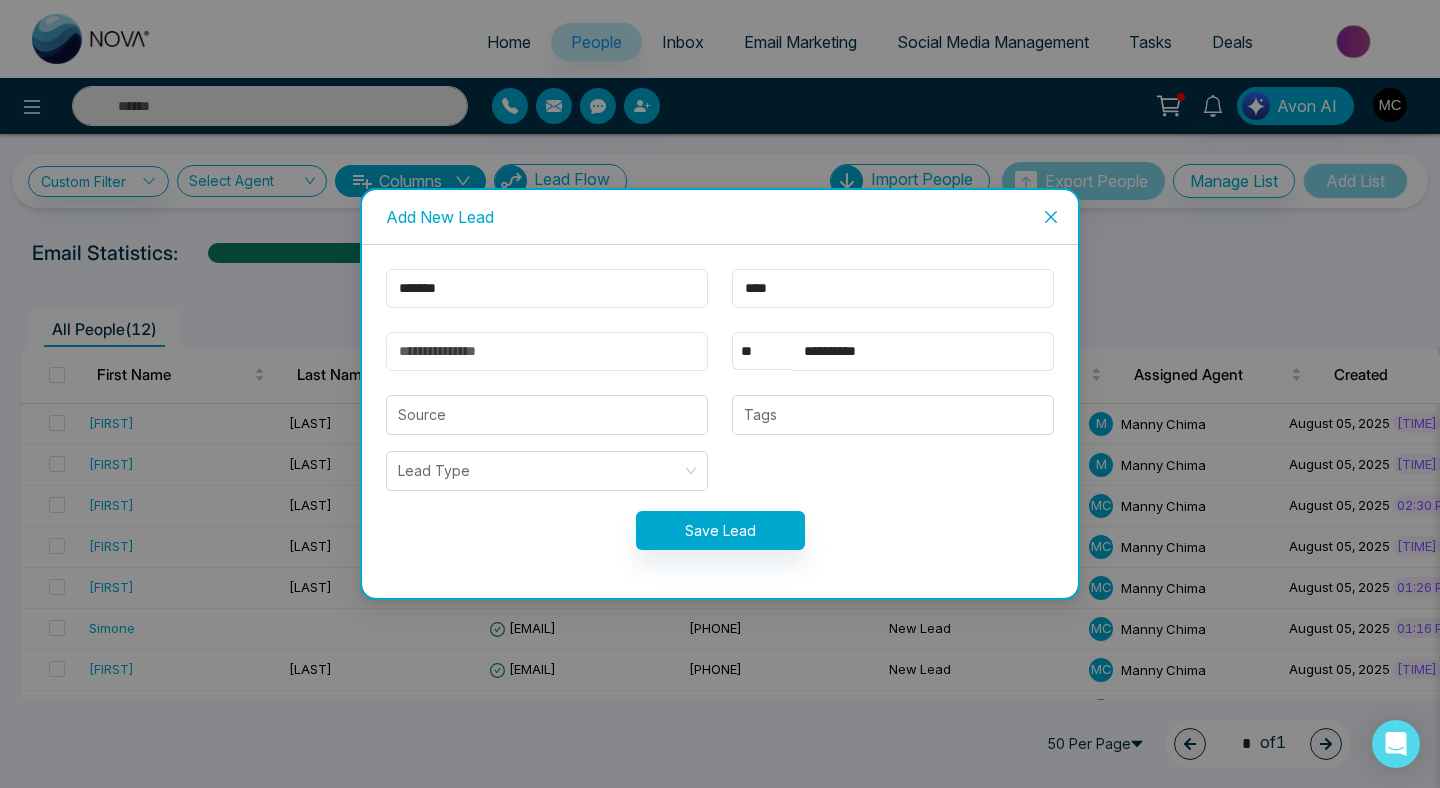click at bounding box center (547, 351) 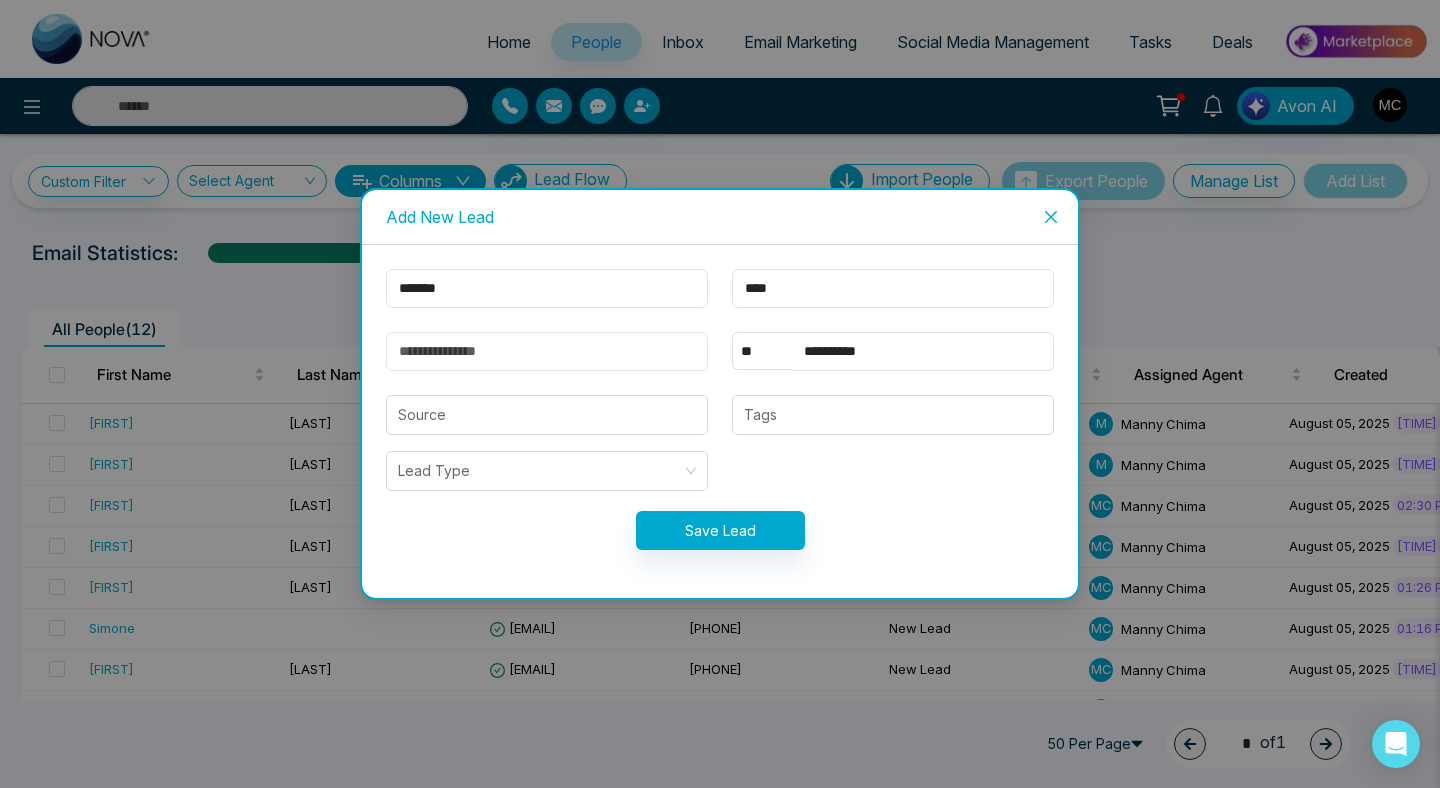 paste on "**********" 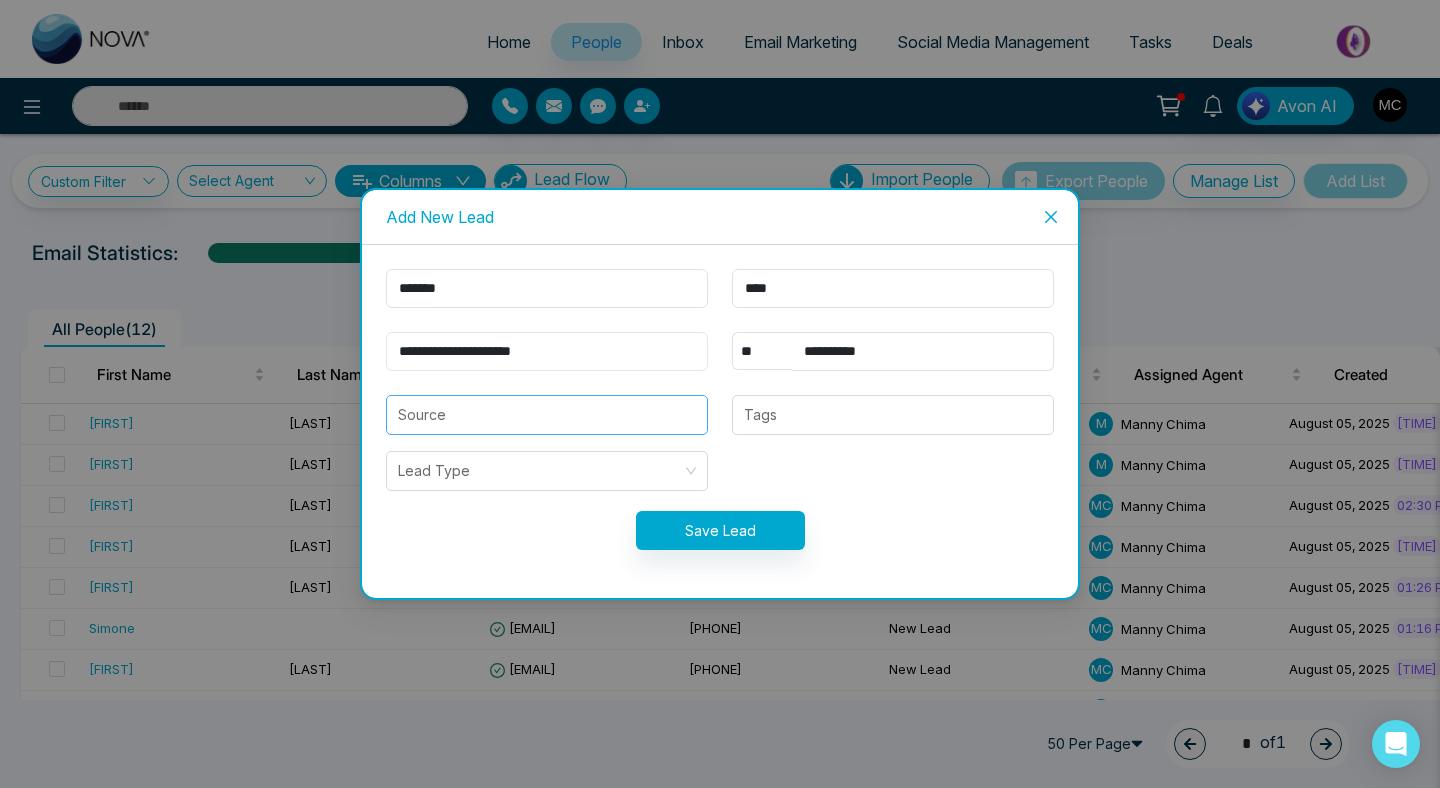 type on "**********" 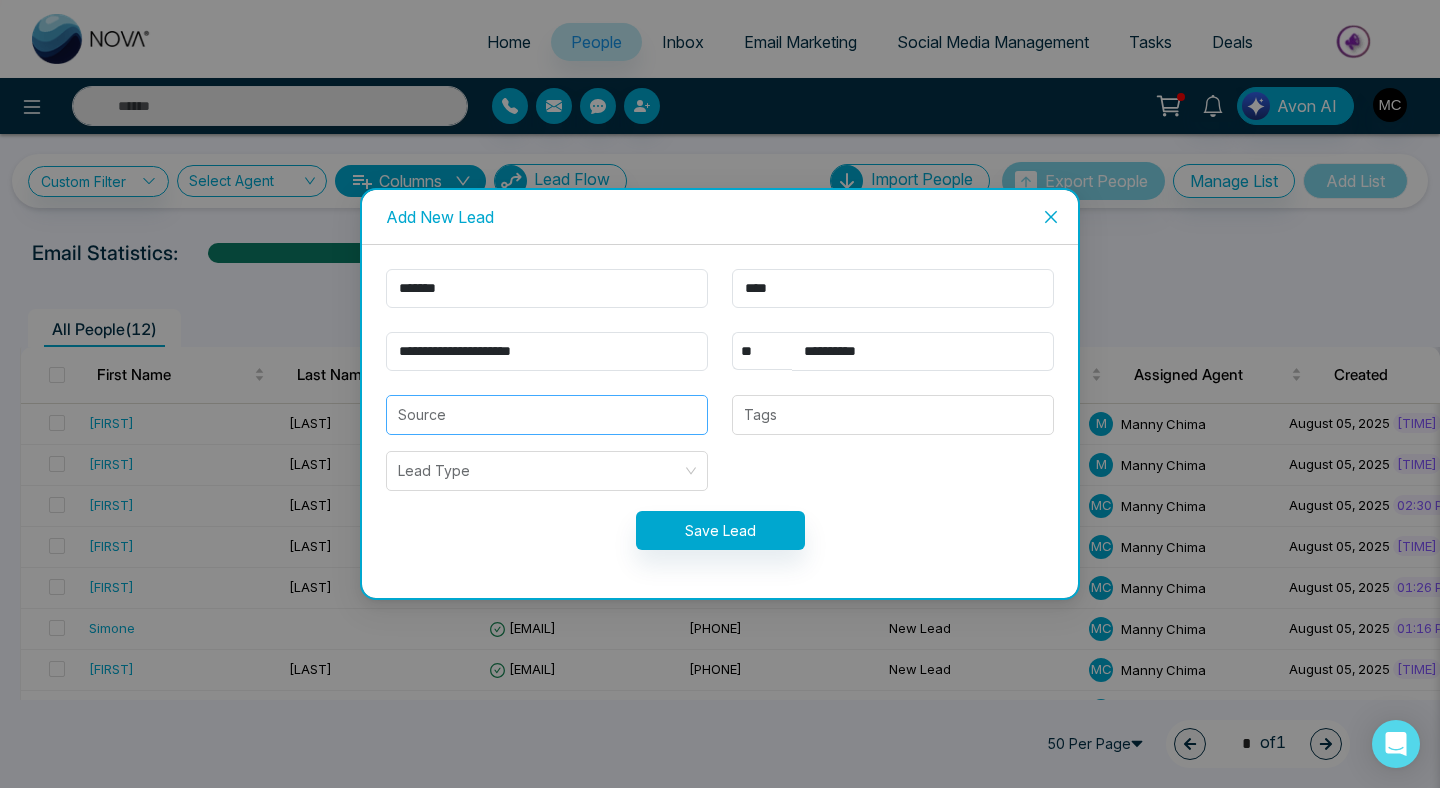 click at bounding box center [547, 415] 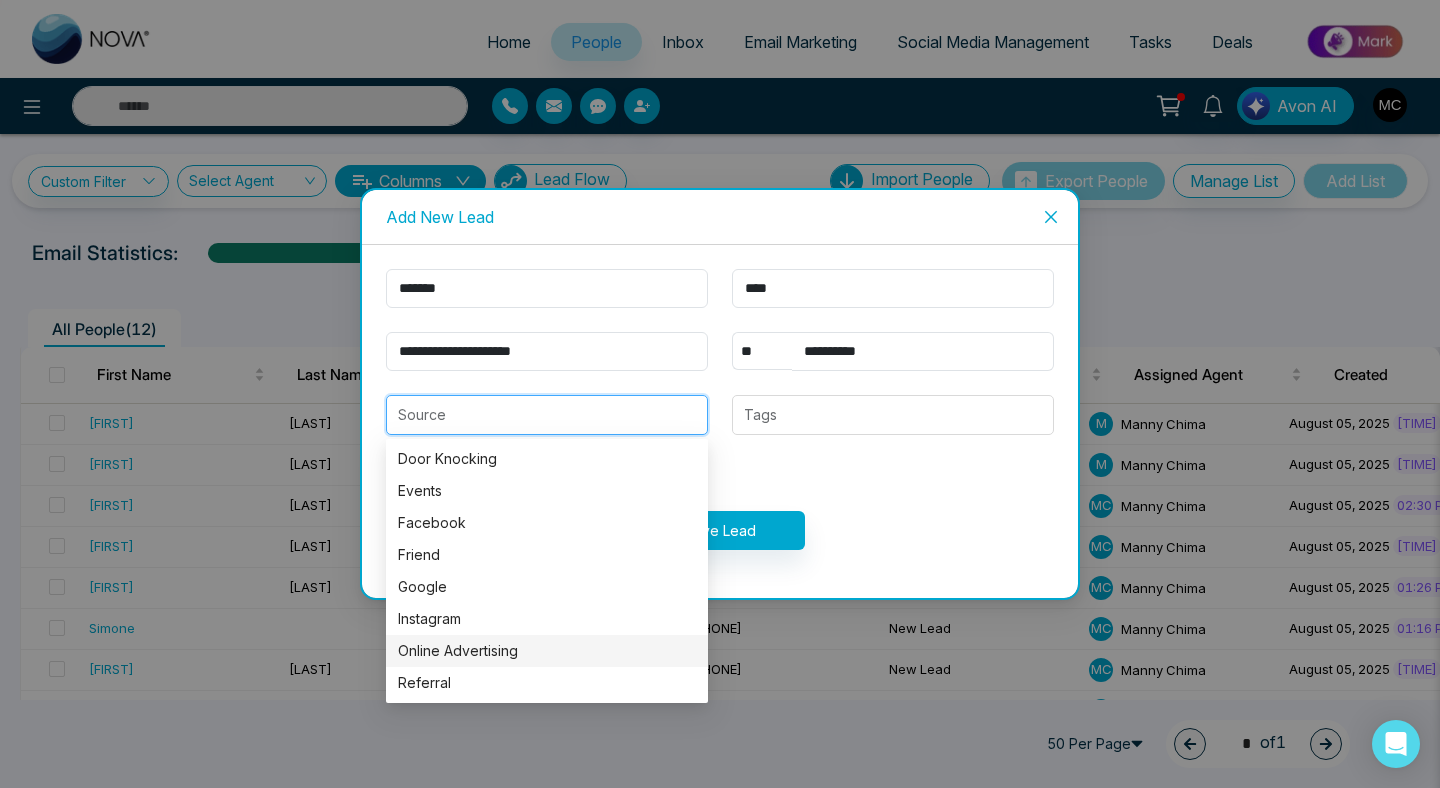 click on "Online Advertising" at bounding box center (547, 651) 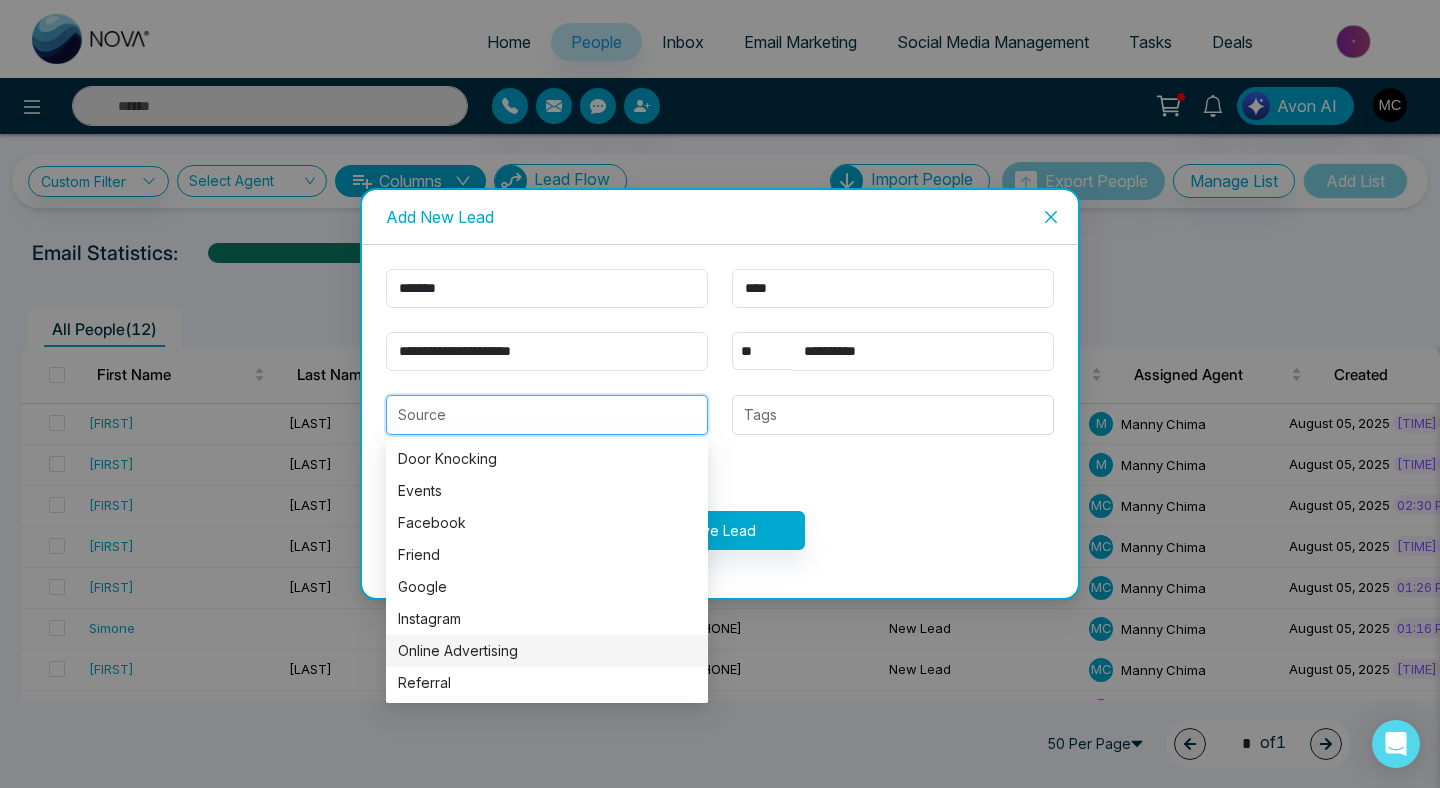 type on "**********" 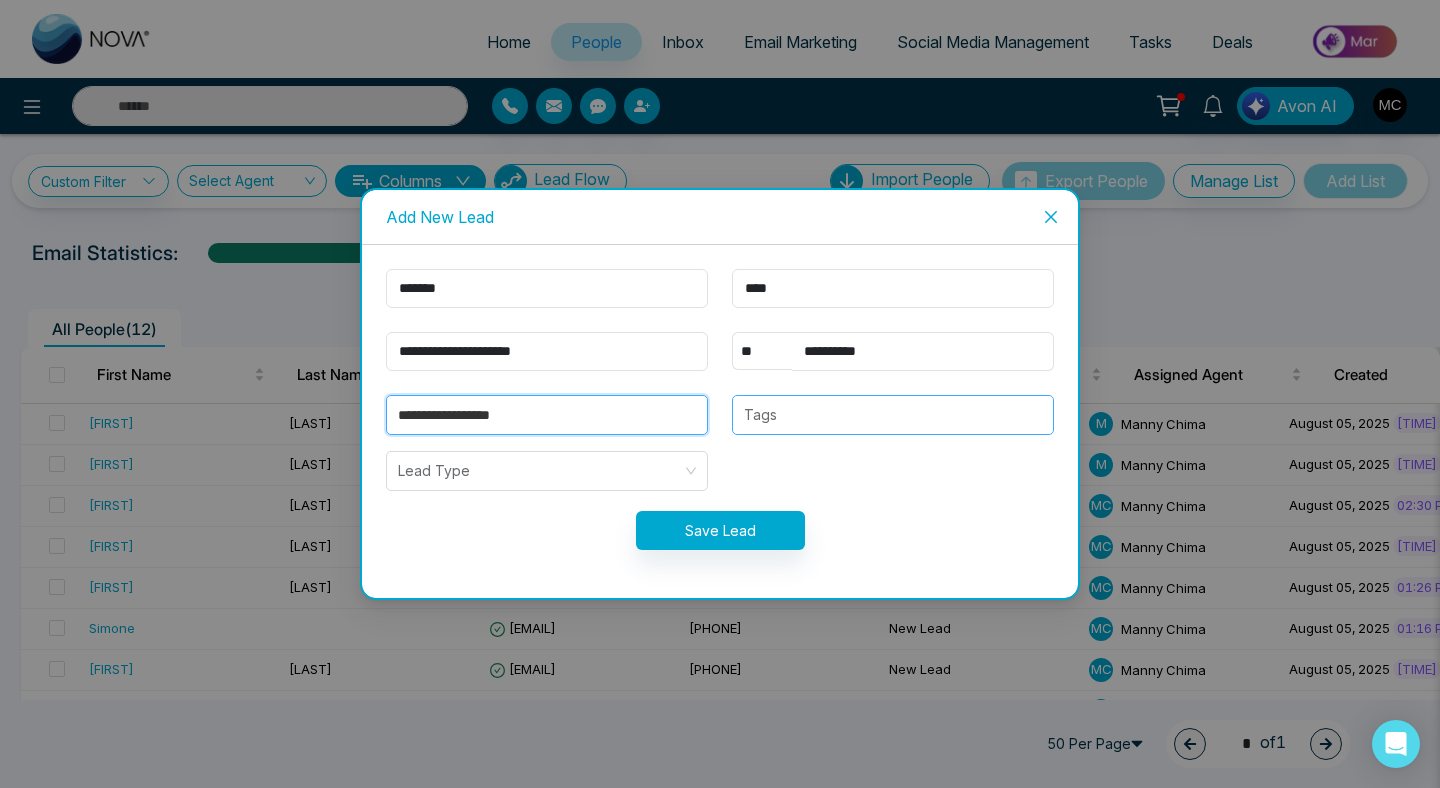 click on "Tags" at bounding box center (893, 415) 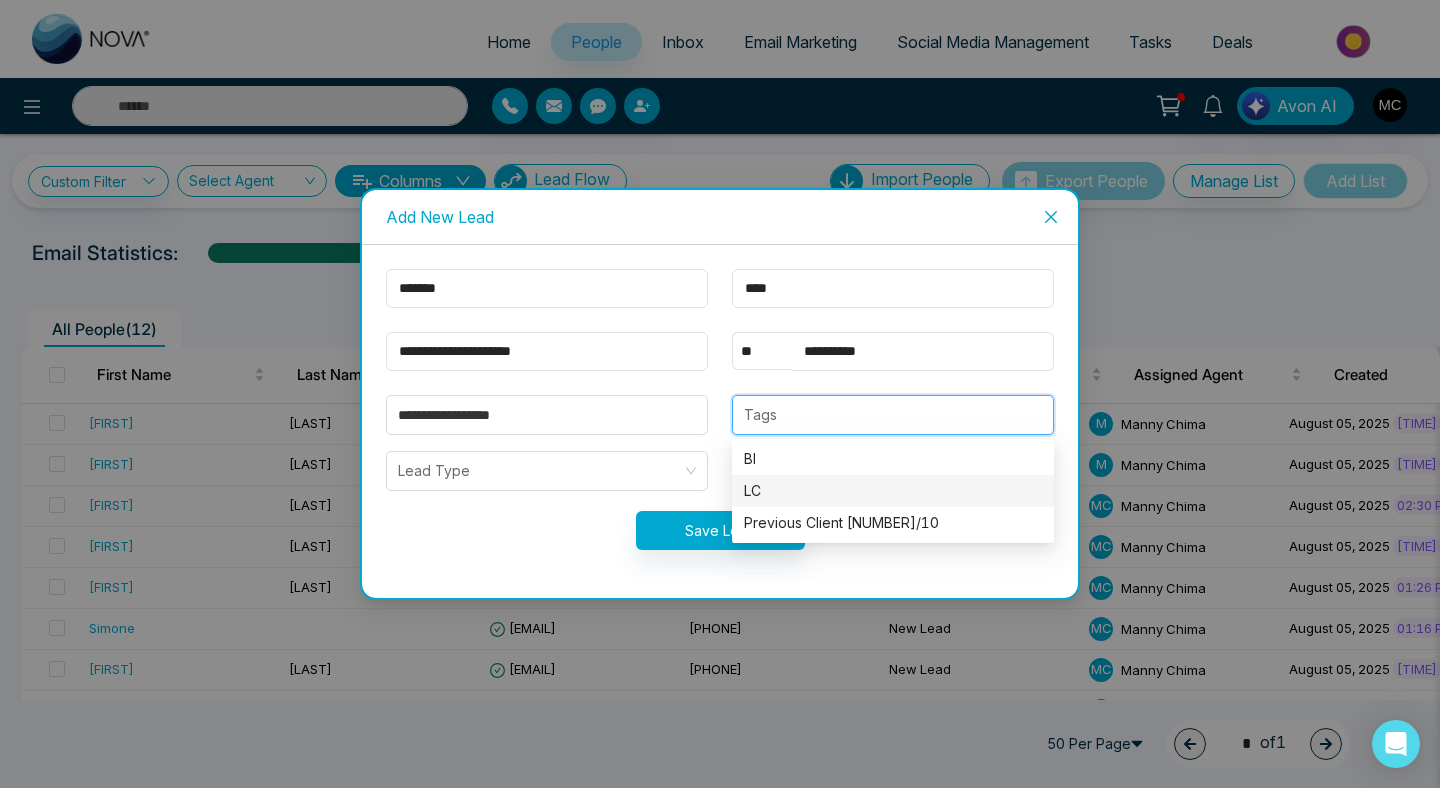 click on "LC" at bounding box center [893, 491] 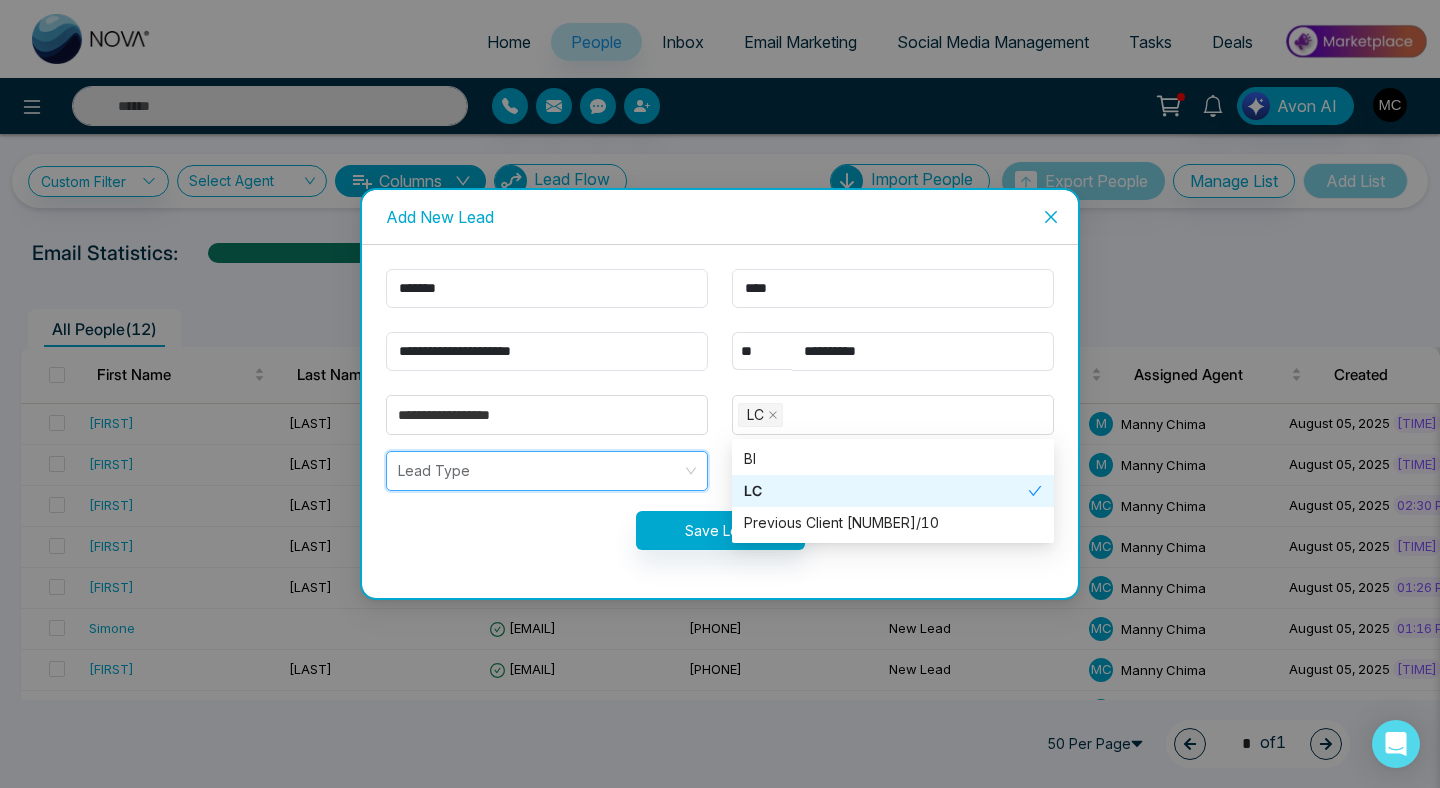 click at bounding box center (540, 471) 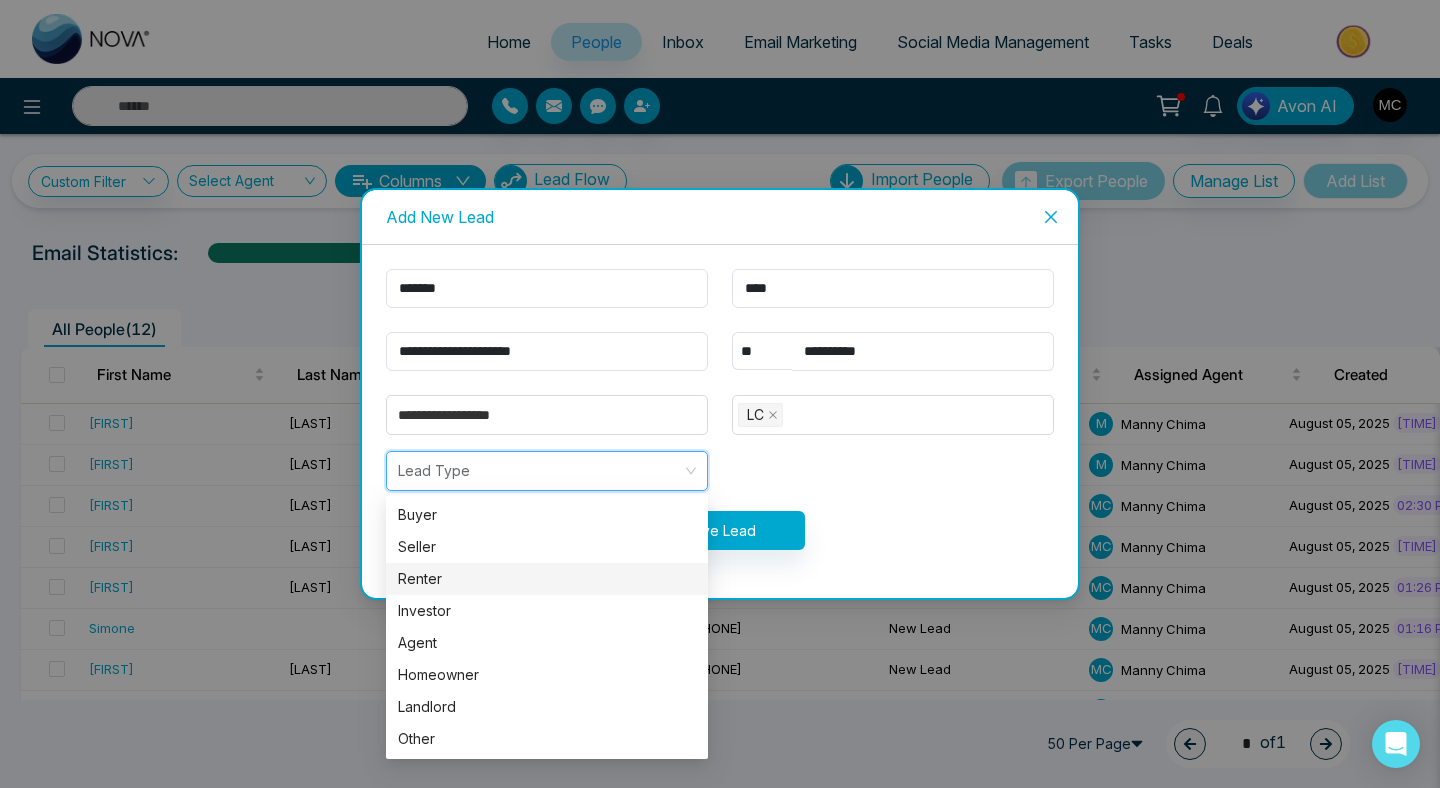 click on "Renter" at bounding box center [547, 579] 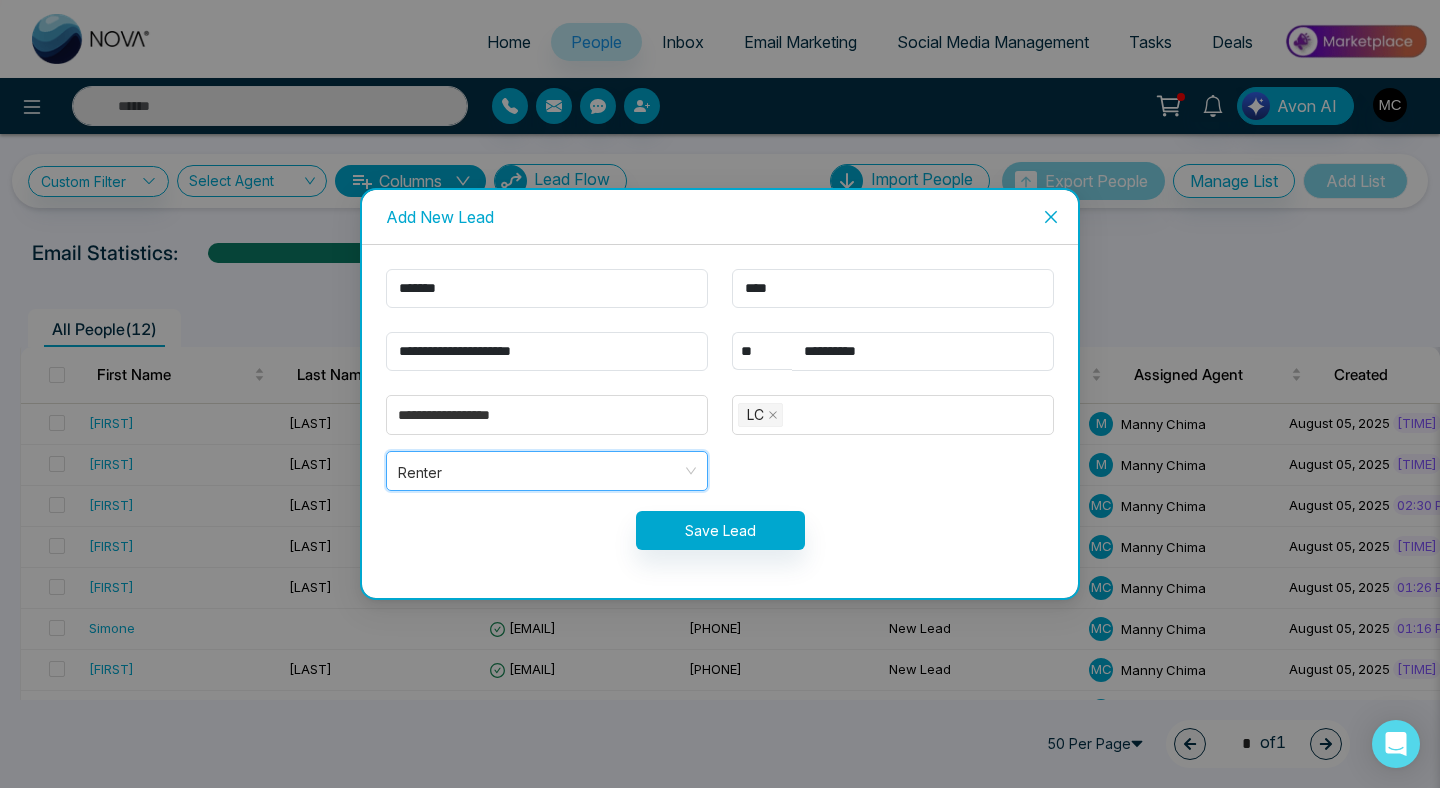 click on "**********" at bounding box center (720, 421) 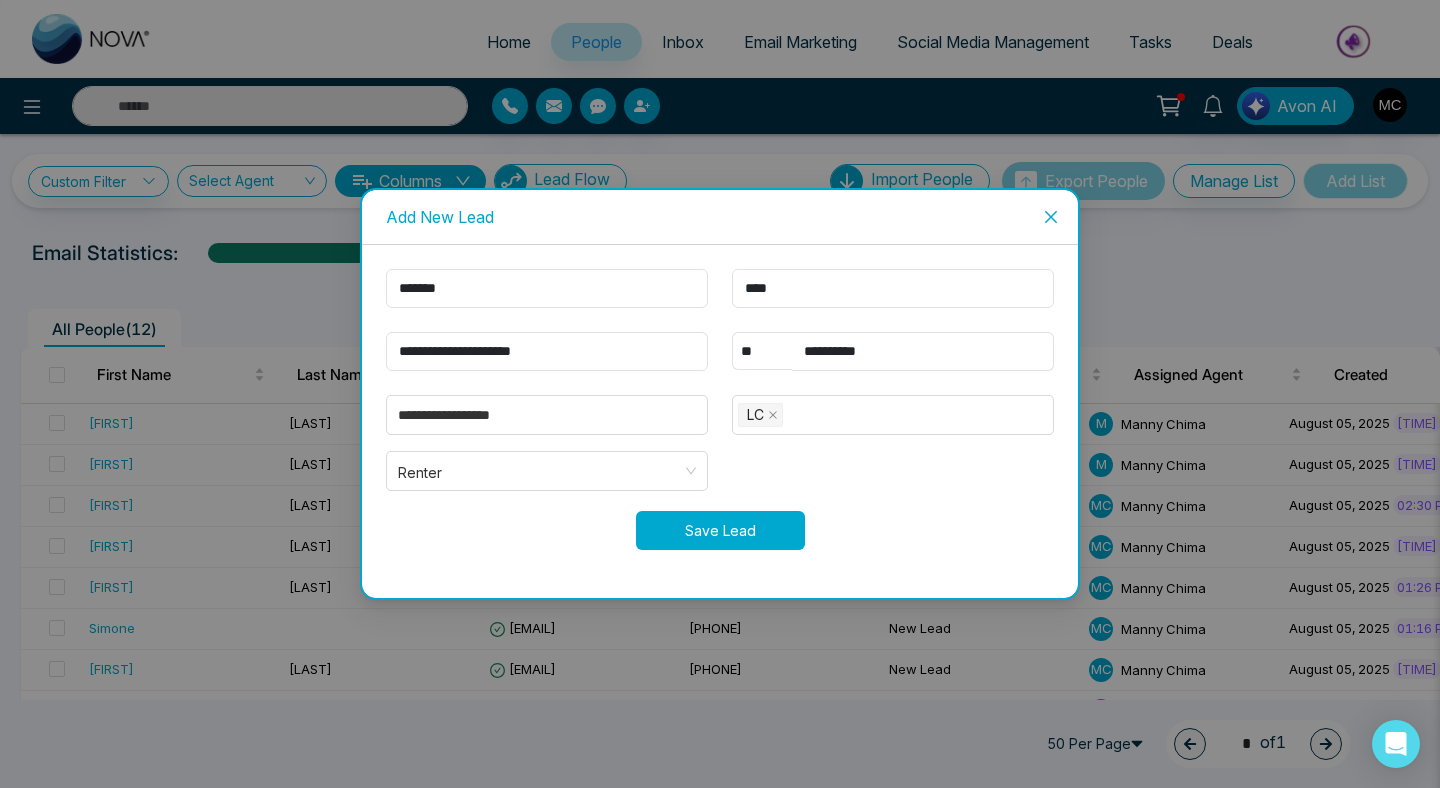 click on "Save Lead" at bounding box center (720, 530) 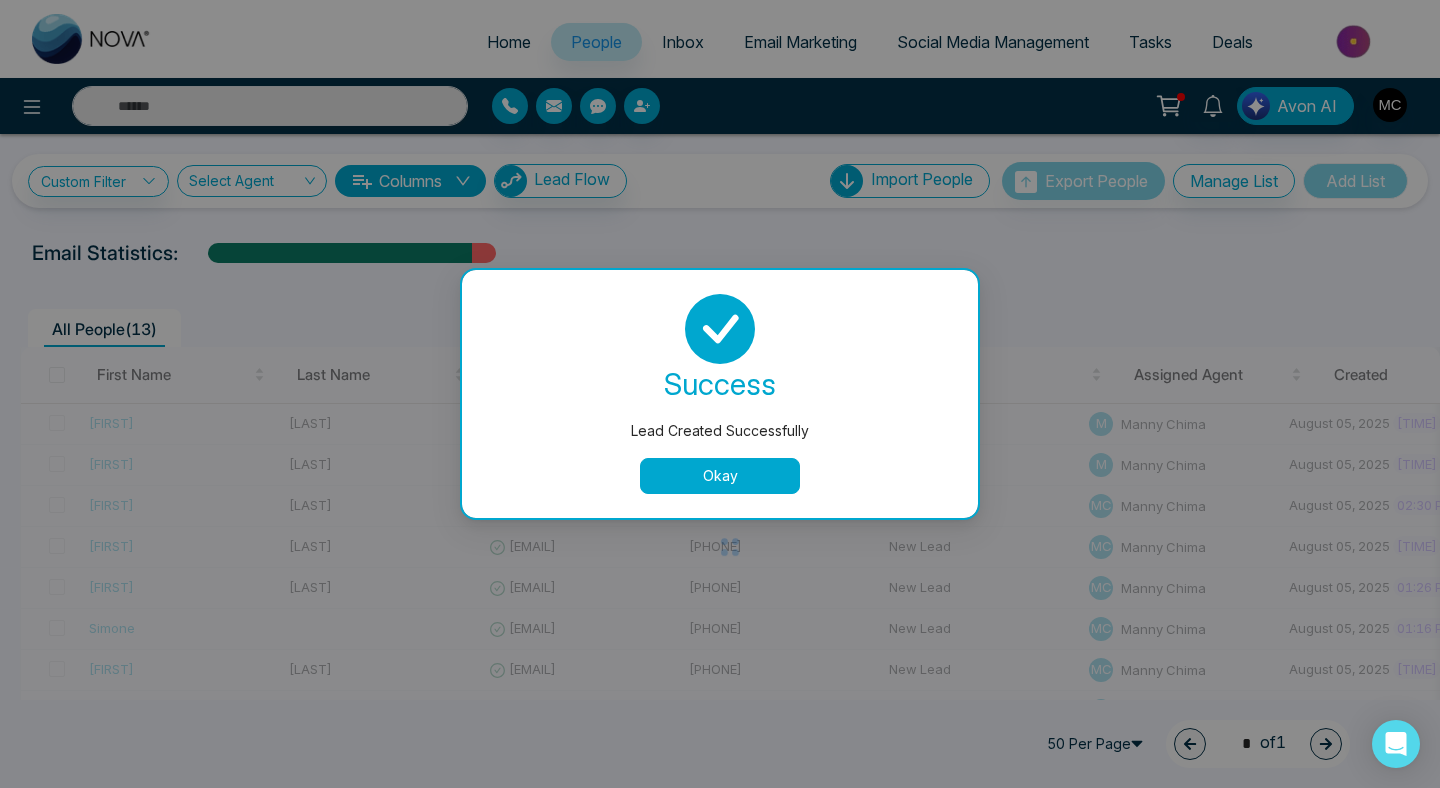 click on "Okay" at bounding box center [720, 476] 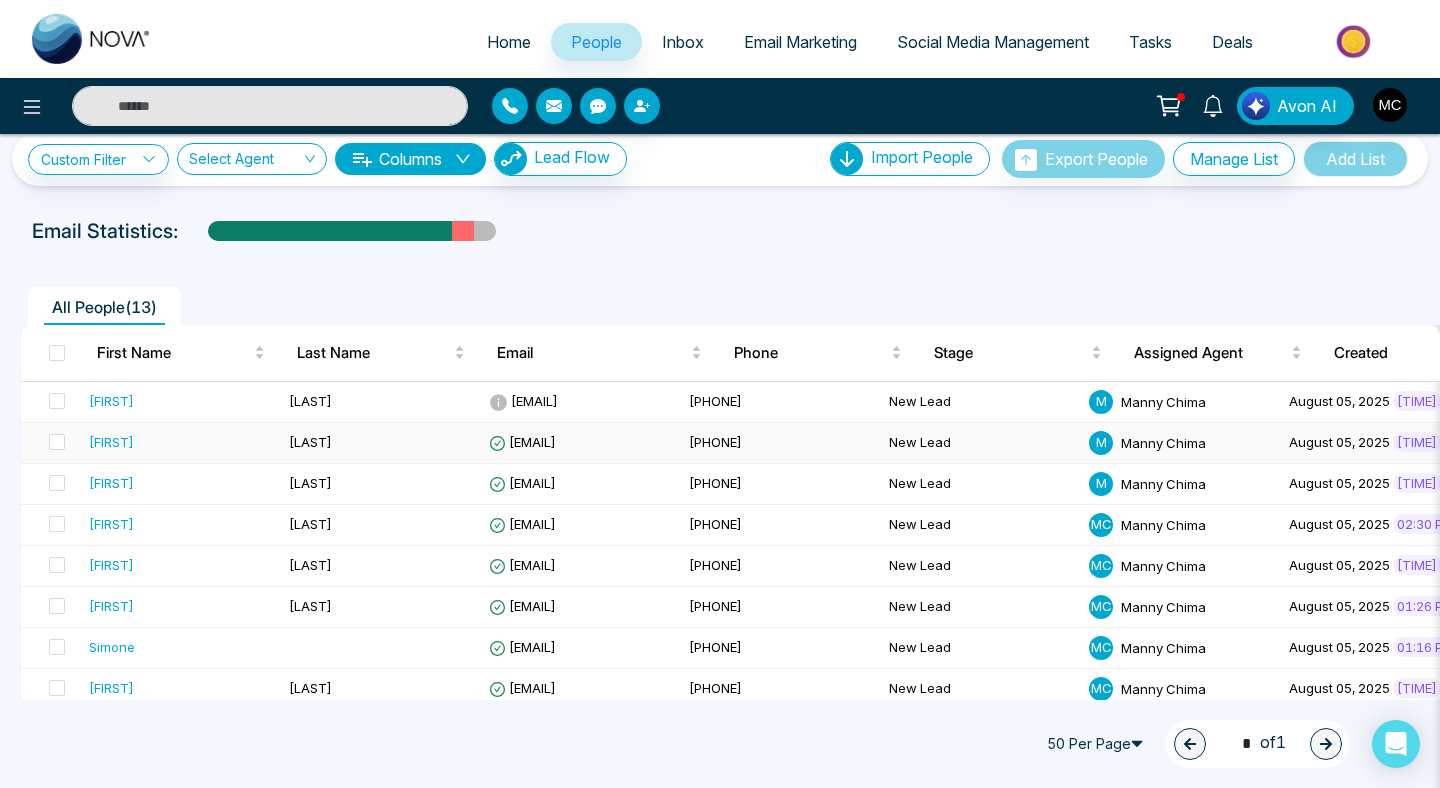 scroll, scrollTop: 26, scrollLeft: 0, axis: vertical 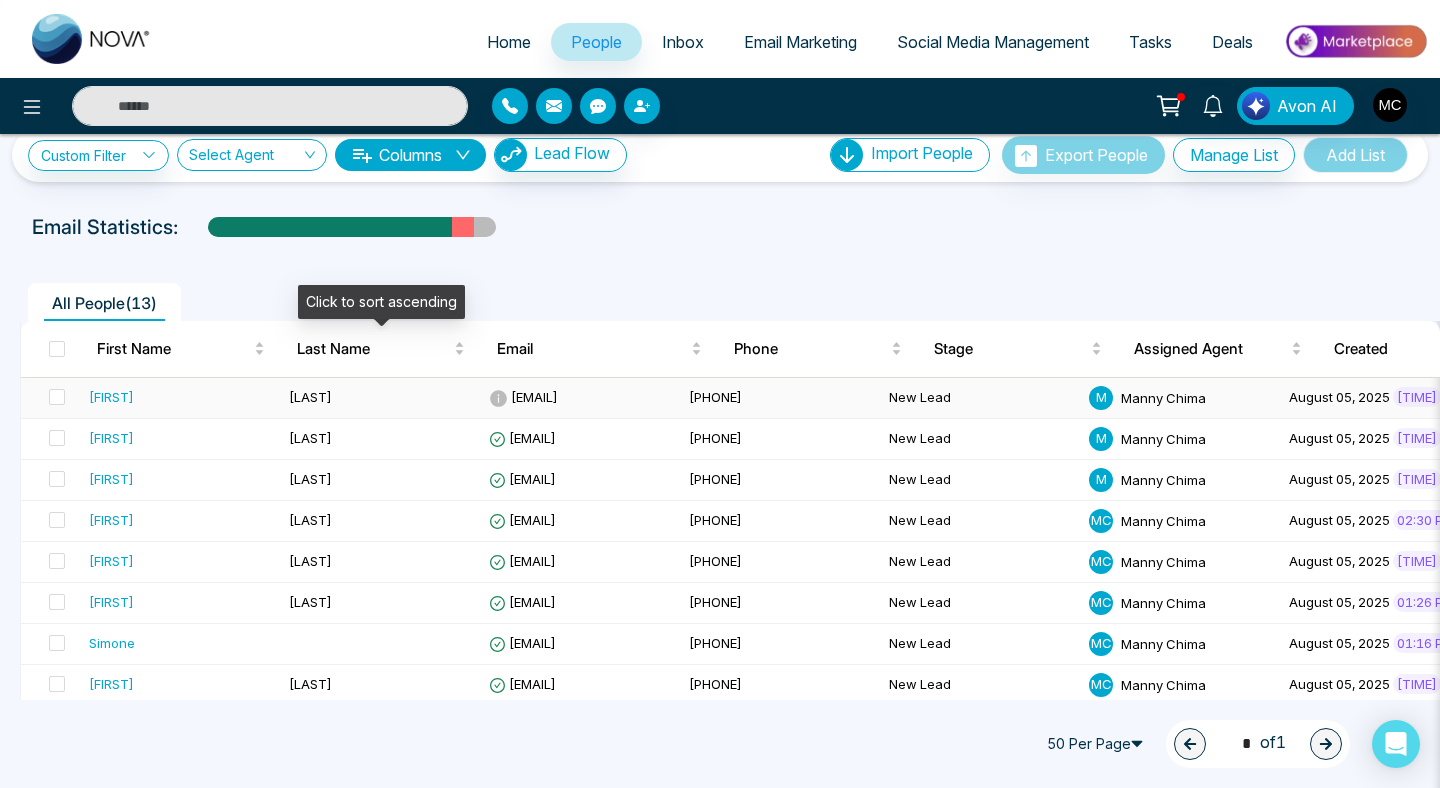 click on "[LAST]" at bounding box center [381, 398] 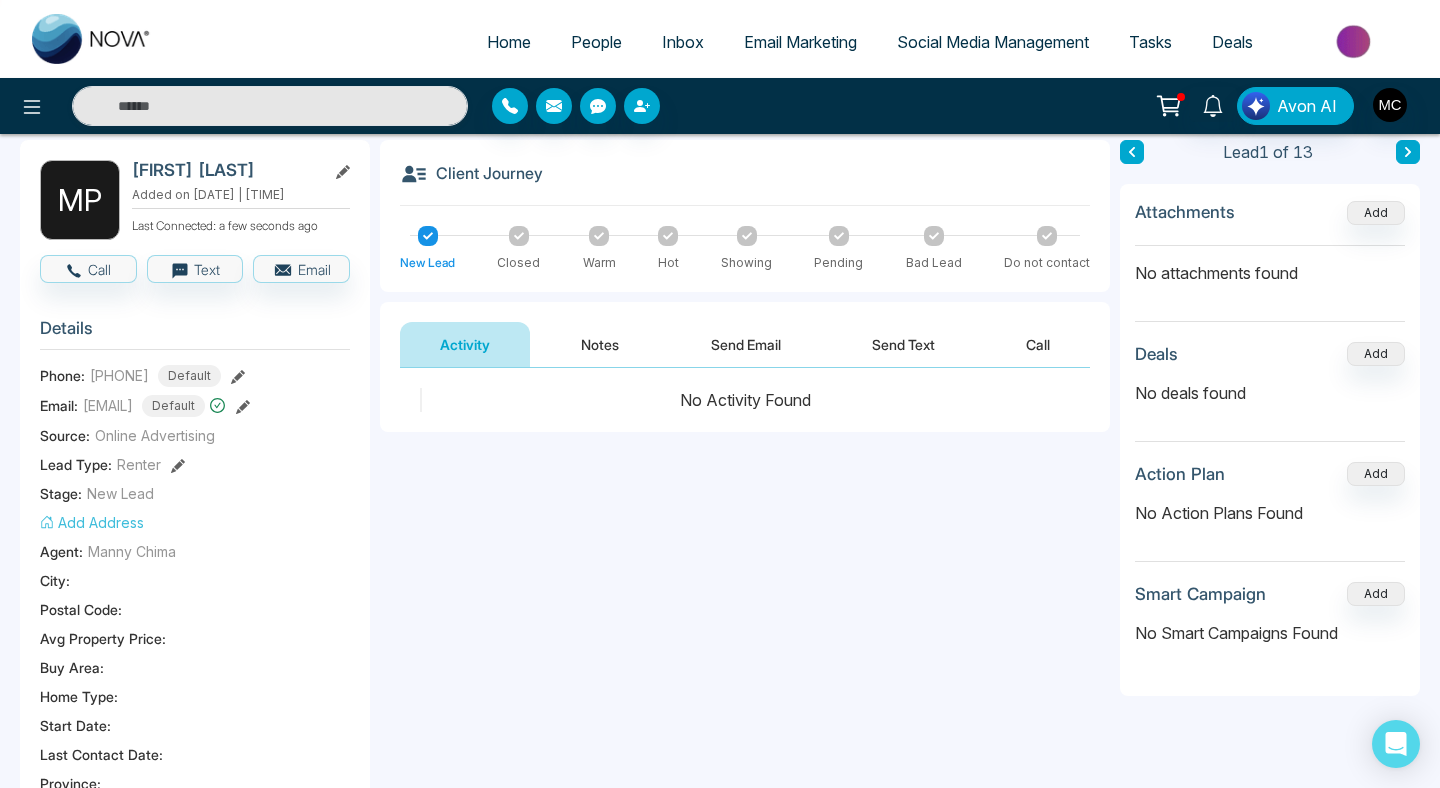 scroll, scrollTop: 91, scrollLeft: 0, axis: vertical 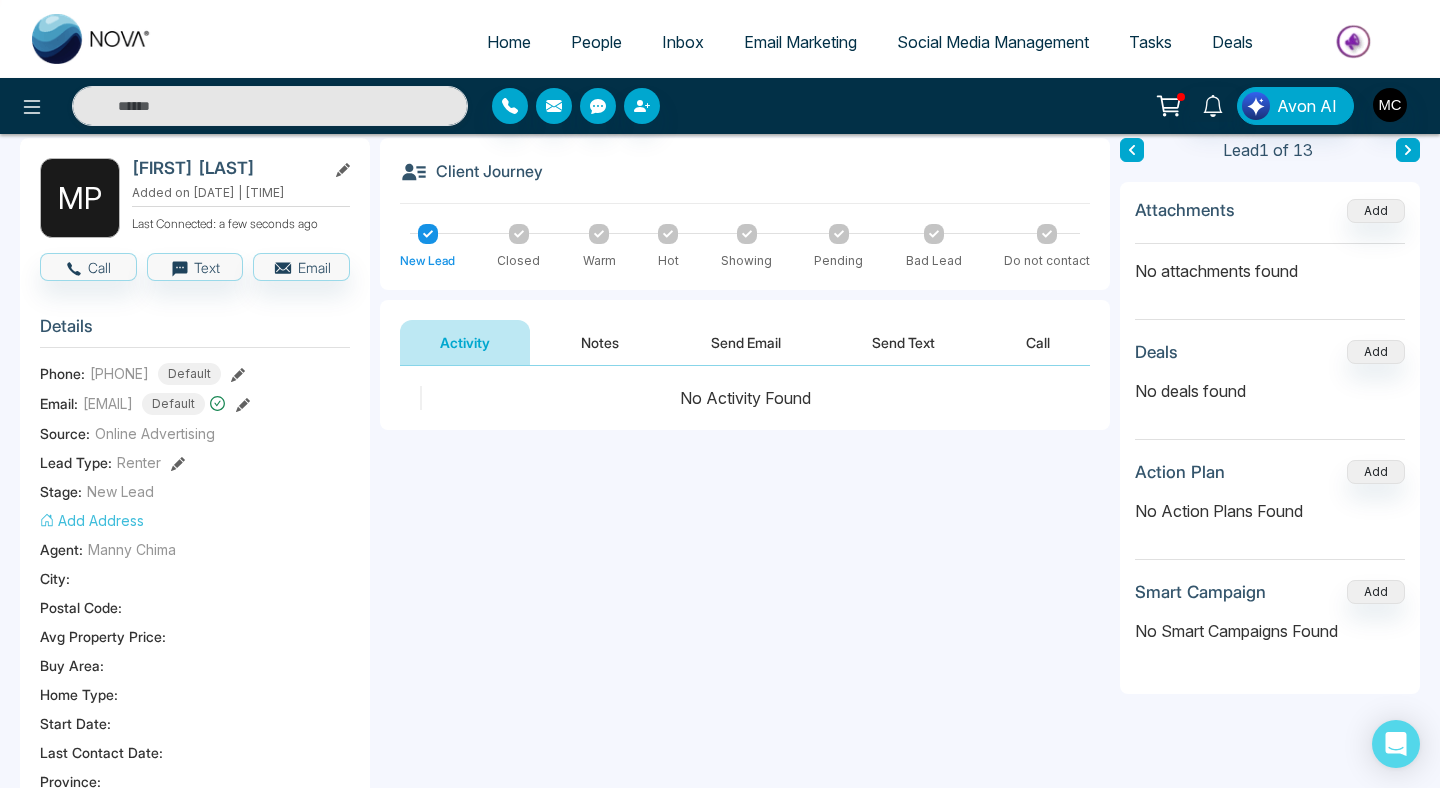 click 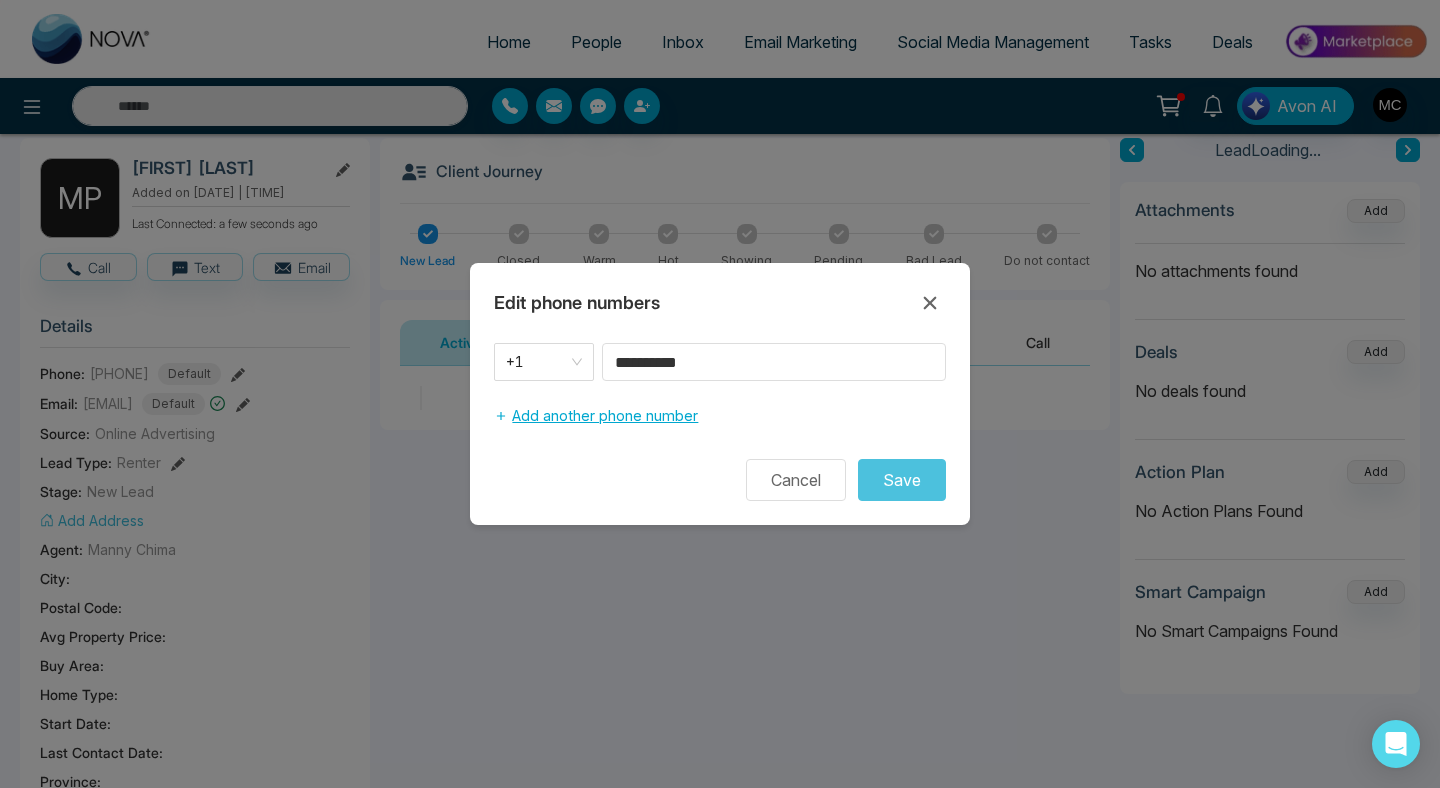 click on "Add another phone number" at bounding box center (596, 416) 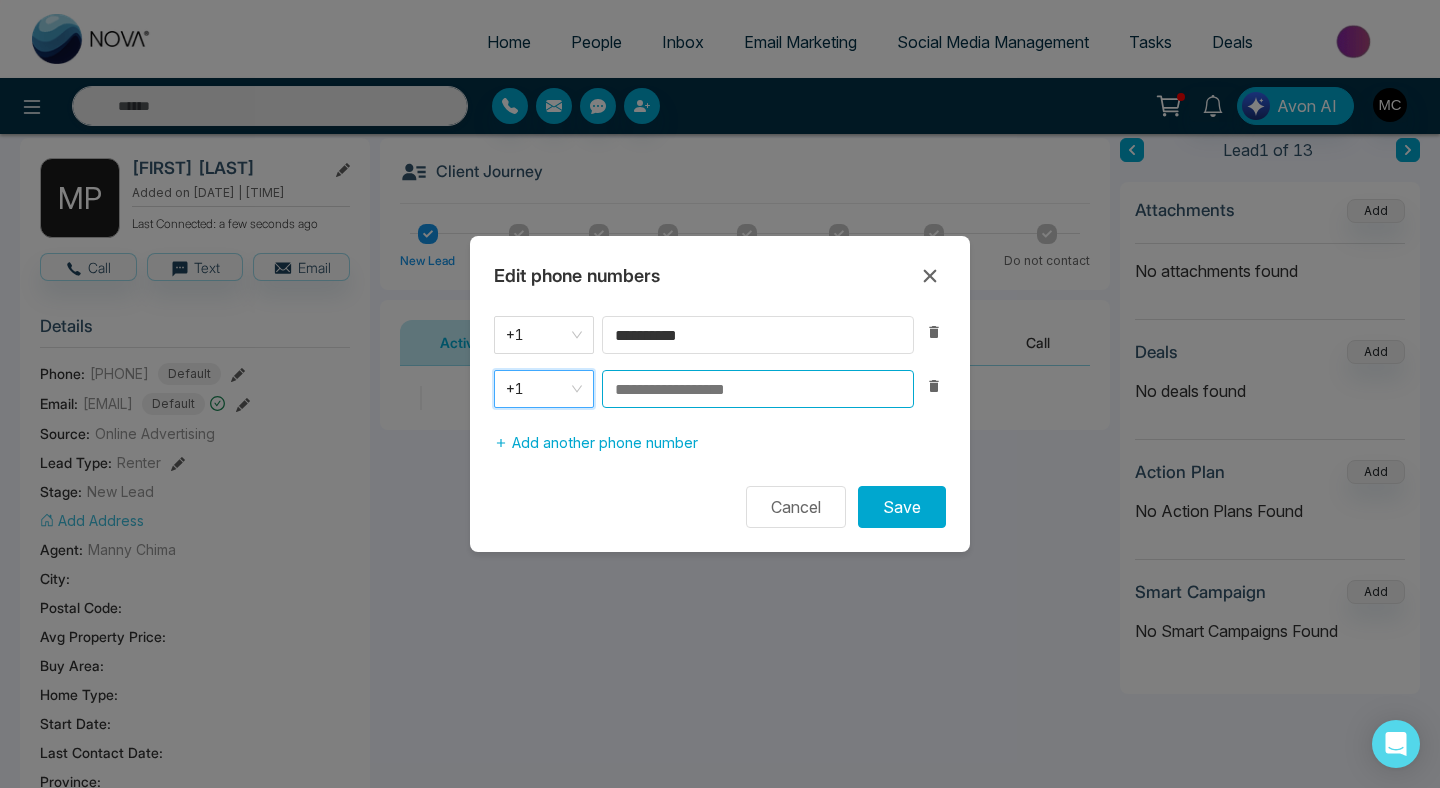 click at bounding box center [758, 389] 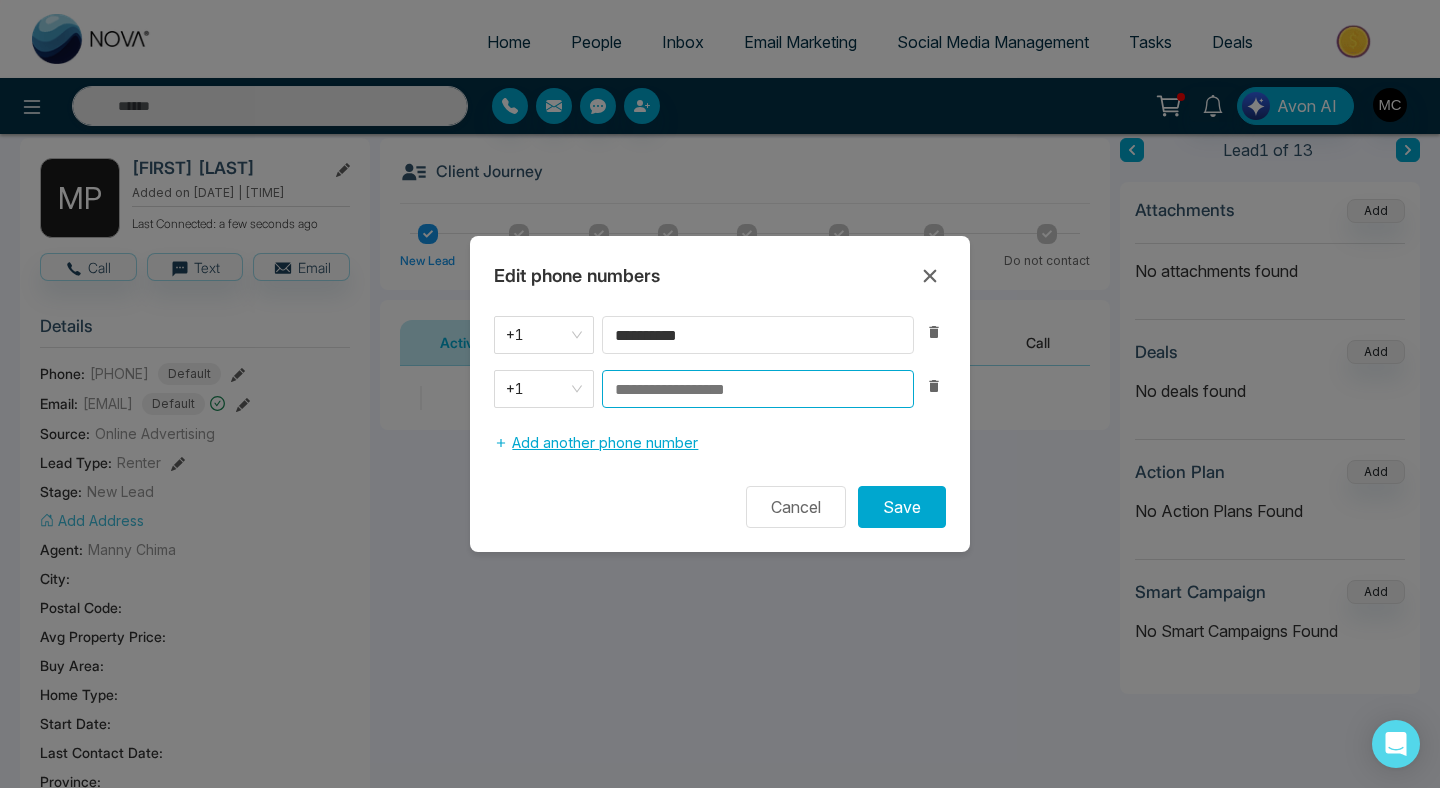 paste 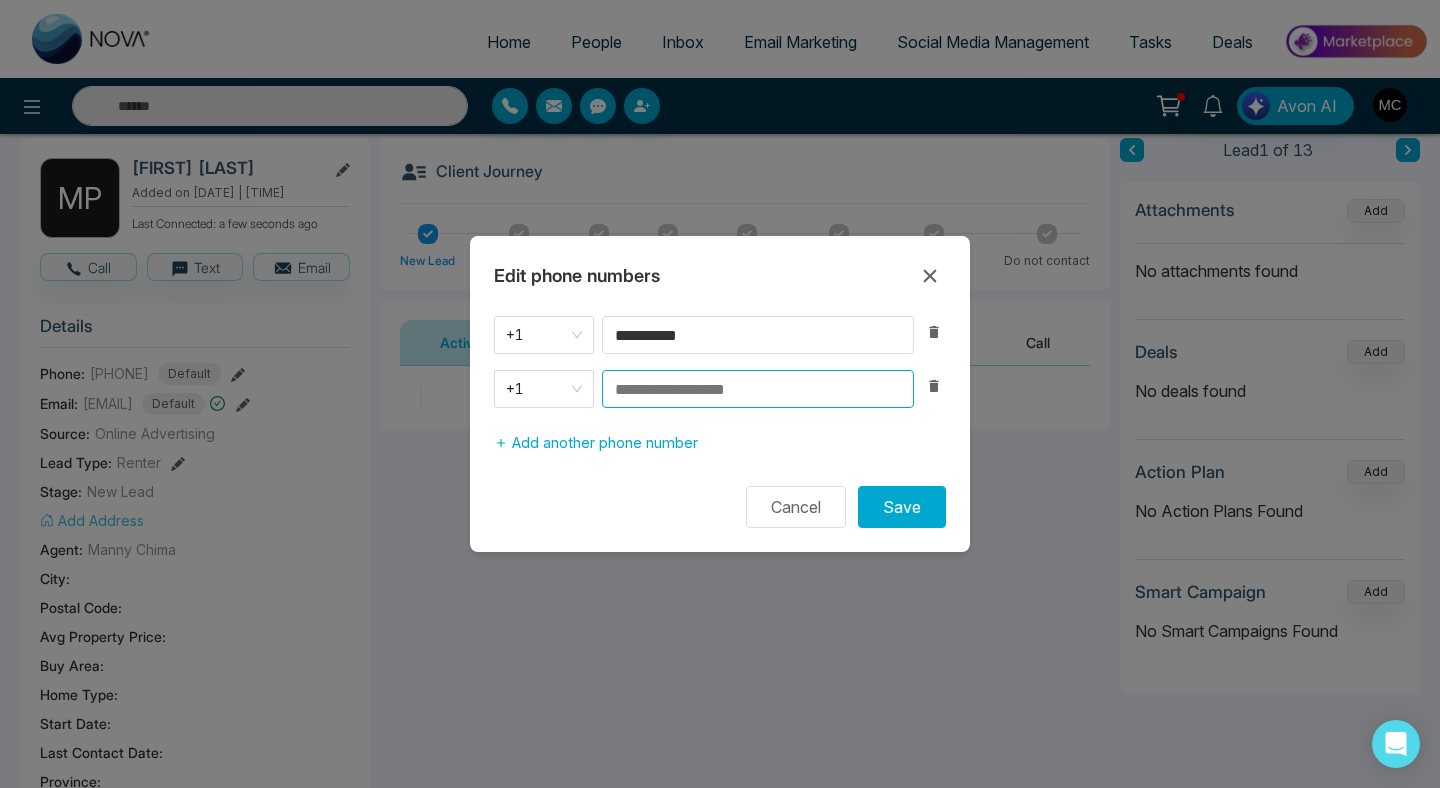 click at bounding box center (758, 389) 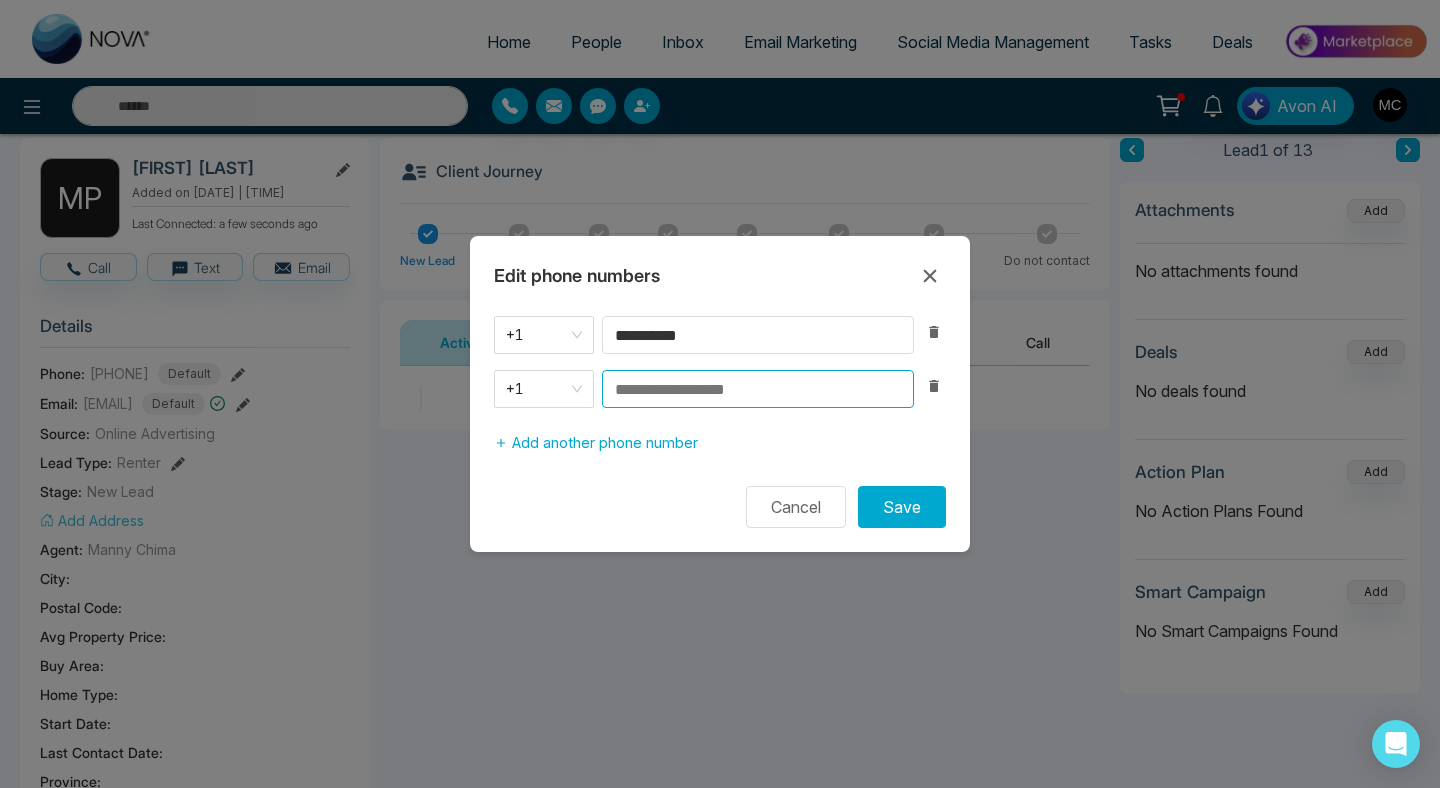 paste 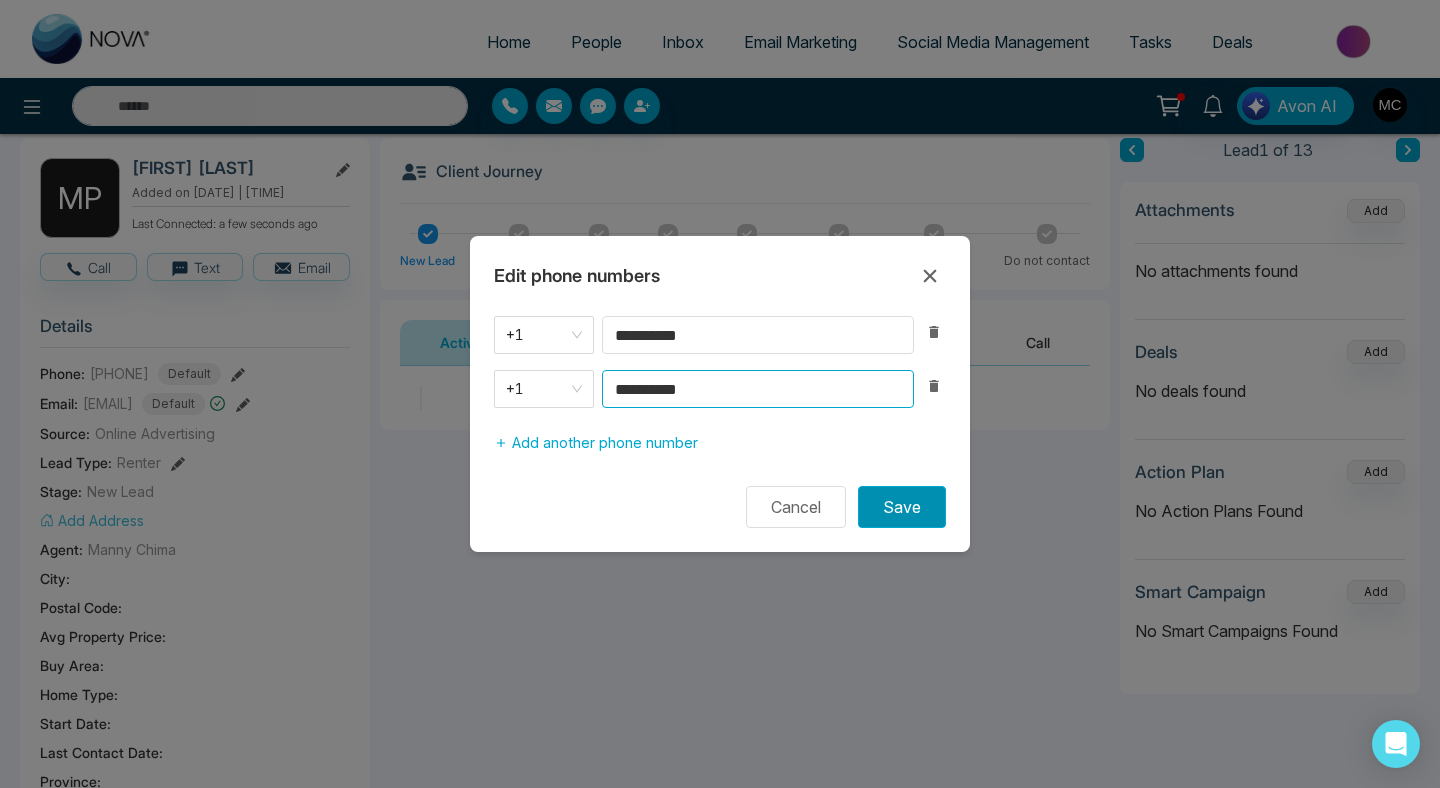 type on "**********" 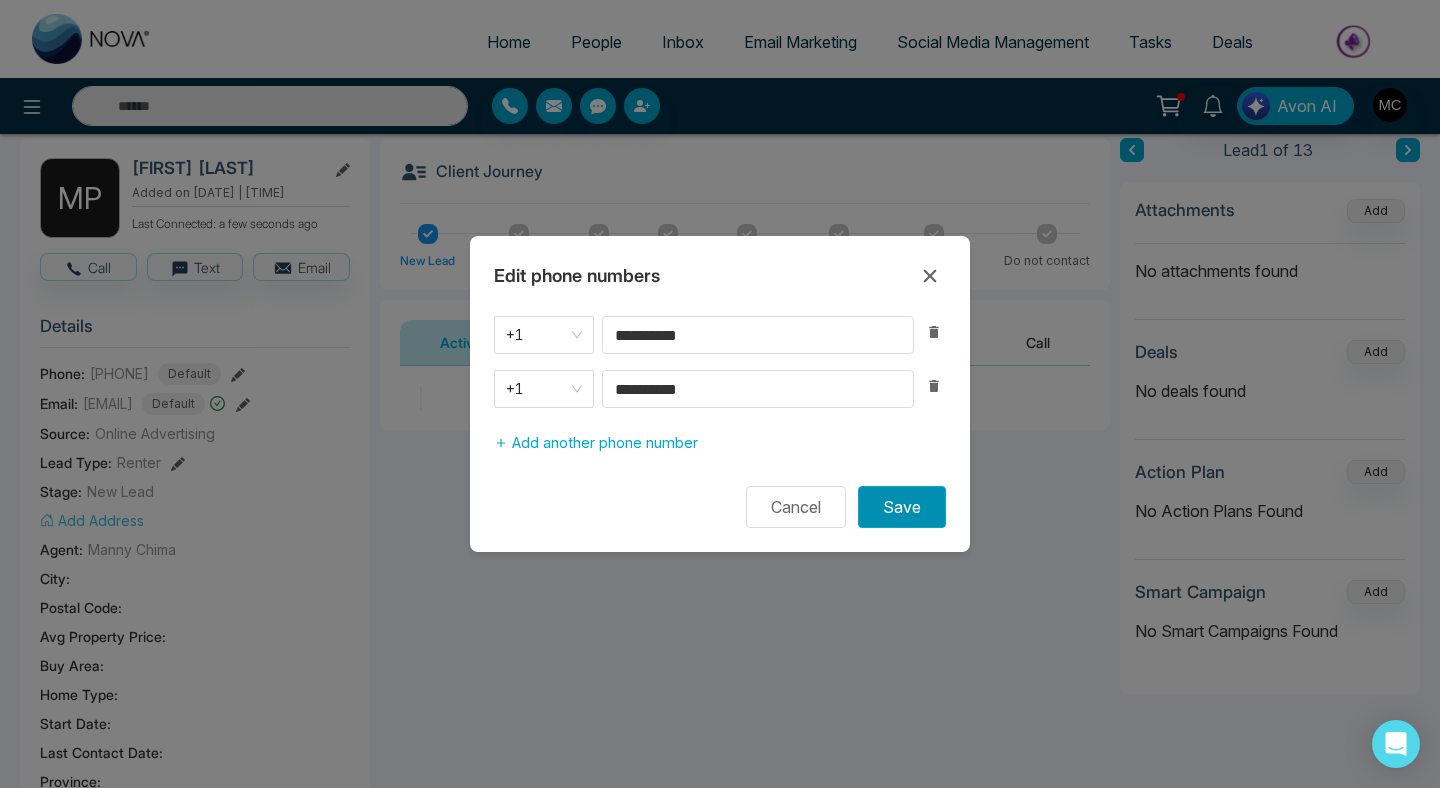 click on "Save" at bounding box center (902, 507) 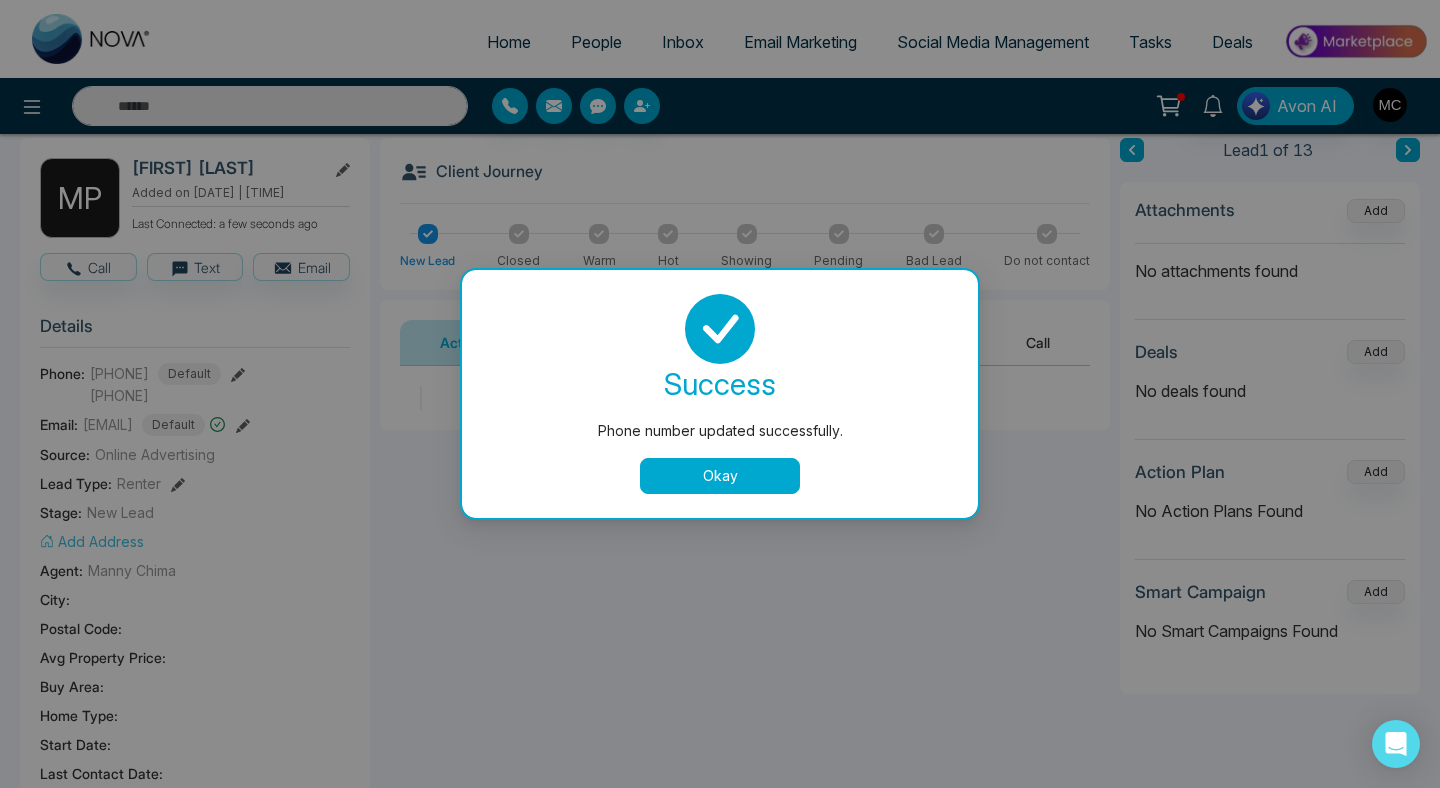 click on "Okay" at bounding box center (720, 476) 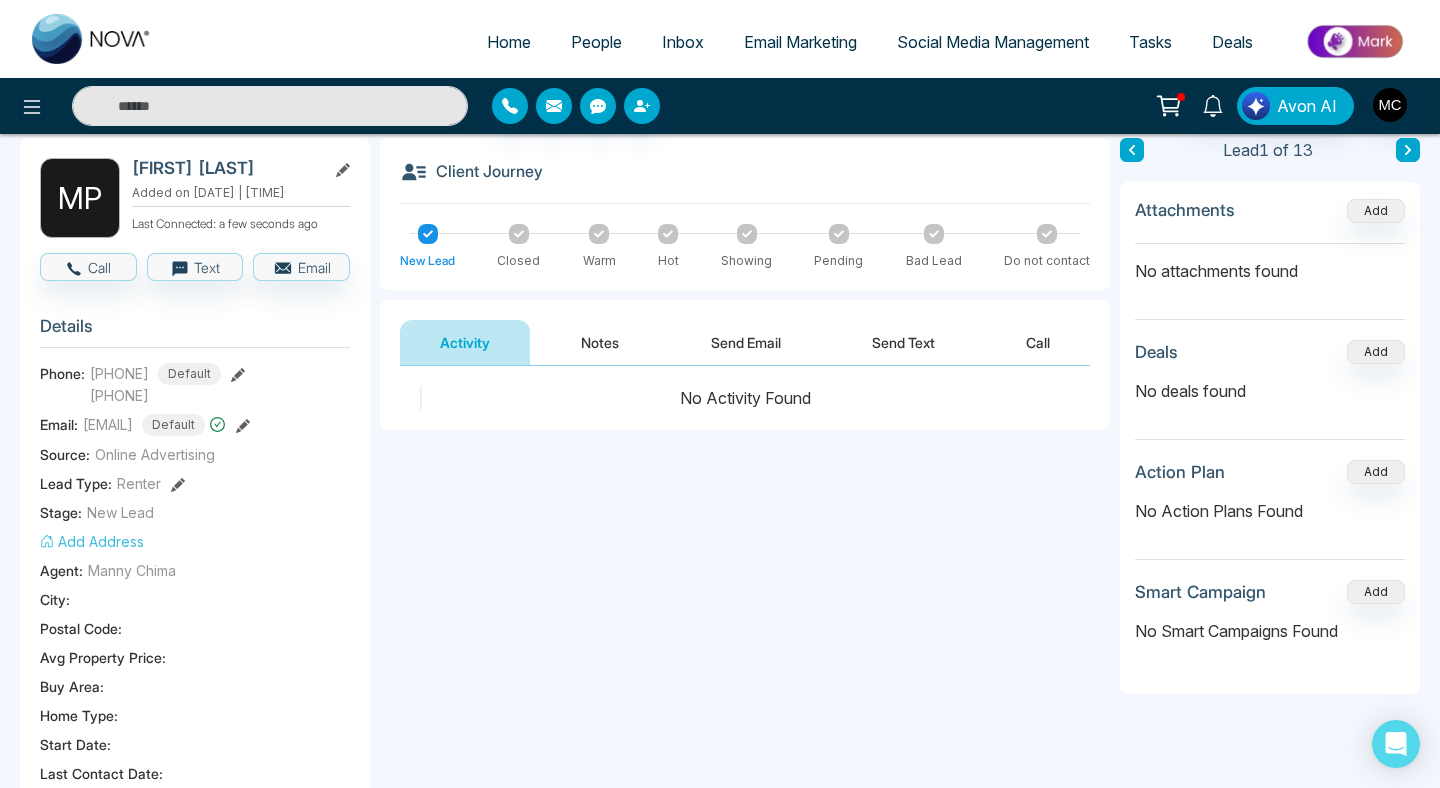 click on "Notes" at bounding box center [600, 342] 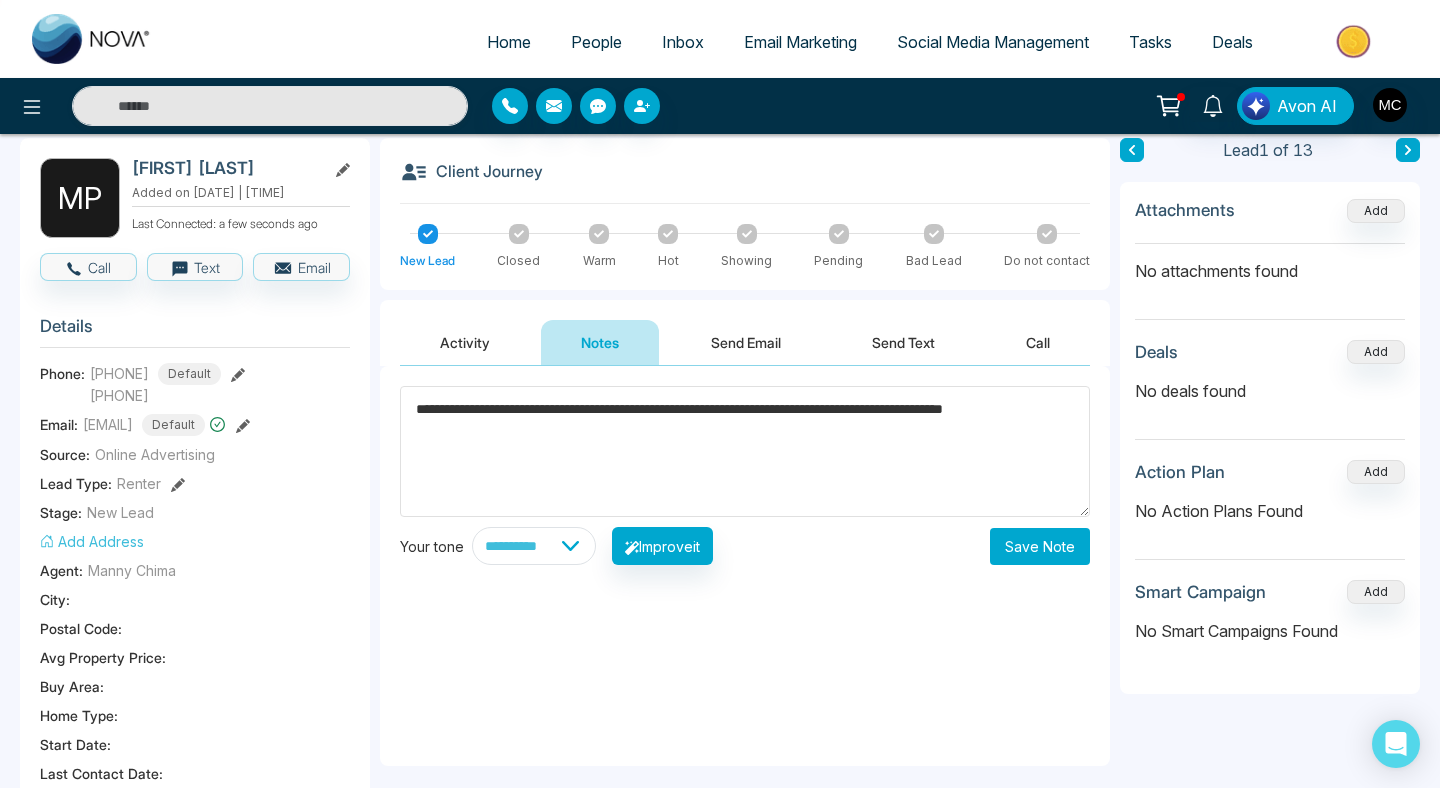 click on "**********" at bounding box center [745, 451] 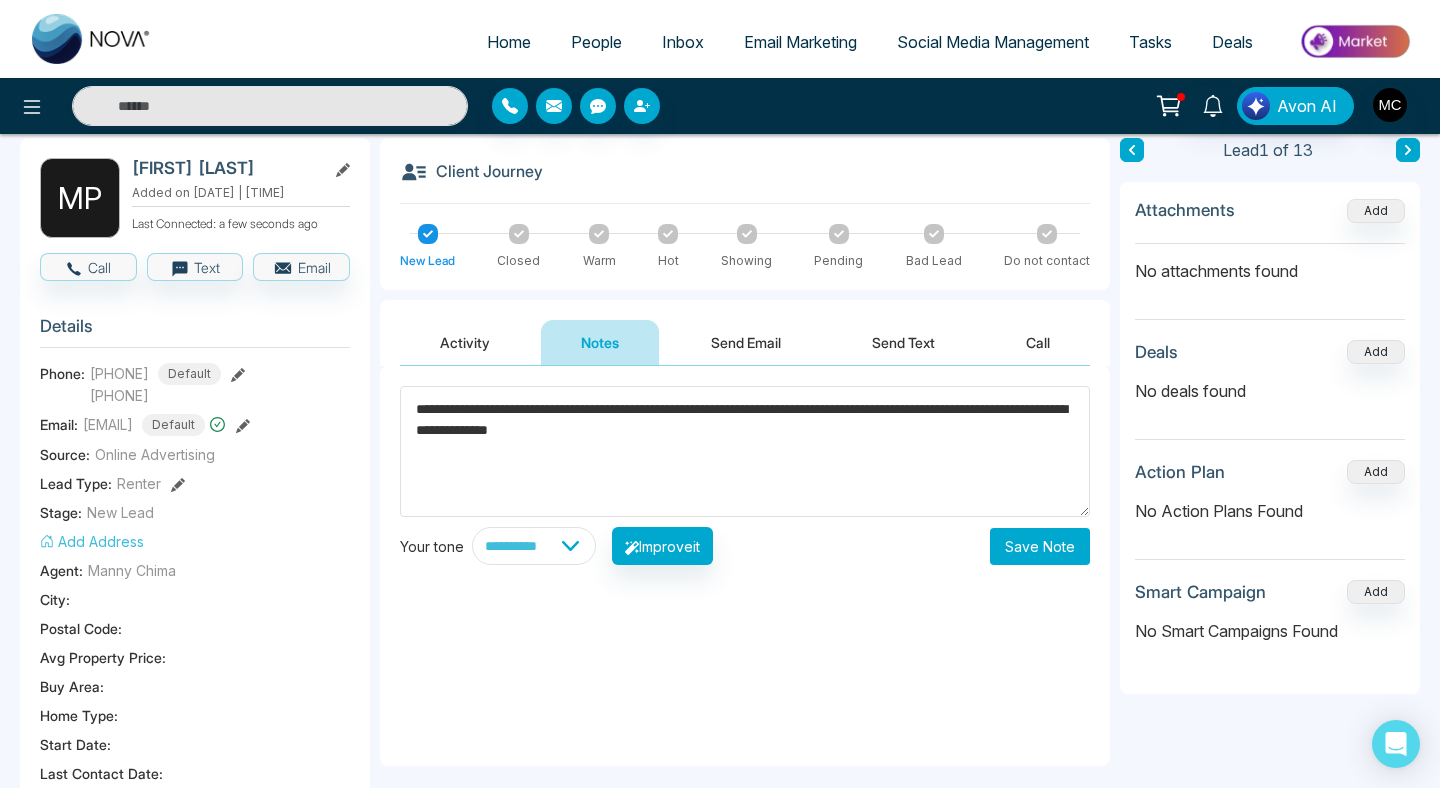 click on "**********" at bounding box center (745, 451) 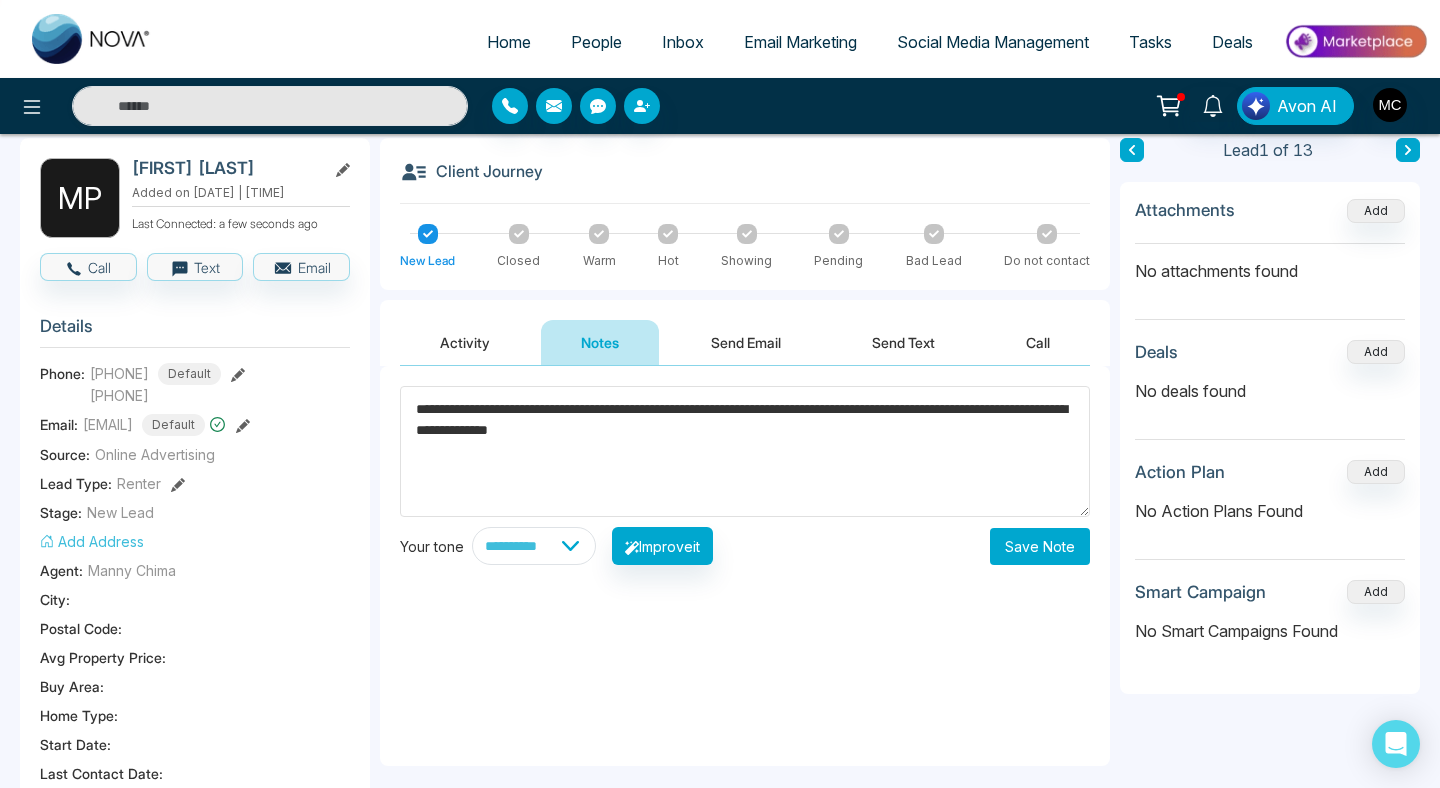 click on "**********" at bounding box center [745, 451] 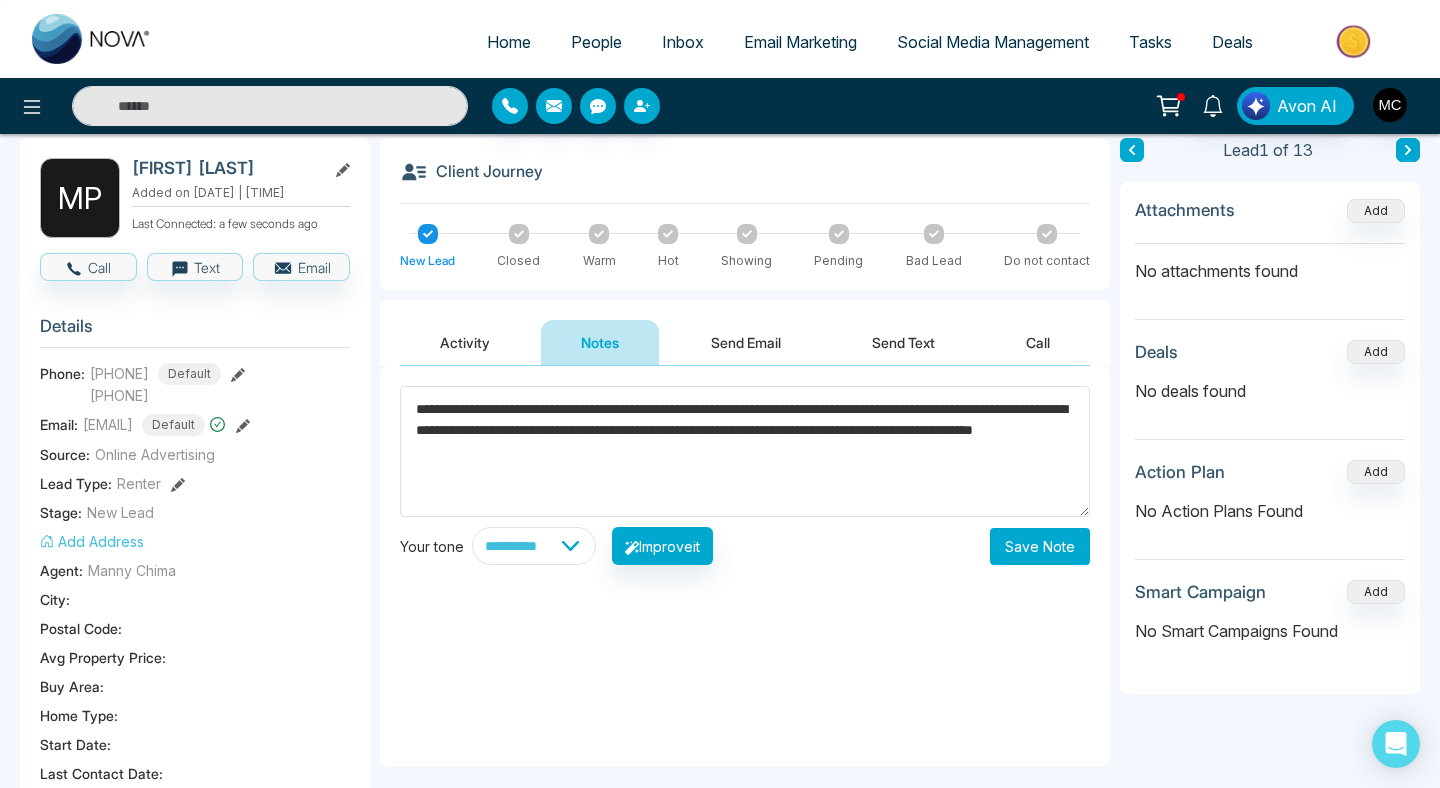 type on "**********" 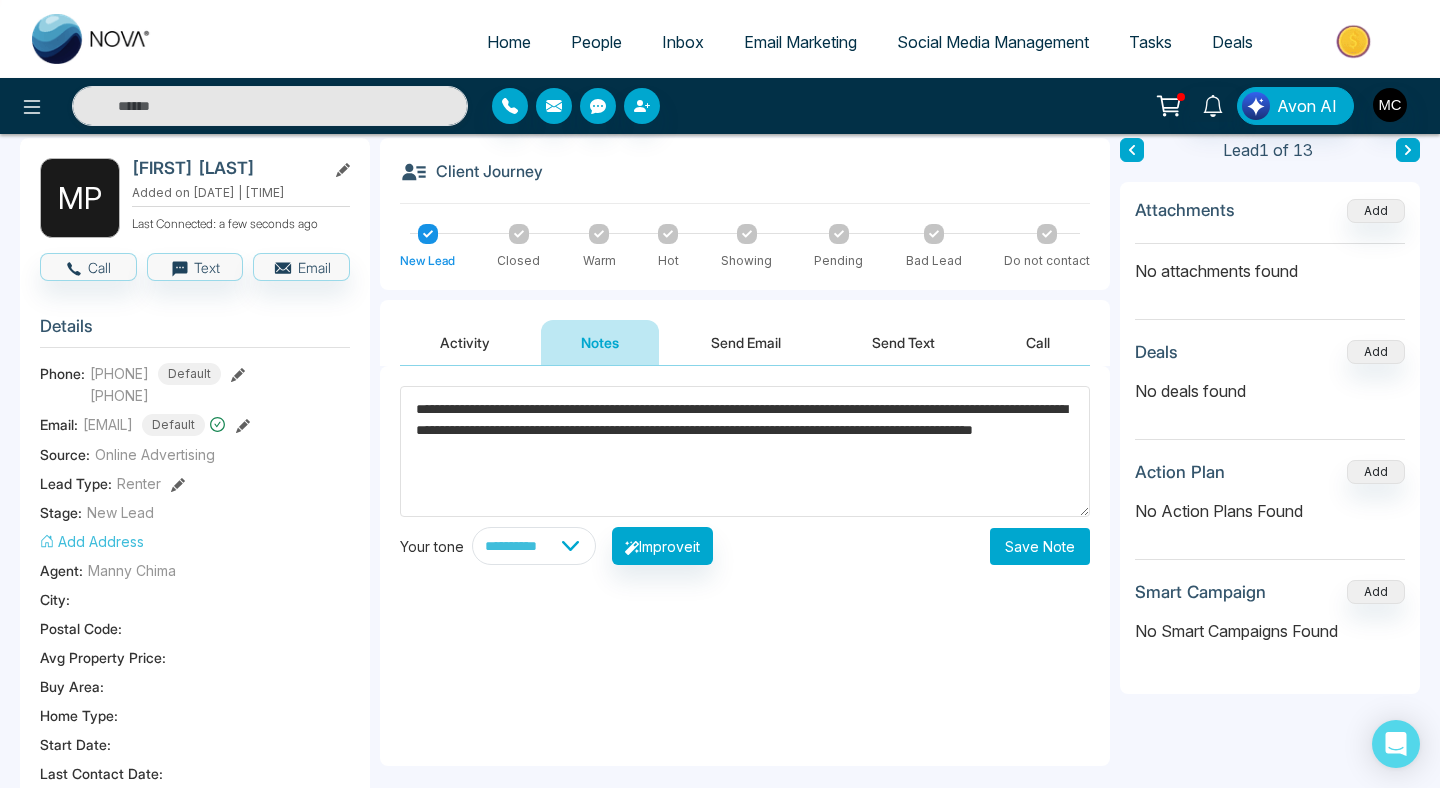 click on "Save Note" at bounding box center (1040, 546) 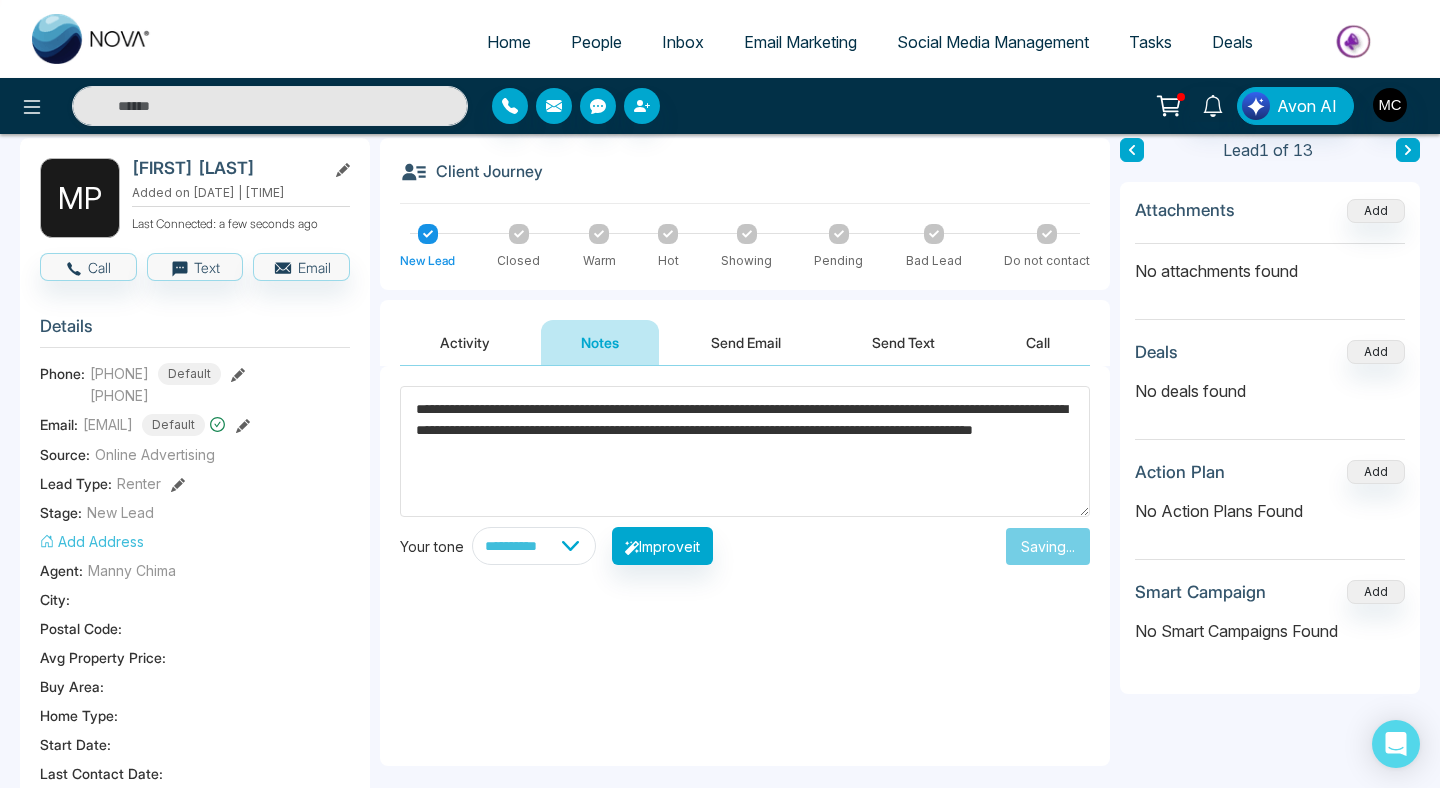 type 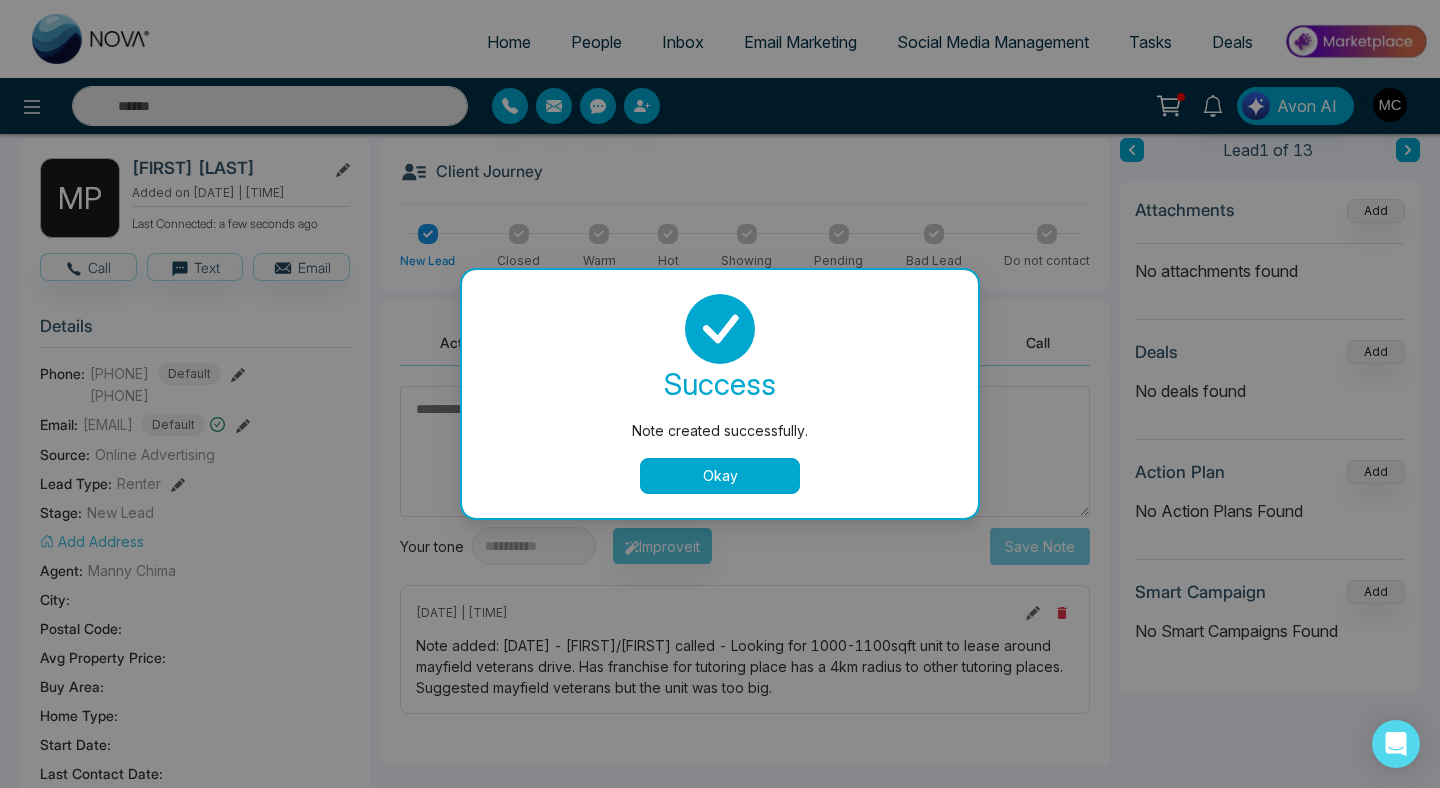 click on "success Note created successfully.   Okay" at bounding box center (720, 394) 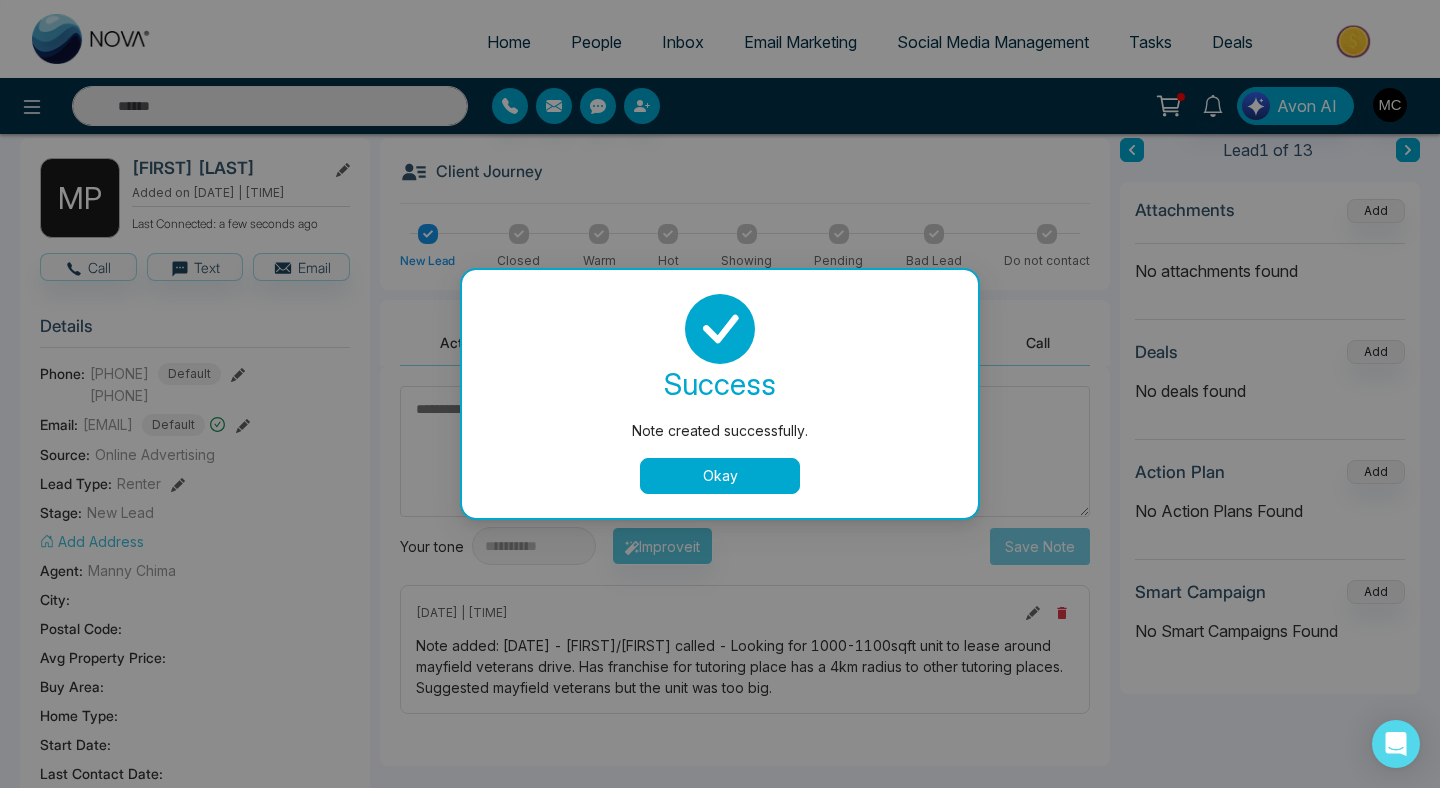 click on "Okay" at bounding box center (720, 476) 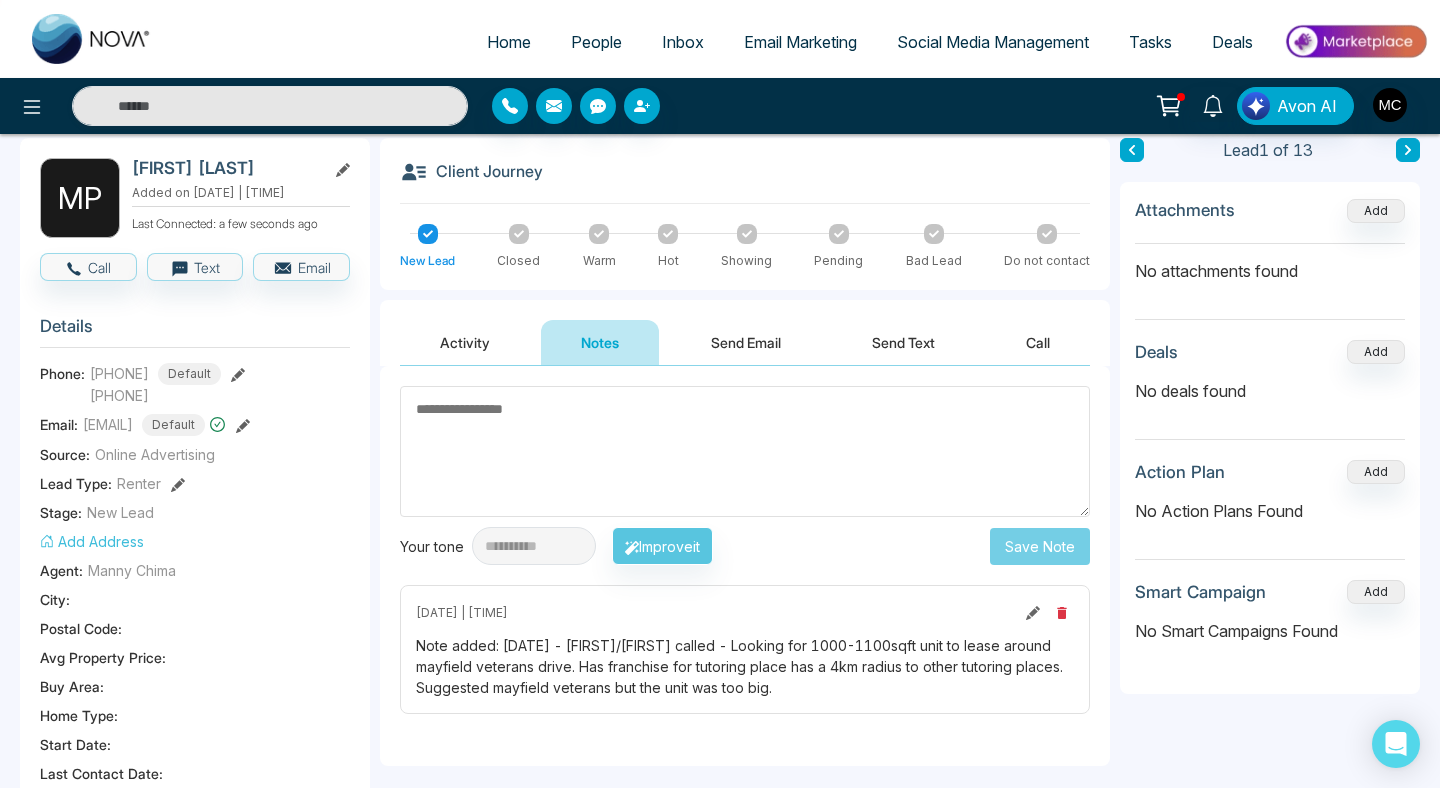 click on "Home" at bounding box center (509, 42) 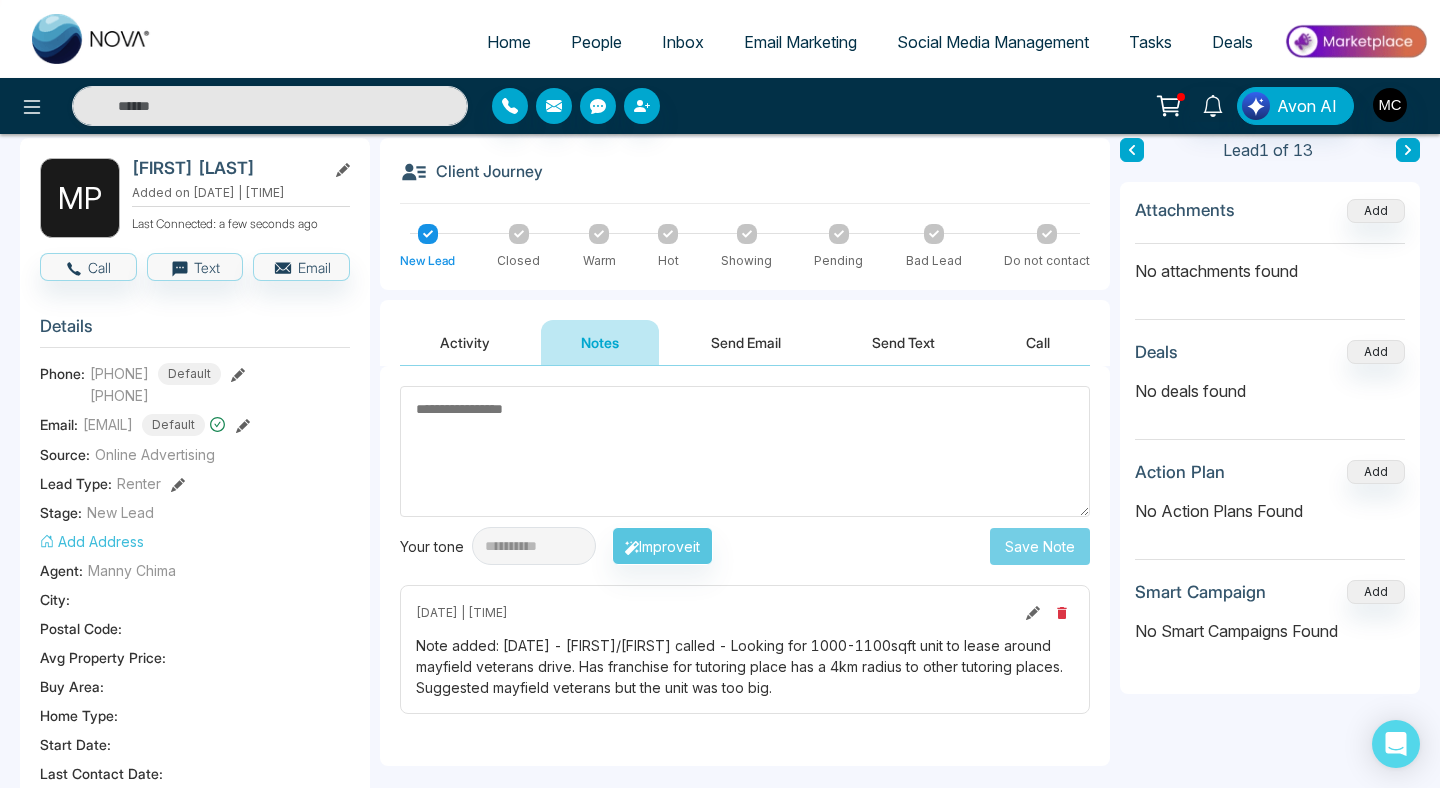 select on "*" 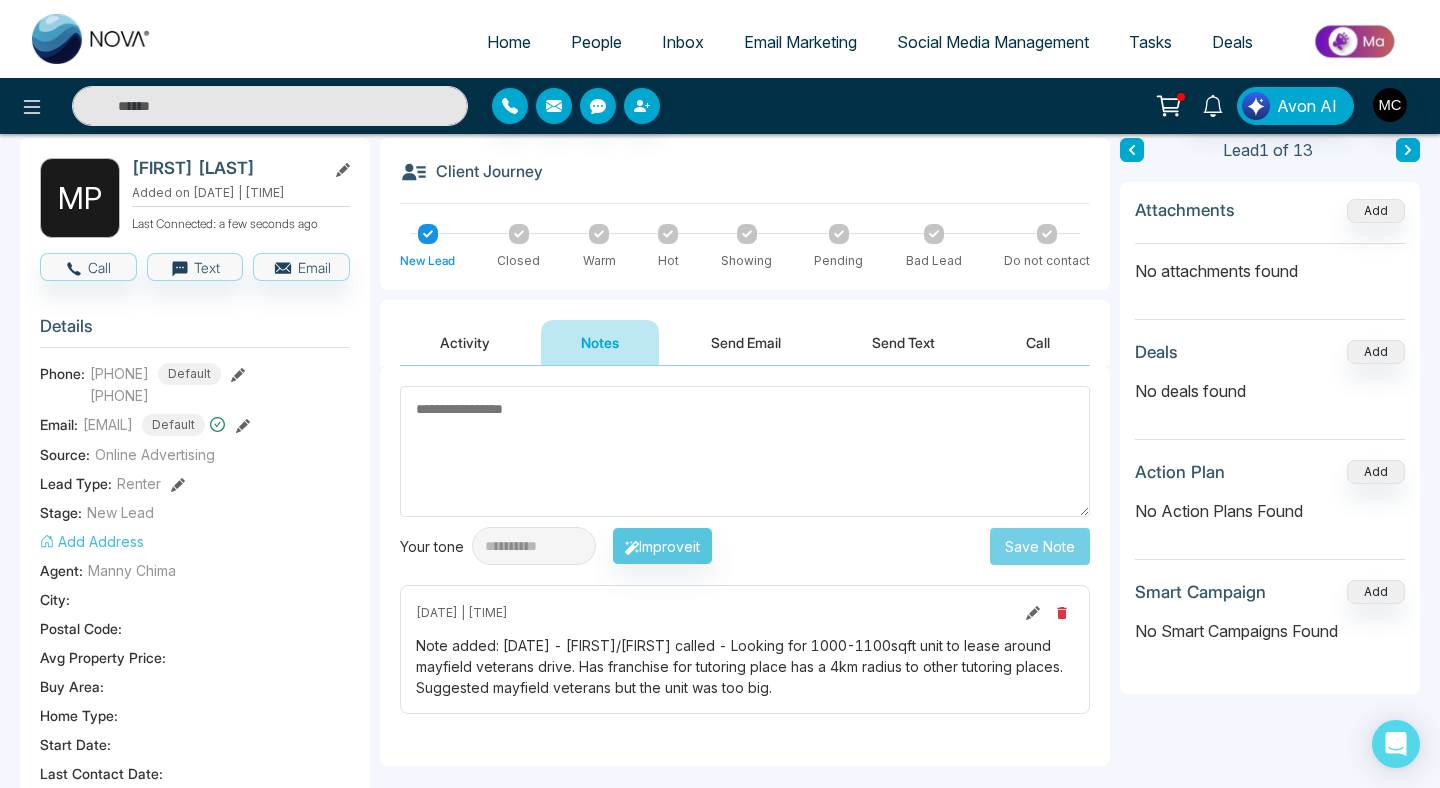 select on "*" 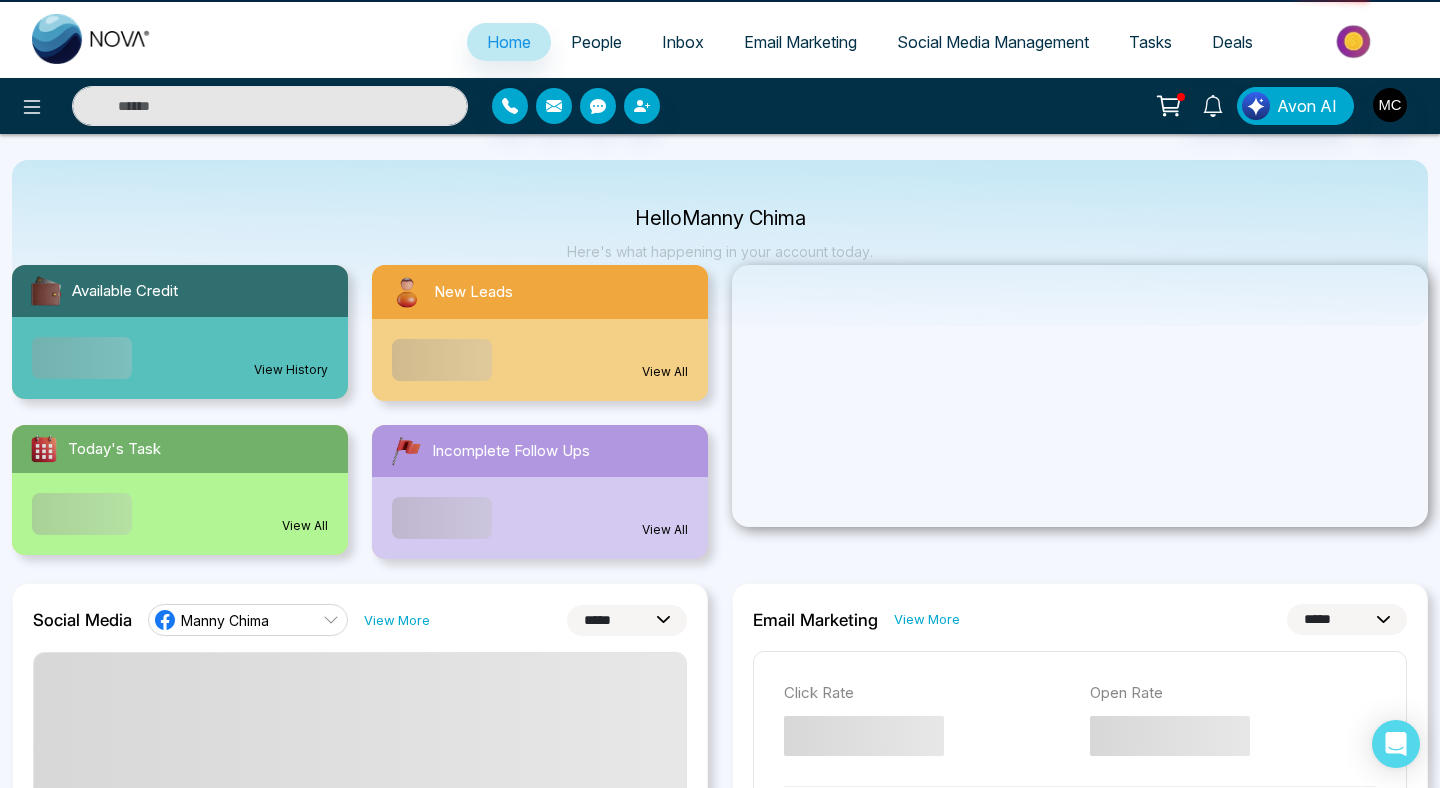 scroll, scrollTop: 0, scrollLeft: 0, axis: both 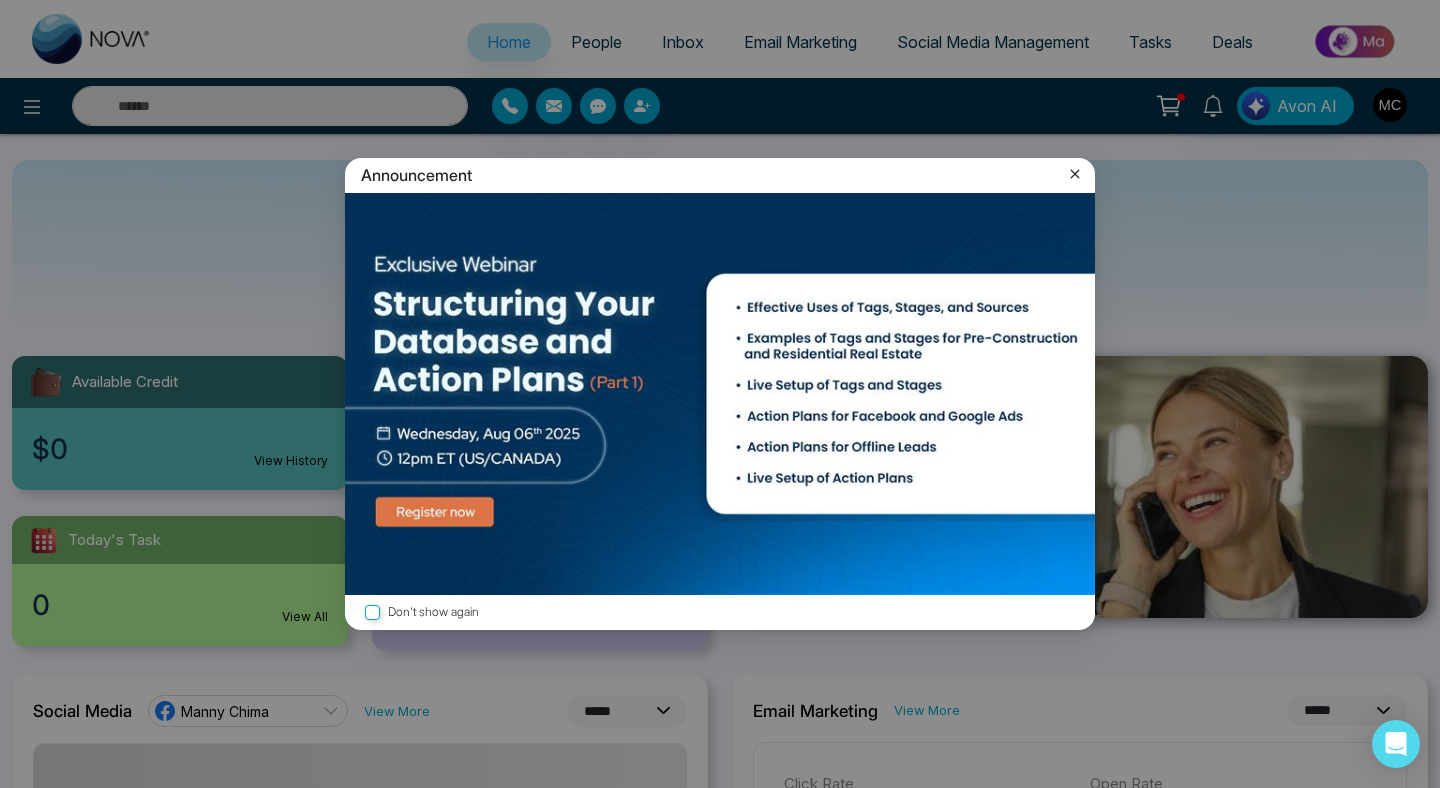 click 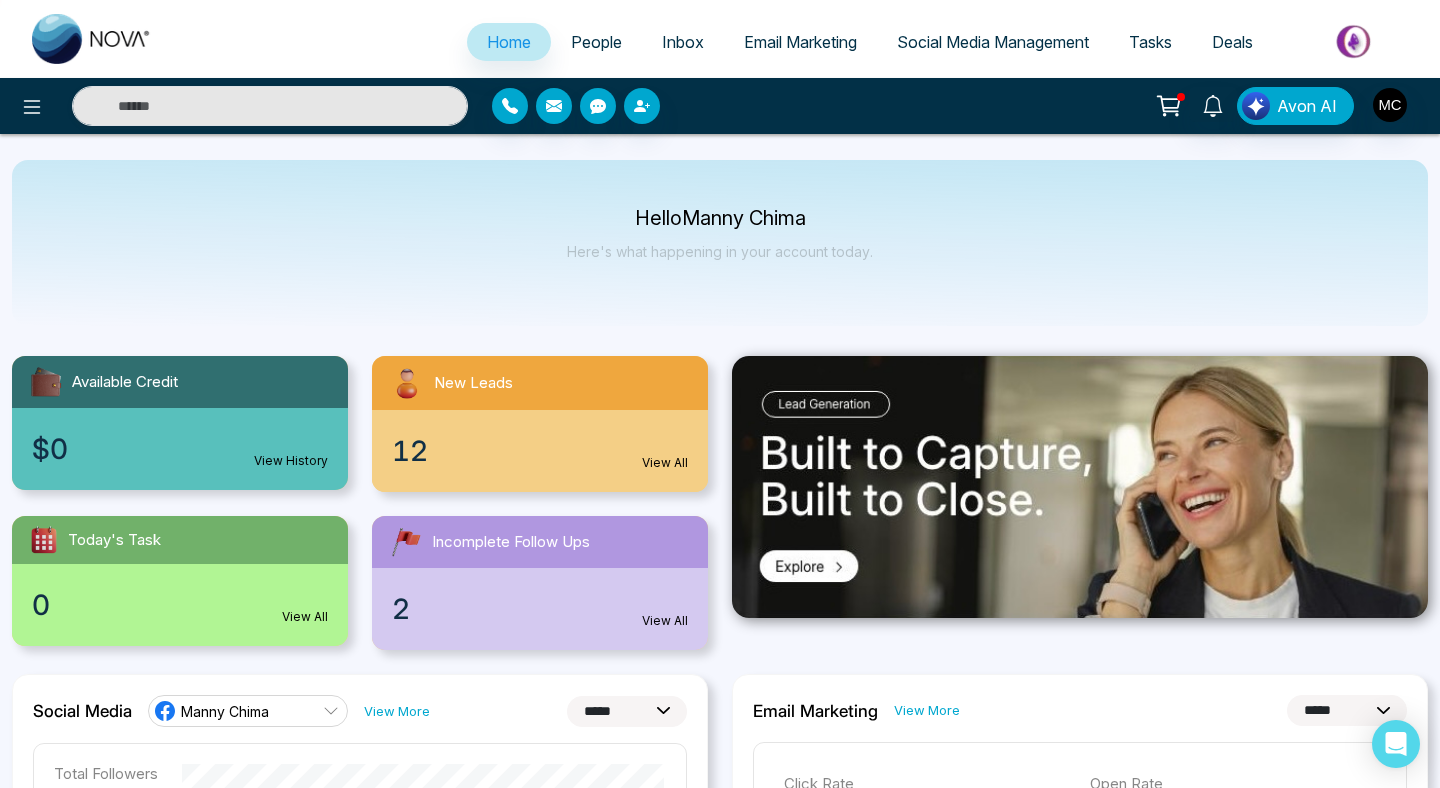 click on "People" at bounding box center (596, 42) 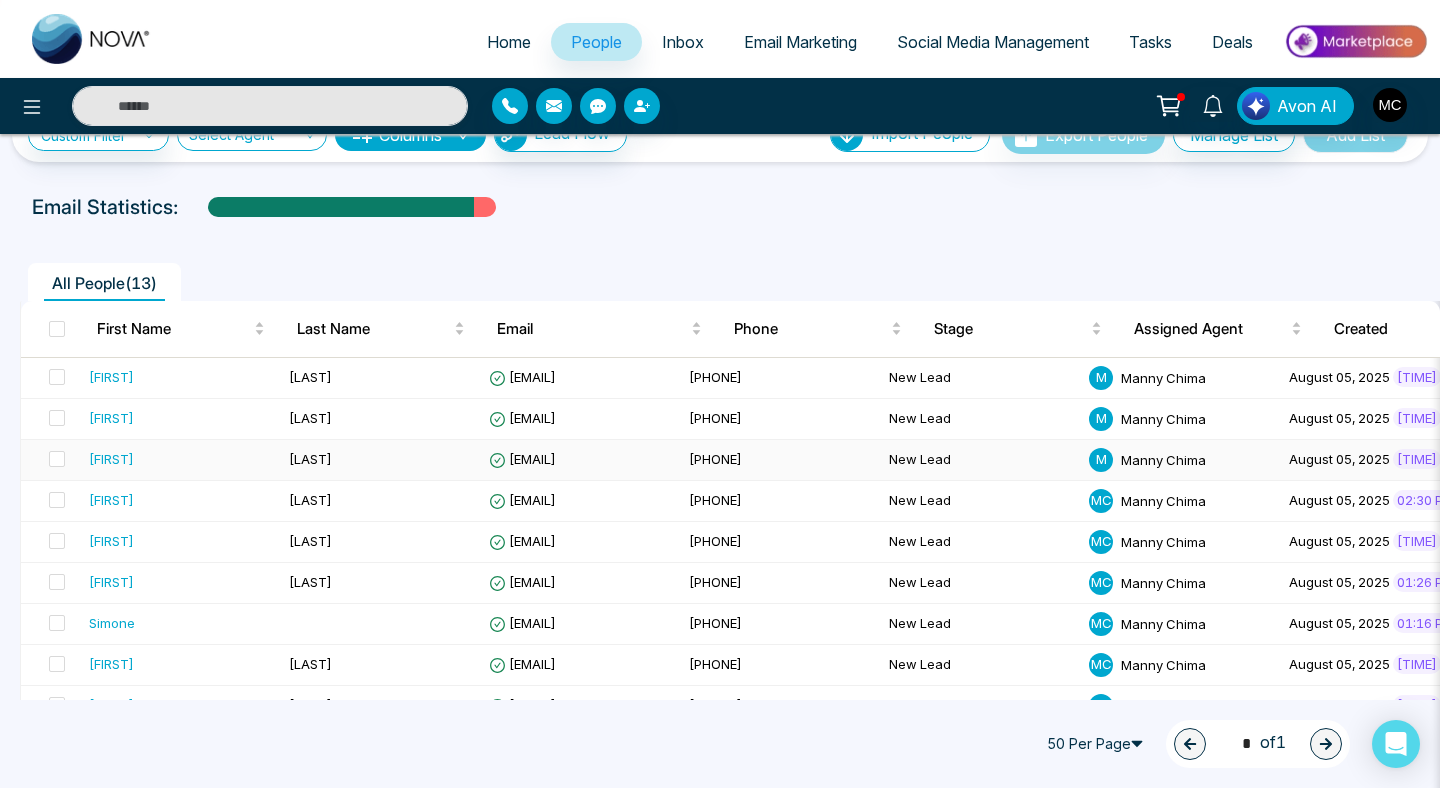 scroll, scrollTop: 41, scrollLeft: 0, axis: vertical 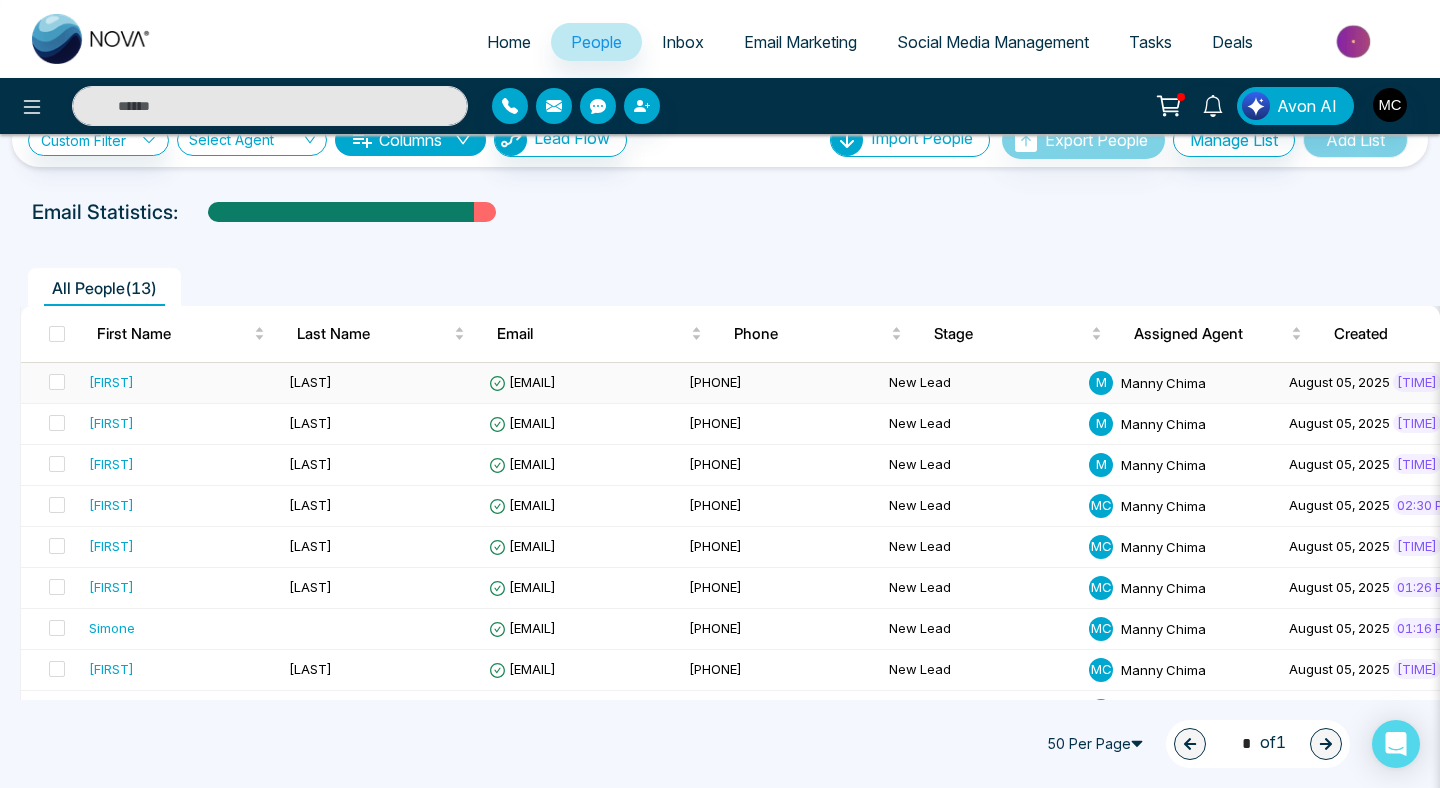 click on "[FIRST]" at bounding box center (181, 382) 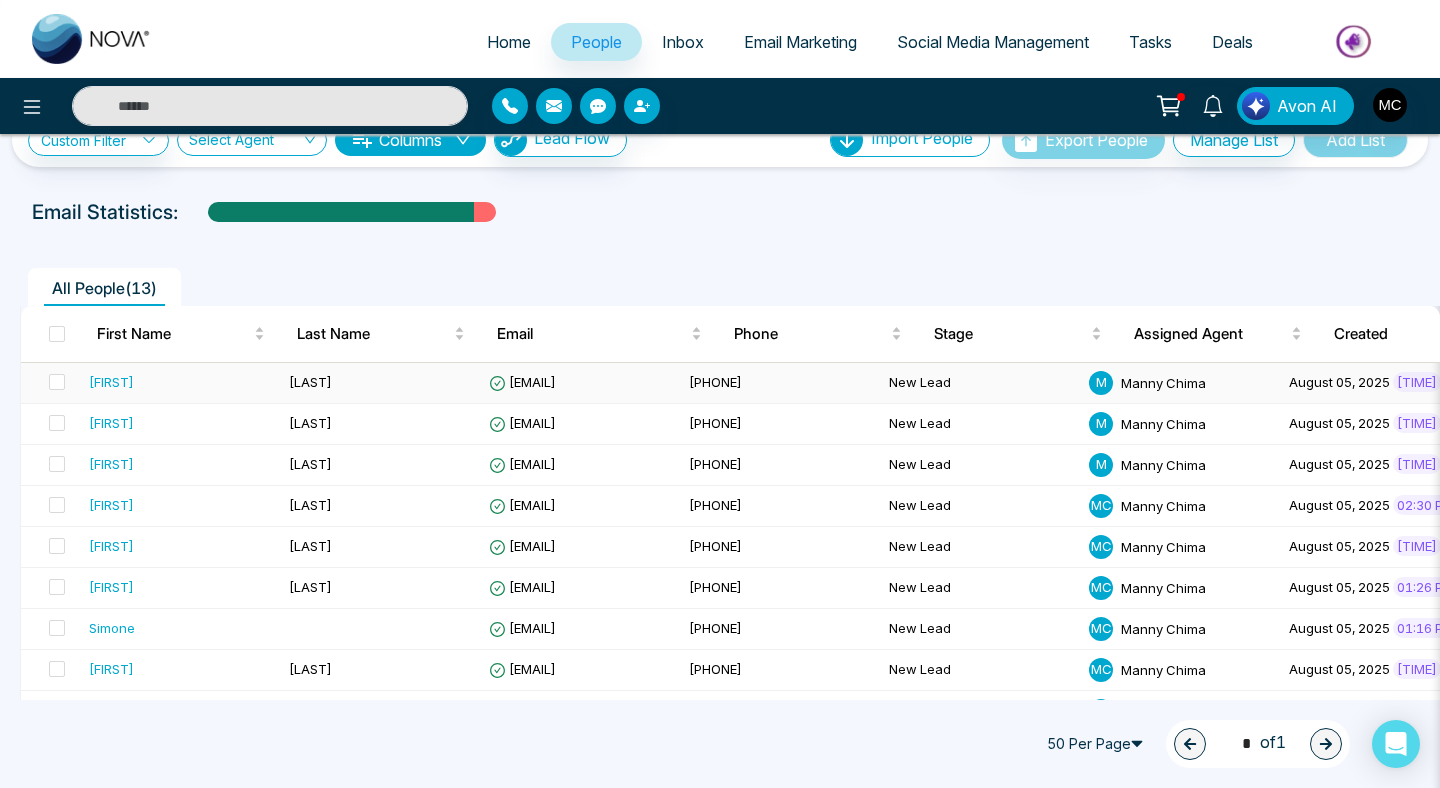 scroll, scrollTop: 0, scrollLeft: 0, axis: both 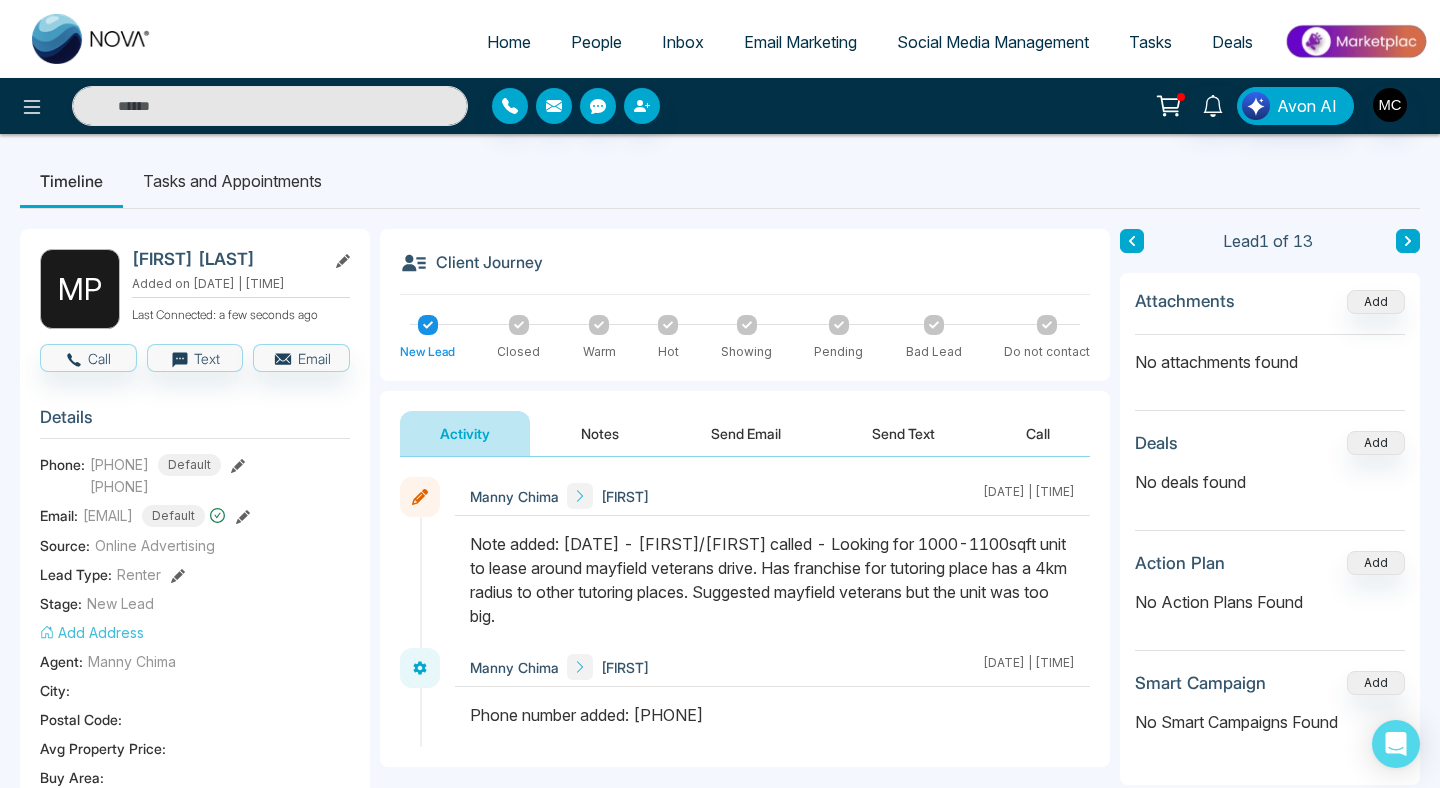 click 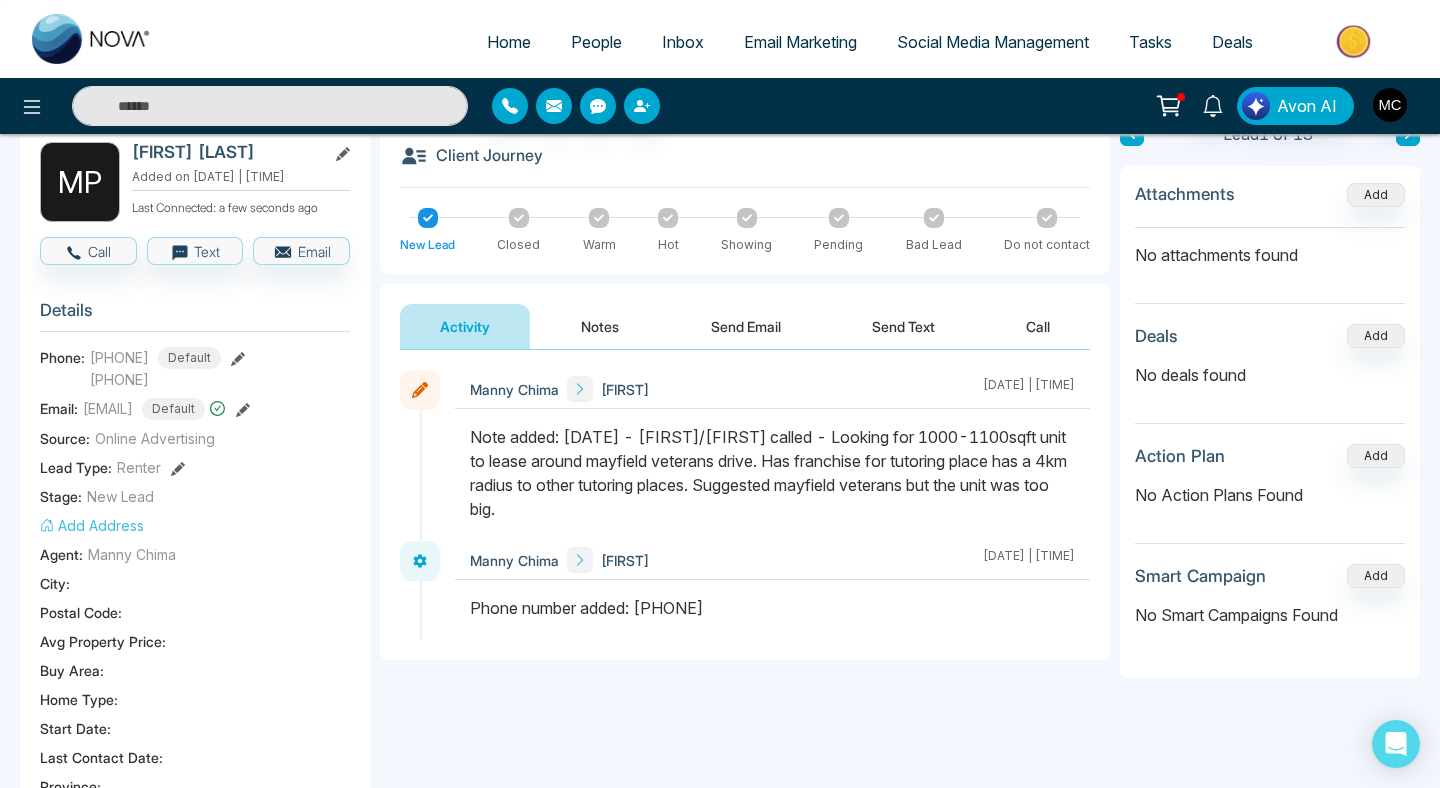 scroll, scrollTop: 93, scrollLeft: 0, axis: vertical 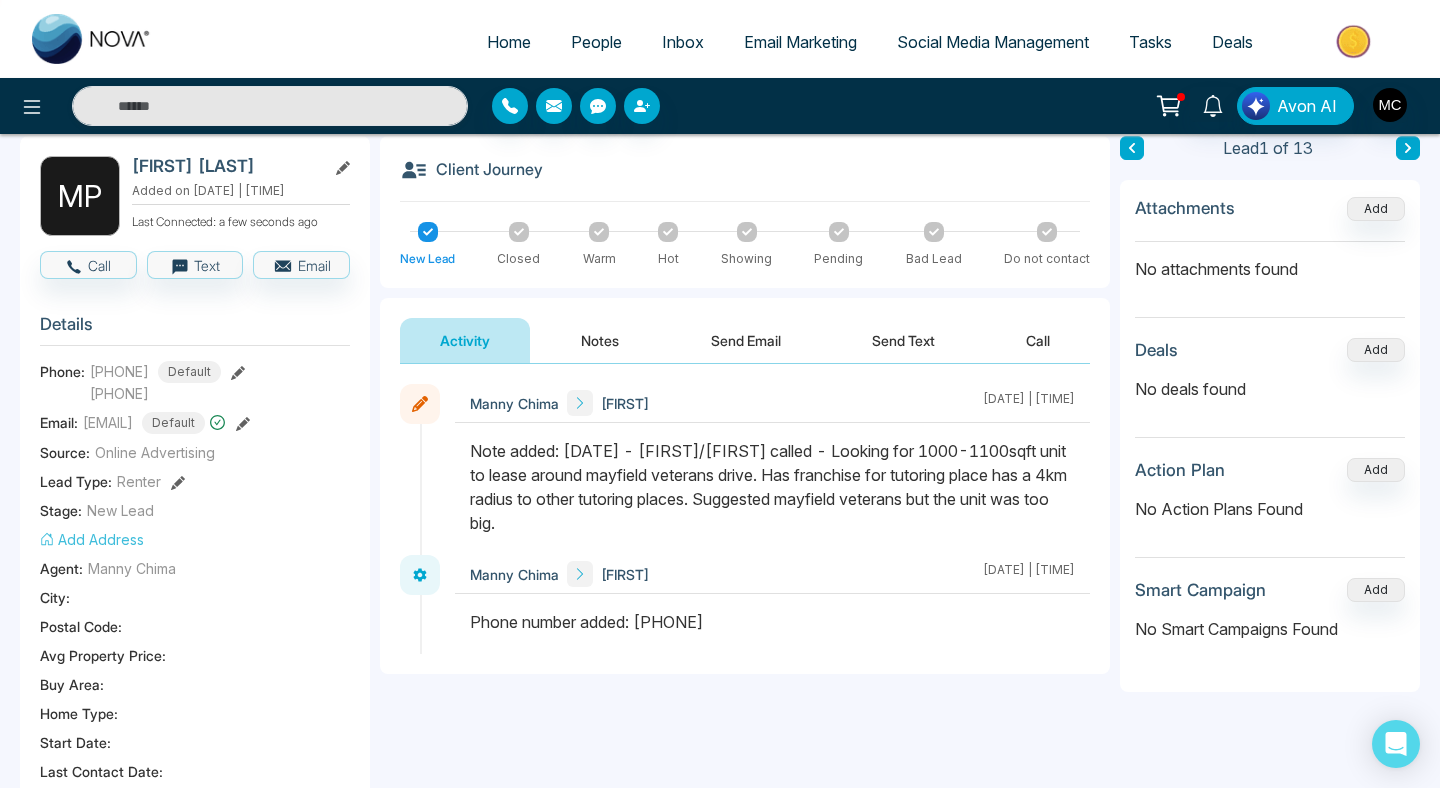 click on "[DATE] | [TIME]" at bounding box center (1029, 403) 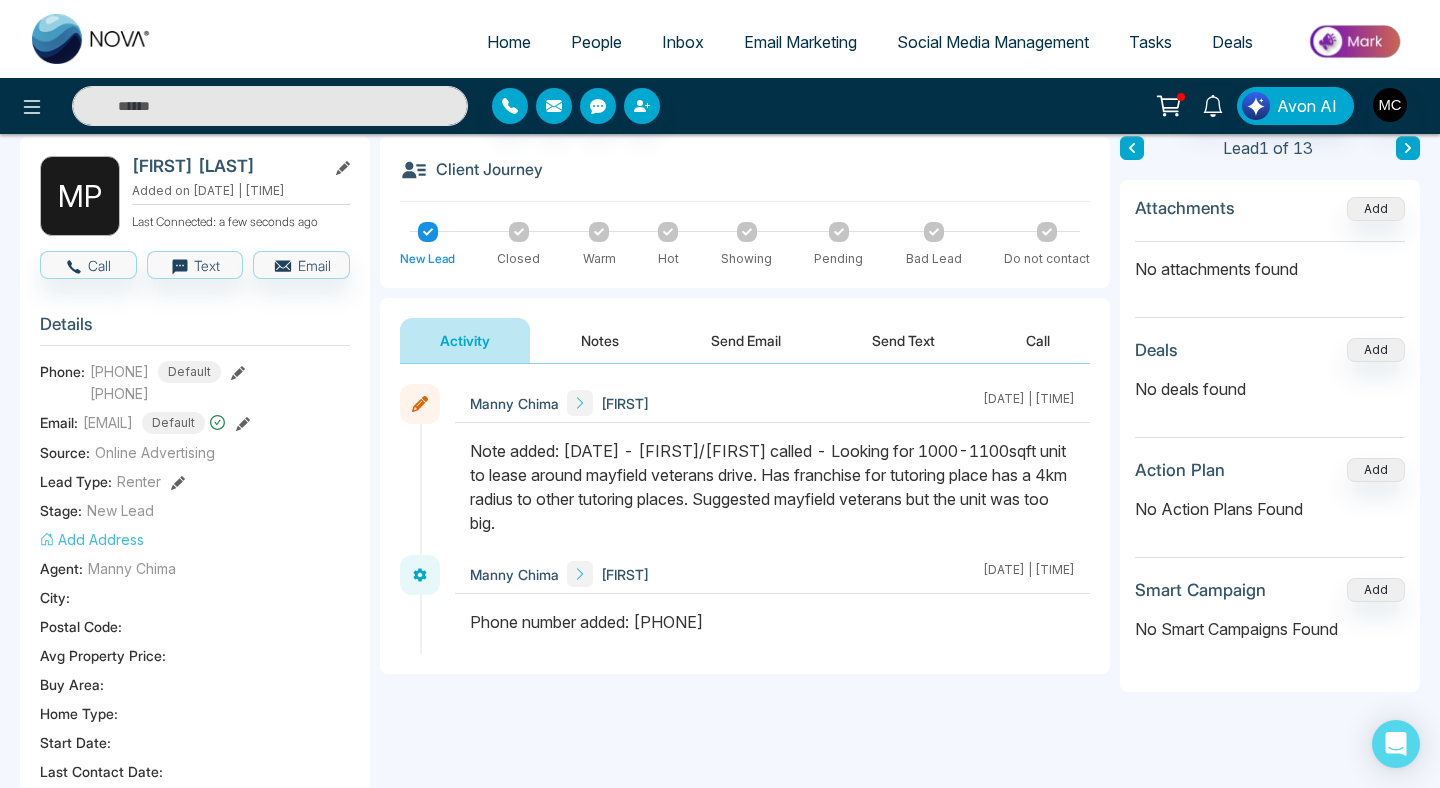 click on "[DATE] | [TIME]" at bounding box center [1029, 403] 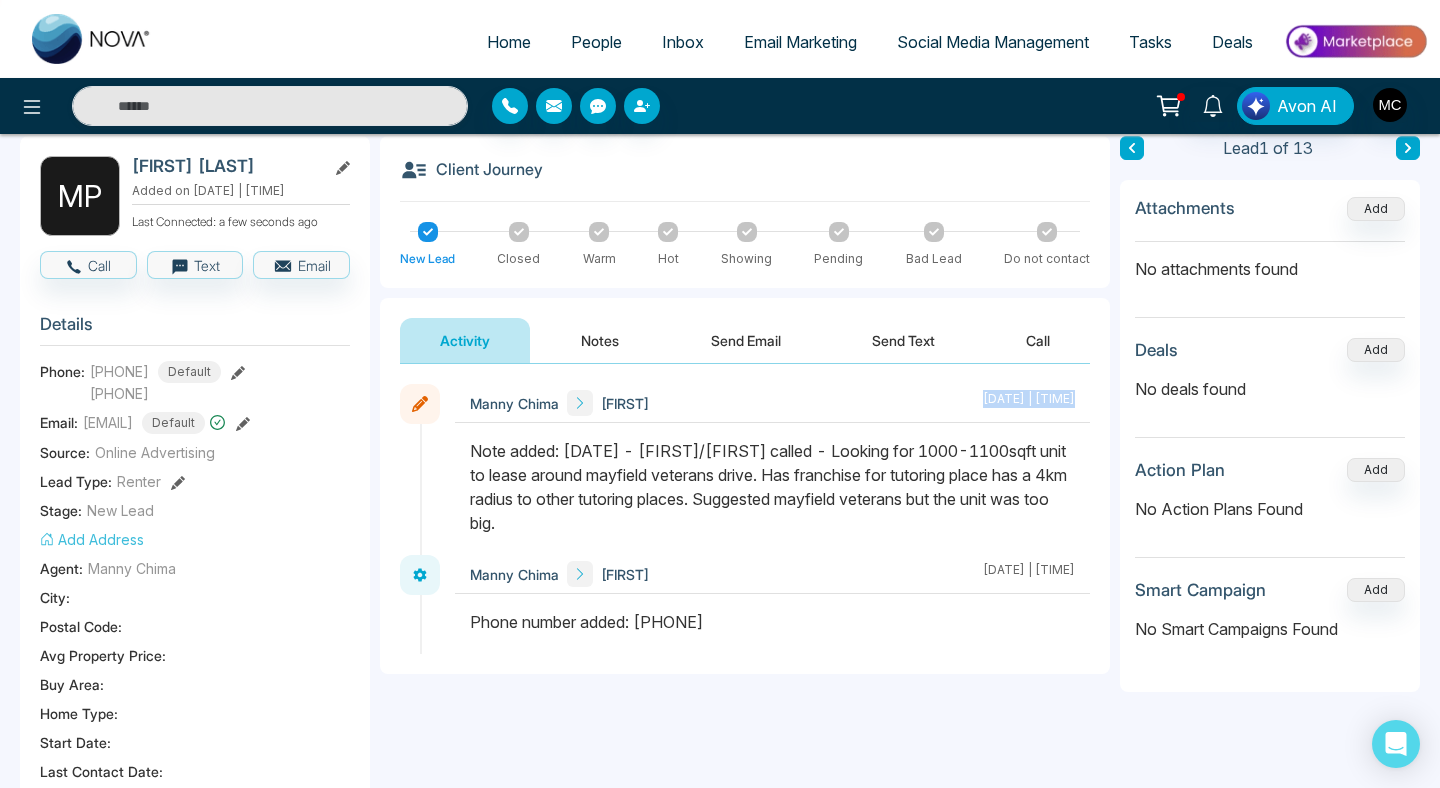 click on "[DATE] | [TIME]" at bounding box center [1029, 403] 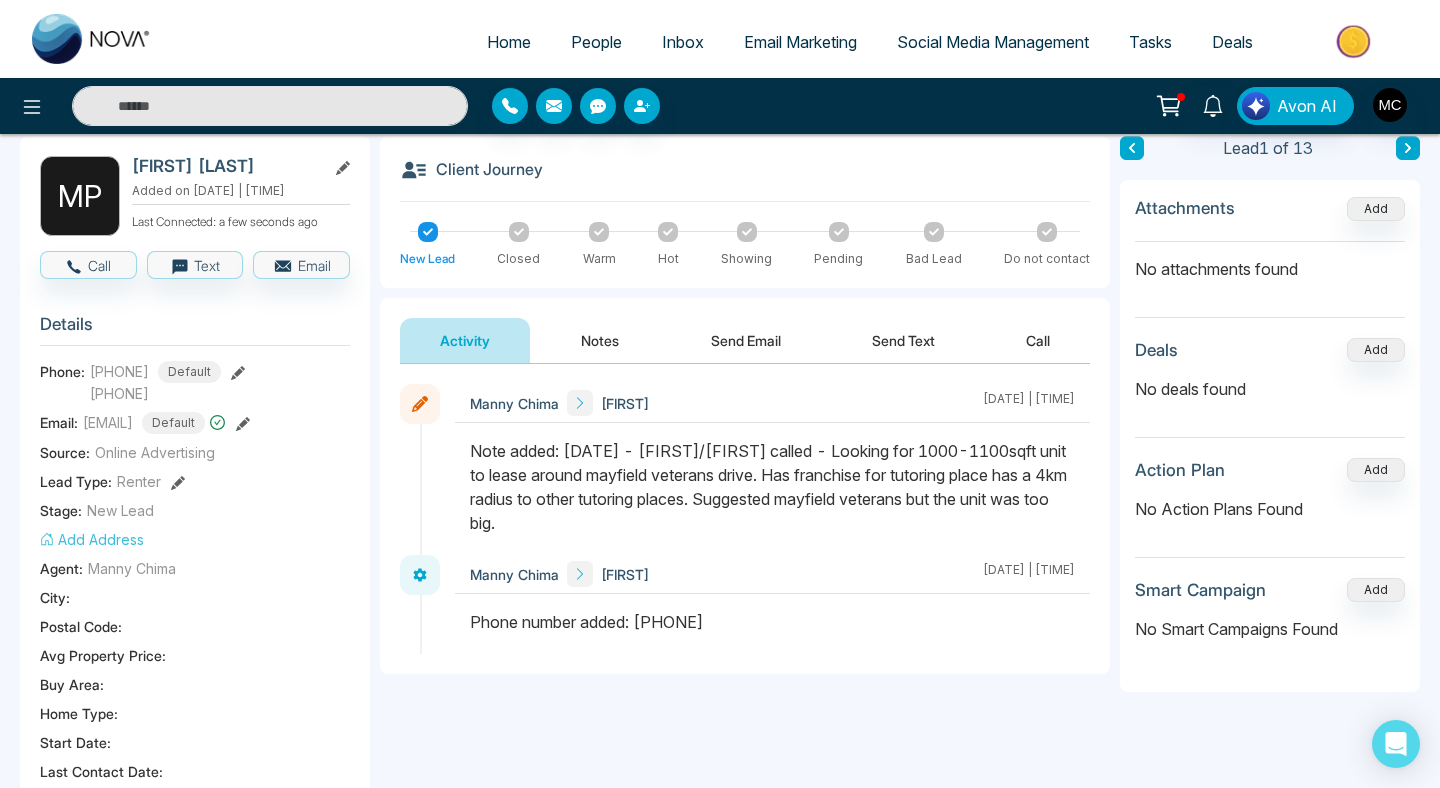 click on "Note added: [DATE] - [FIRST]/[FIRST] called - Looking for 1000-1100sqft unit to lease around mayfield veterans drive. Has franchise for tutoring place has a 4km radius to other tutoring places. Suggested mayfield veterans but the unit was too big." at bounding box center [772, 487] 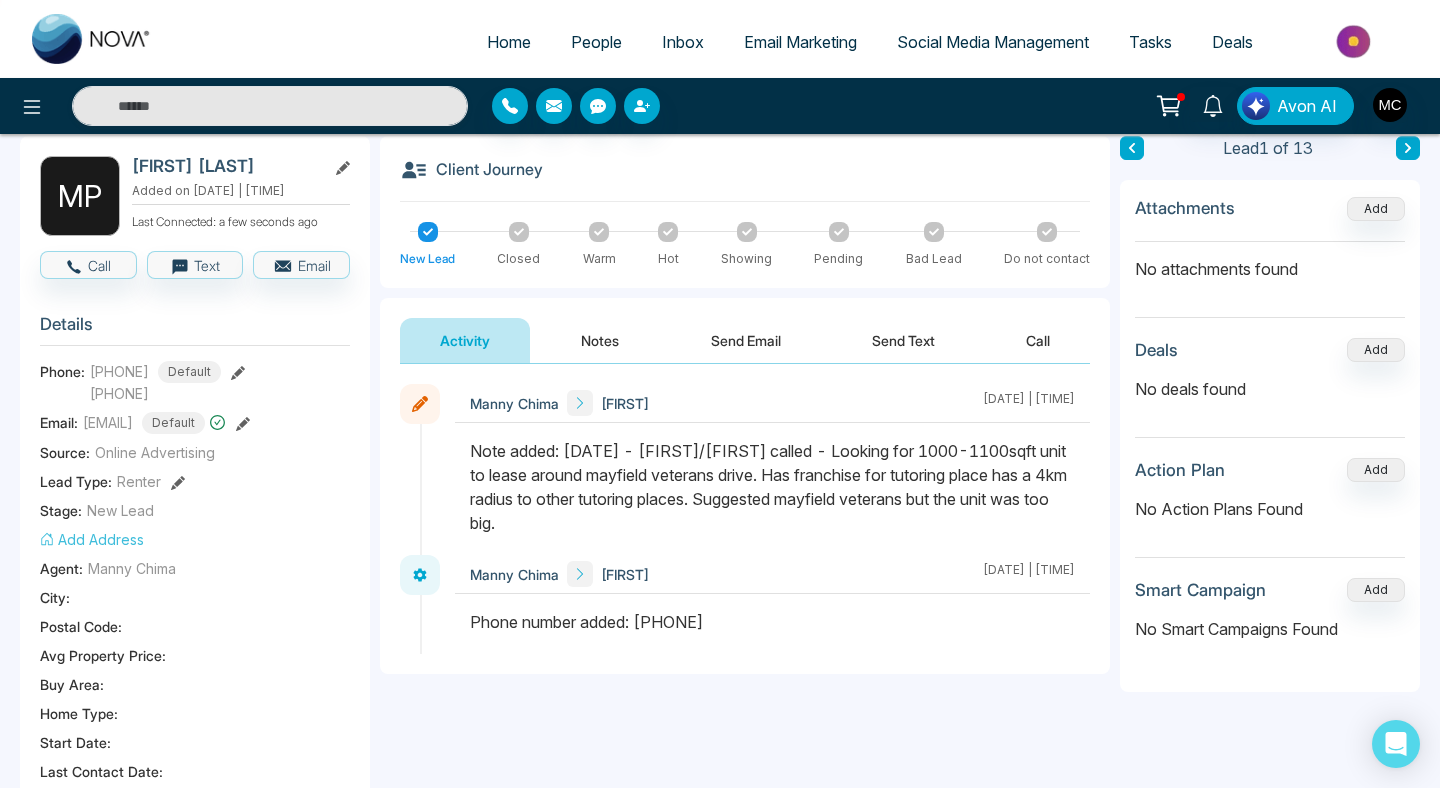 drag, startPoint x: 472, startPoint y: 452, endPoint x: 713, endPoint y: 545, distance: 258.3215 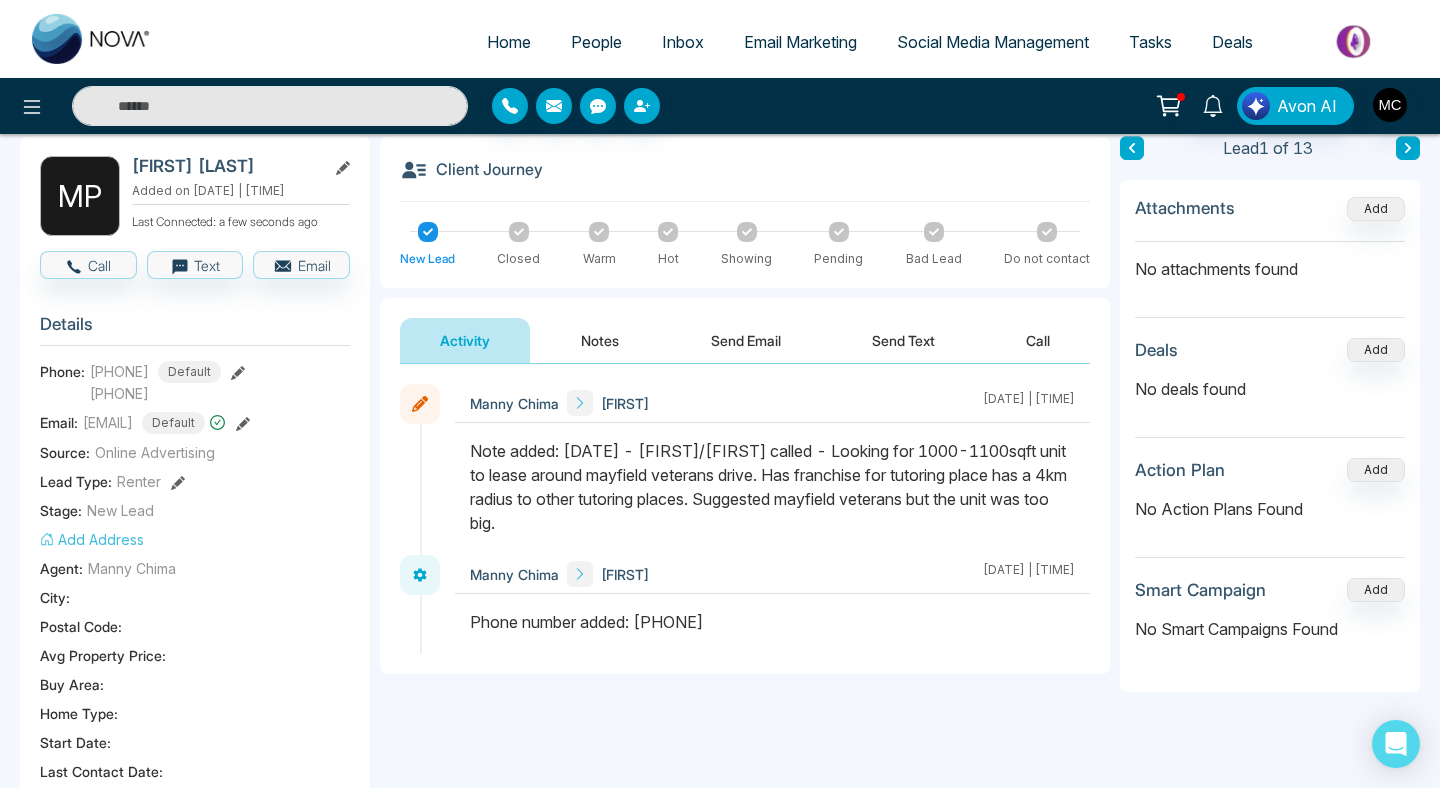 click at bounding box center [772, 497] 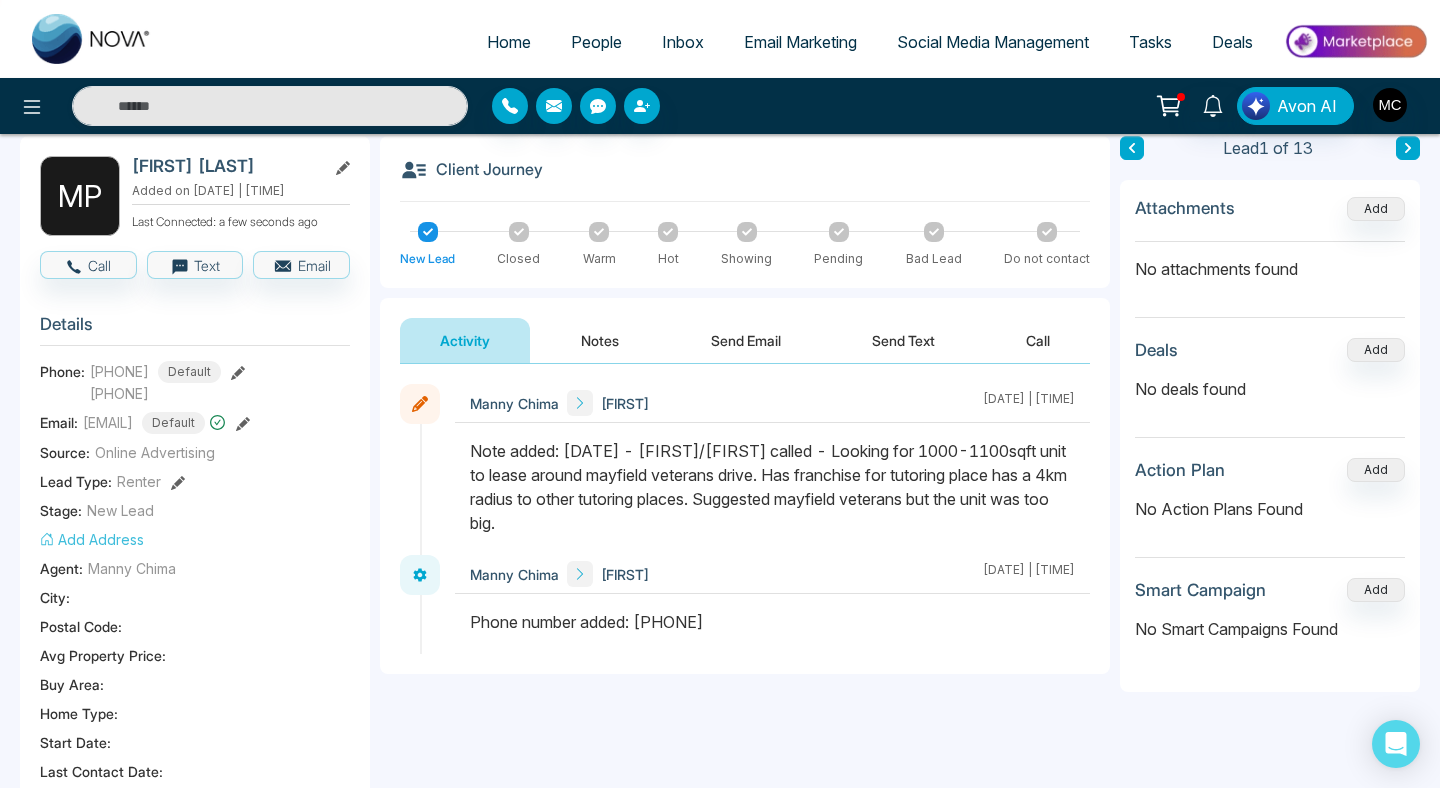 click on "Notes" at bounding box center (600, 340) 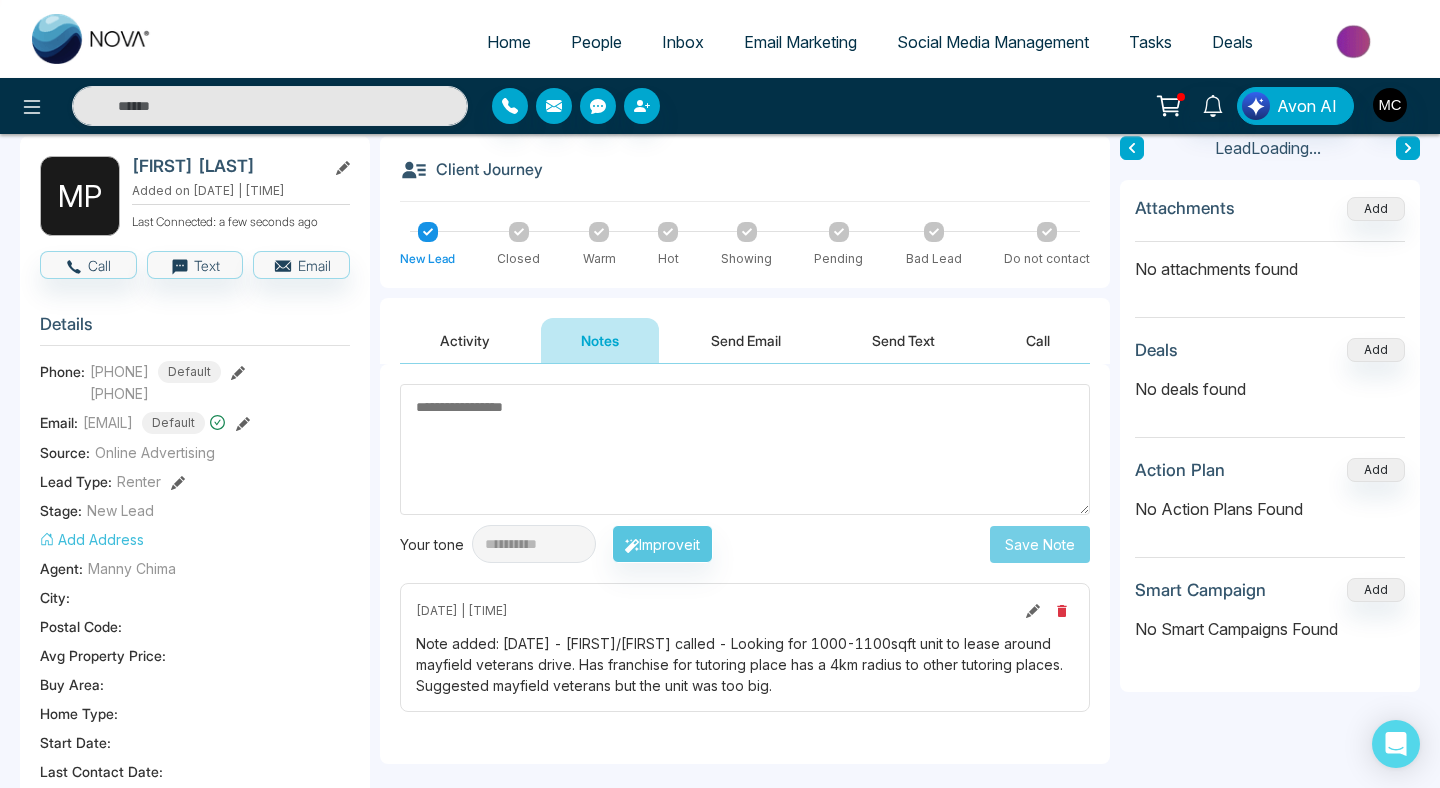 click at bounding box center [745, 449] 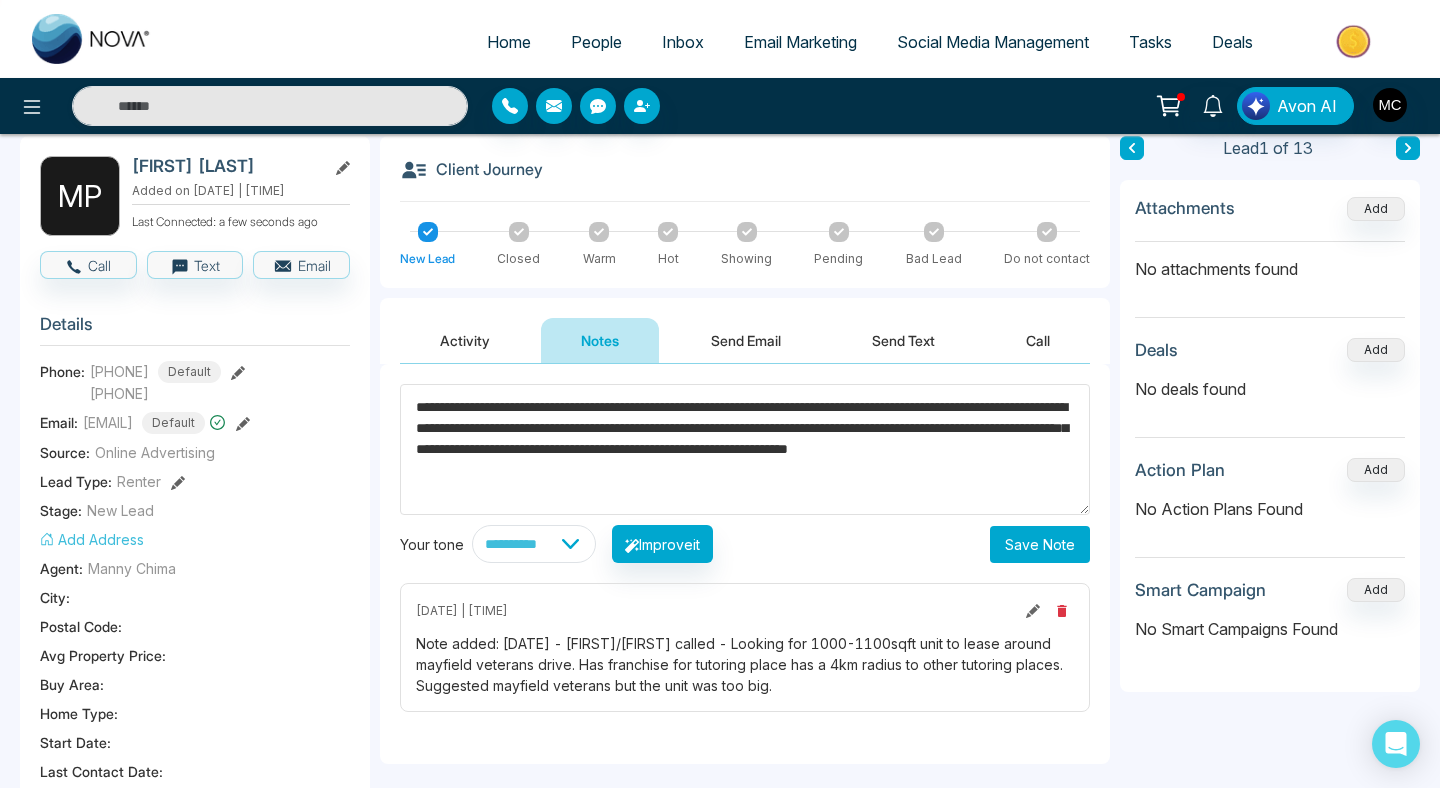 type on "**********" 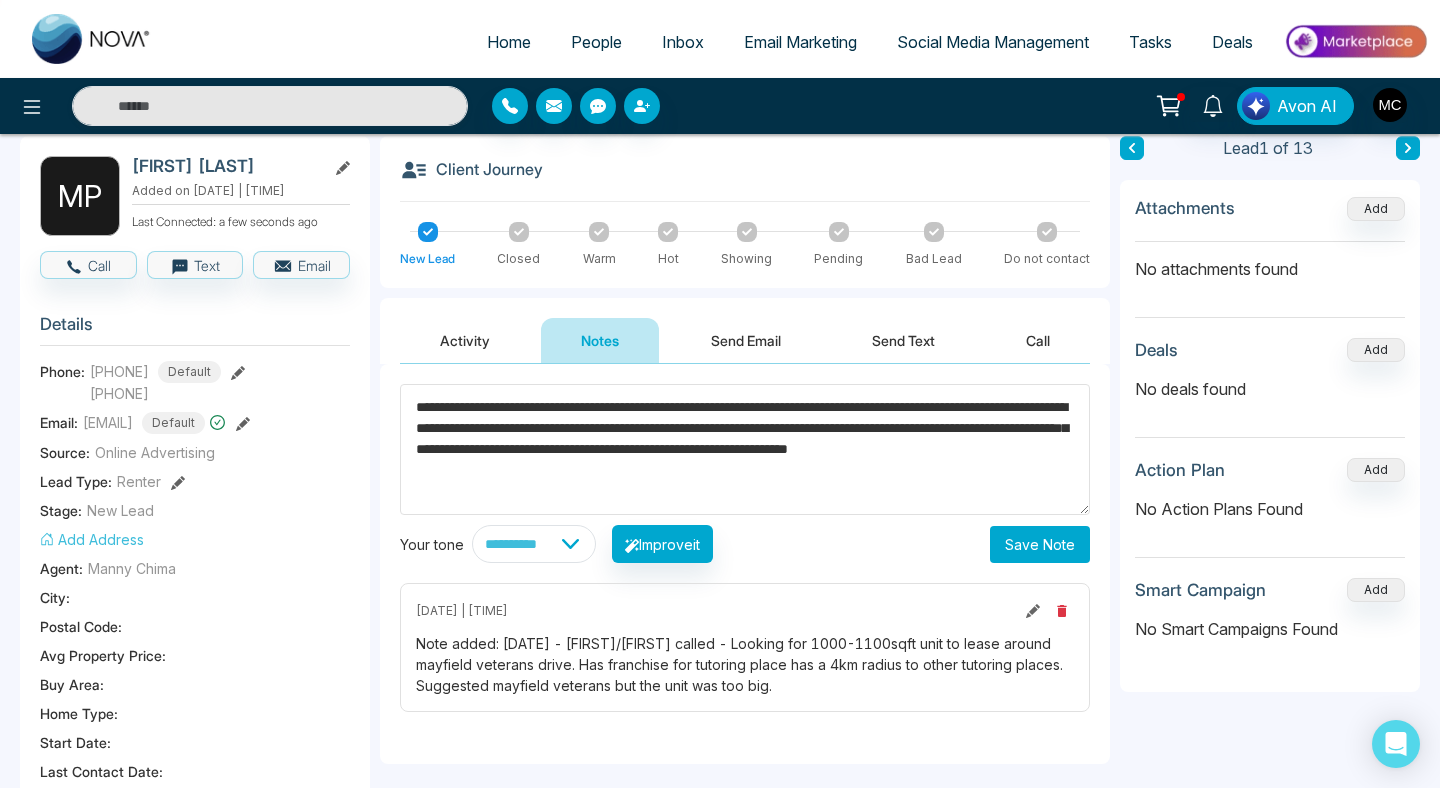 click 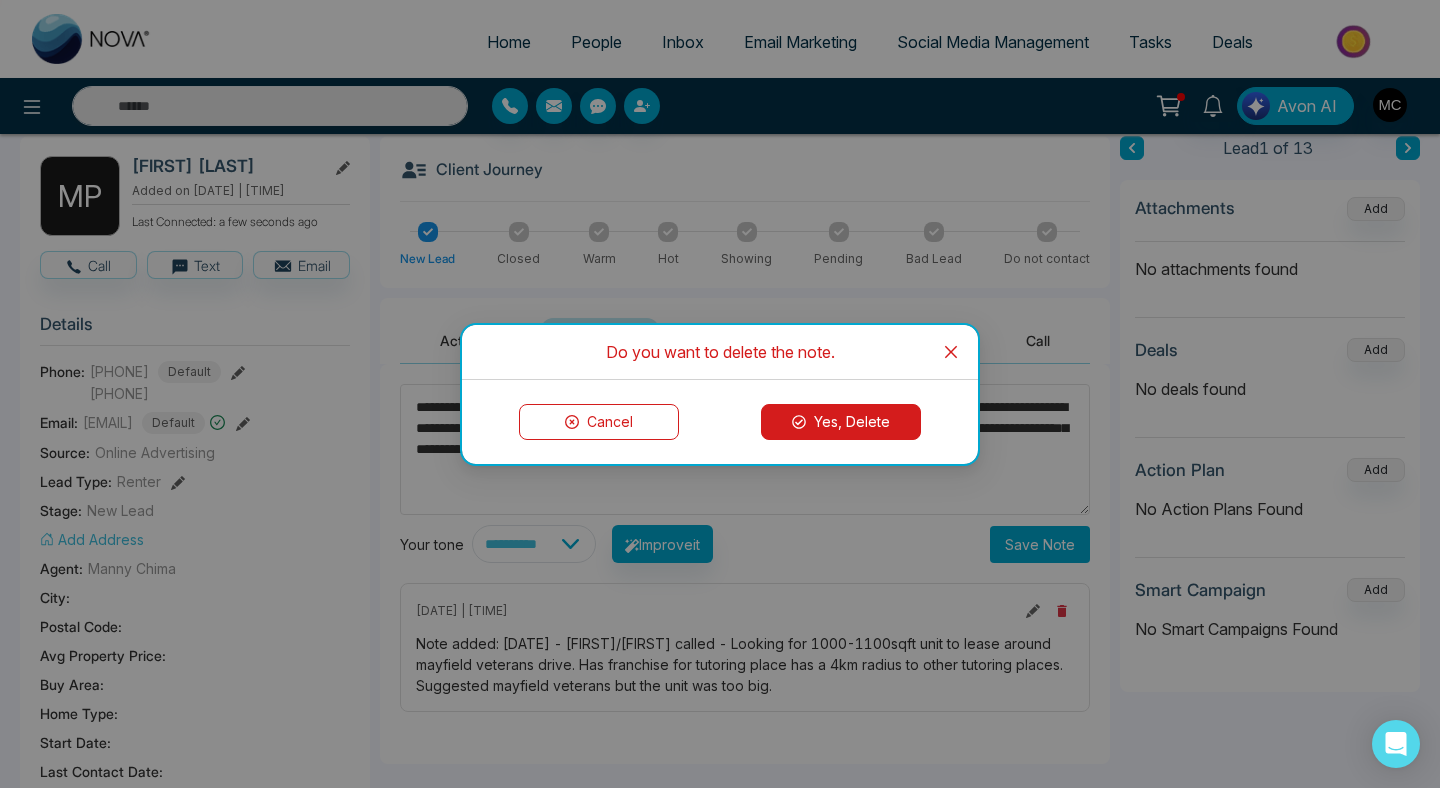 click on "Yes, Delete" at bounding box center [841, 422] 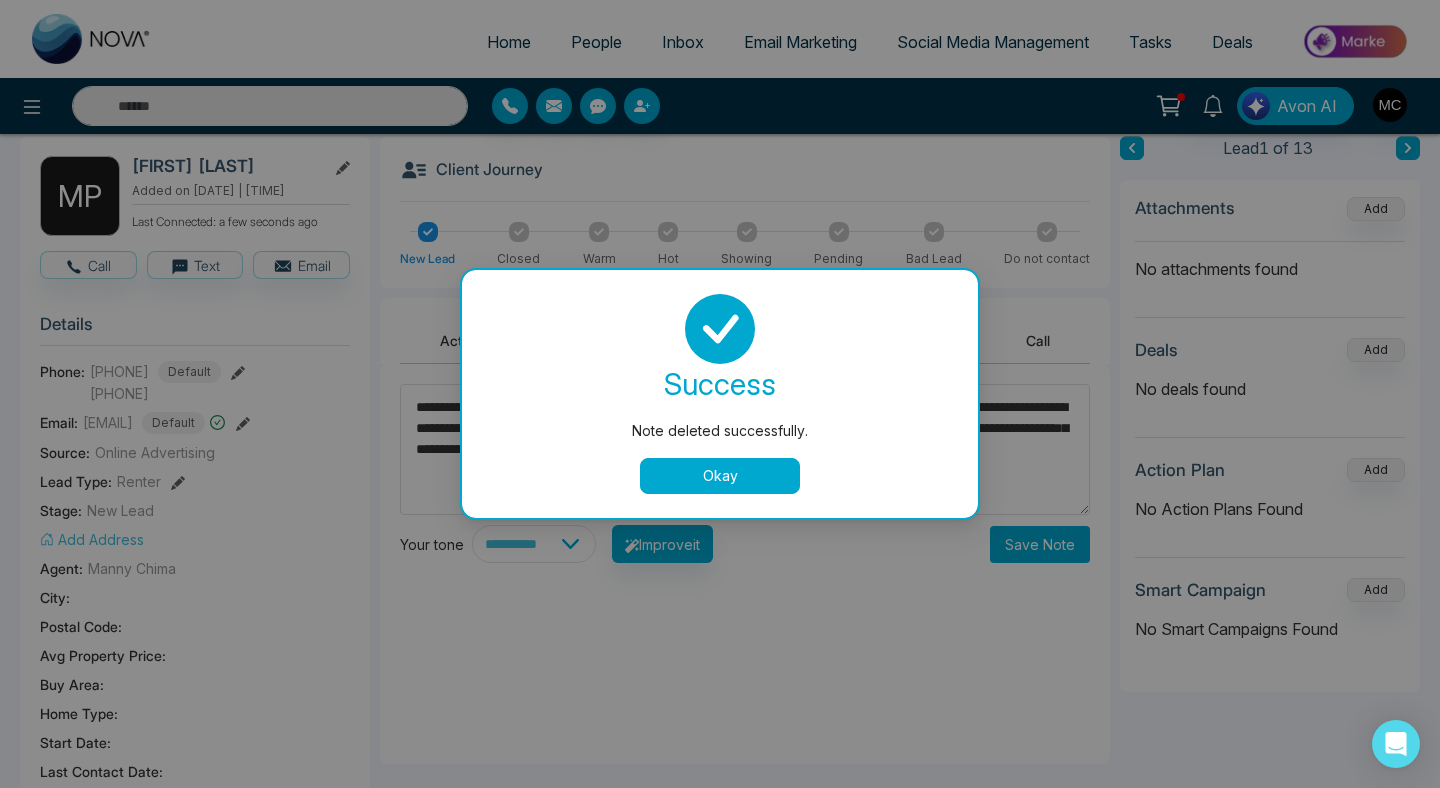 click on "Okay" at bounding box center (720, 476) 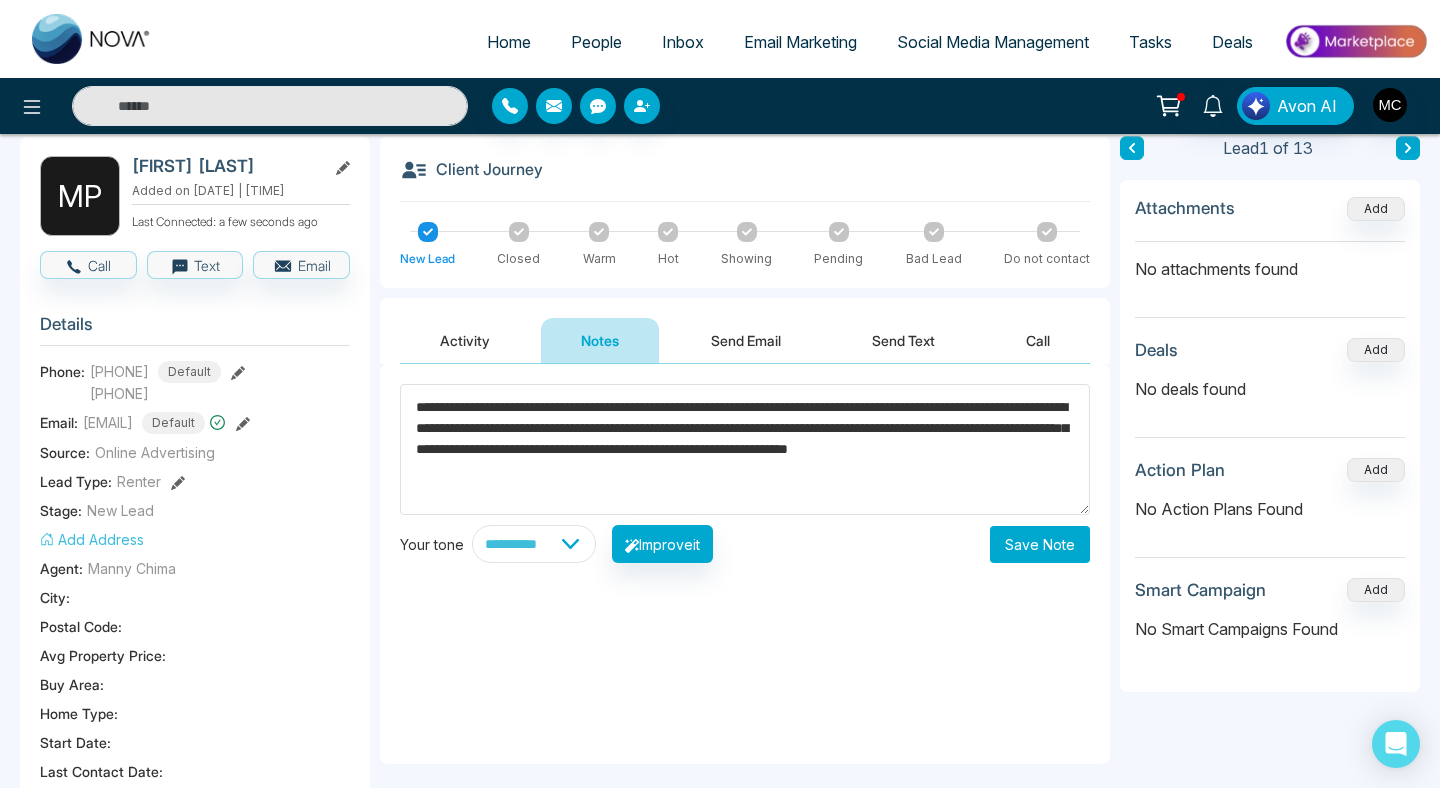 click on "Save Note" at bounding box center [1040, 544] 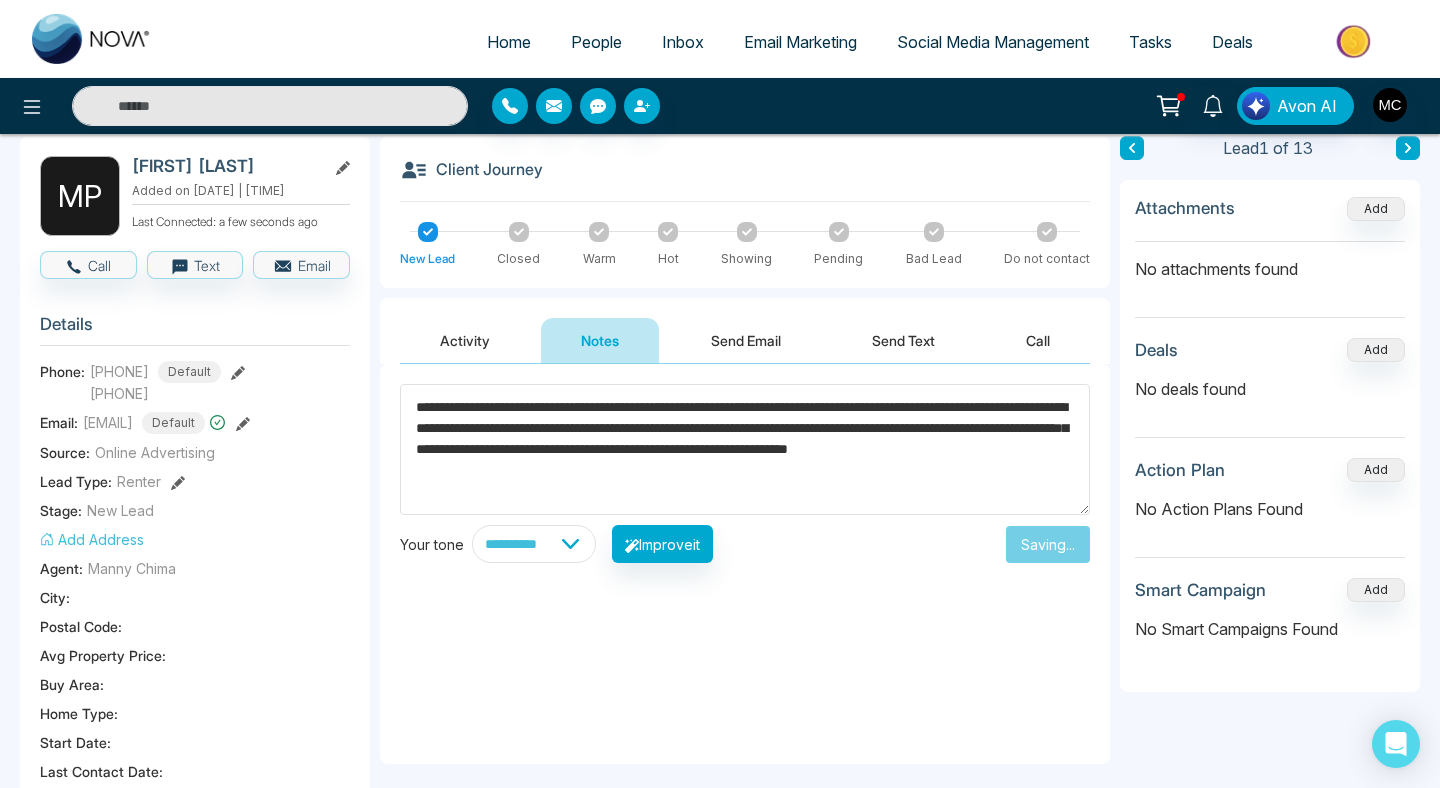 type 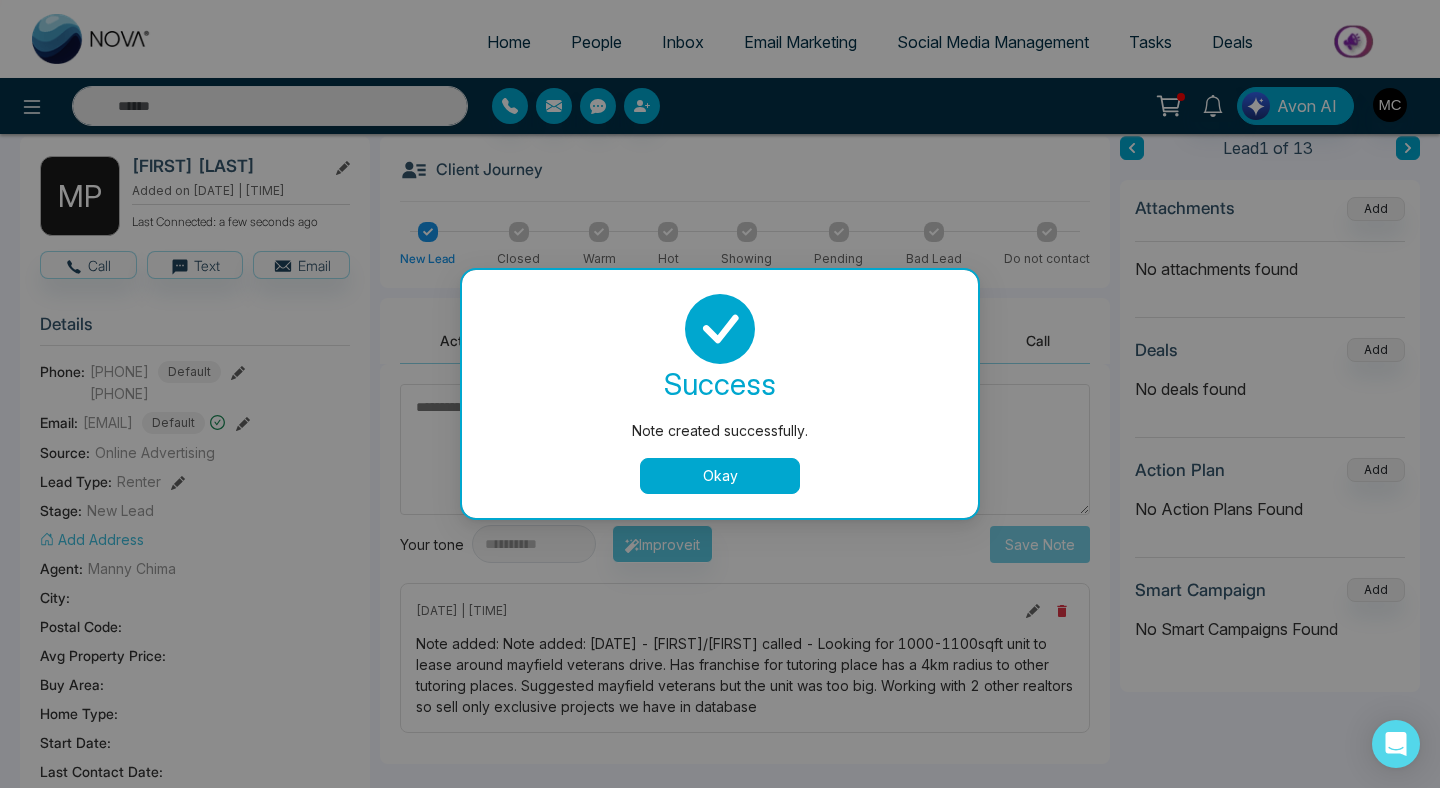 click on "Okay" at bounding box center (720, 476) 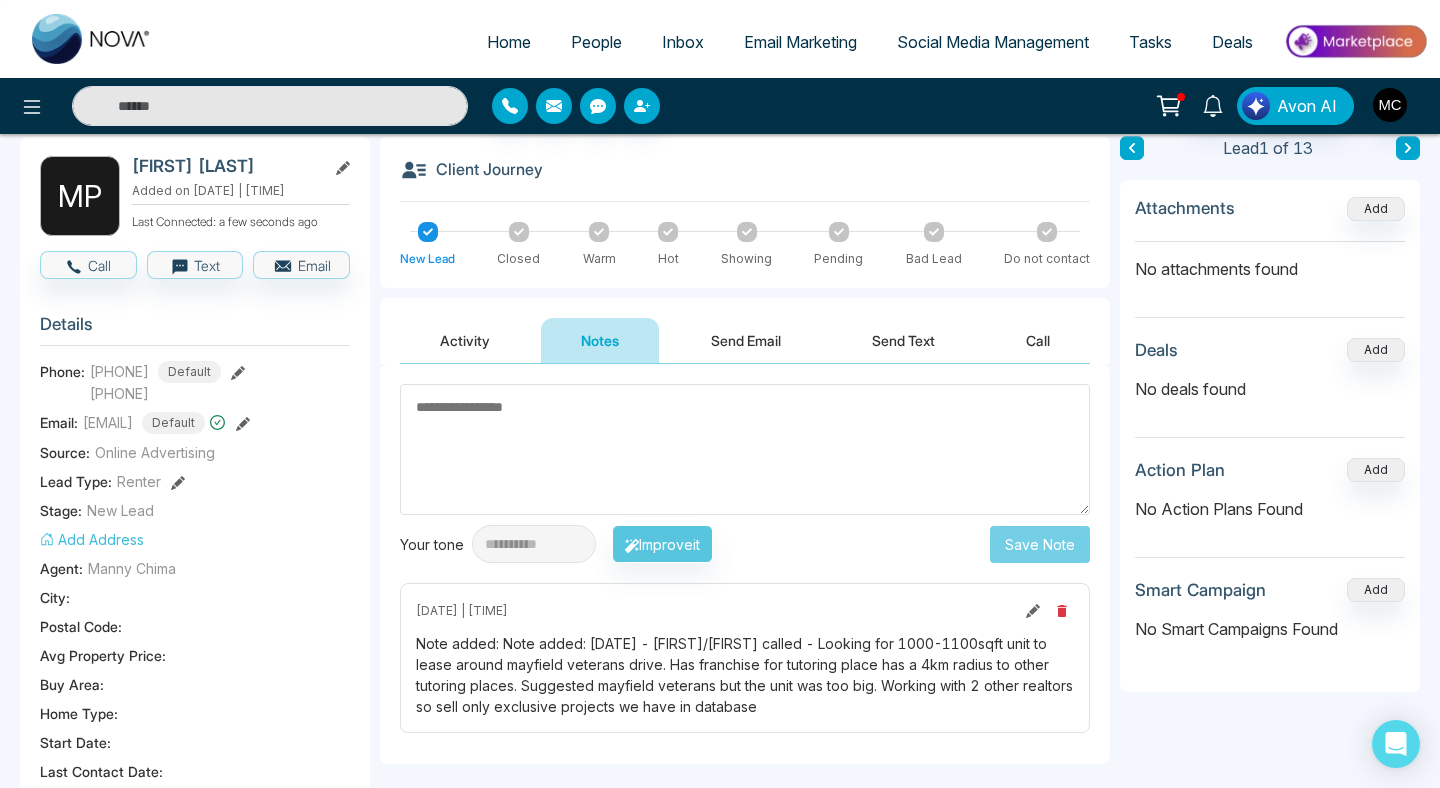click on "People" at bounding box center (596, 42) 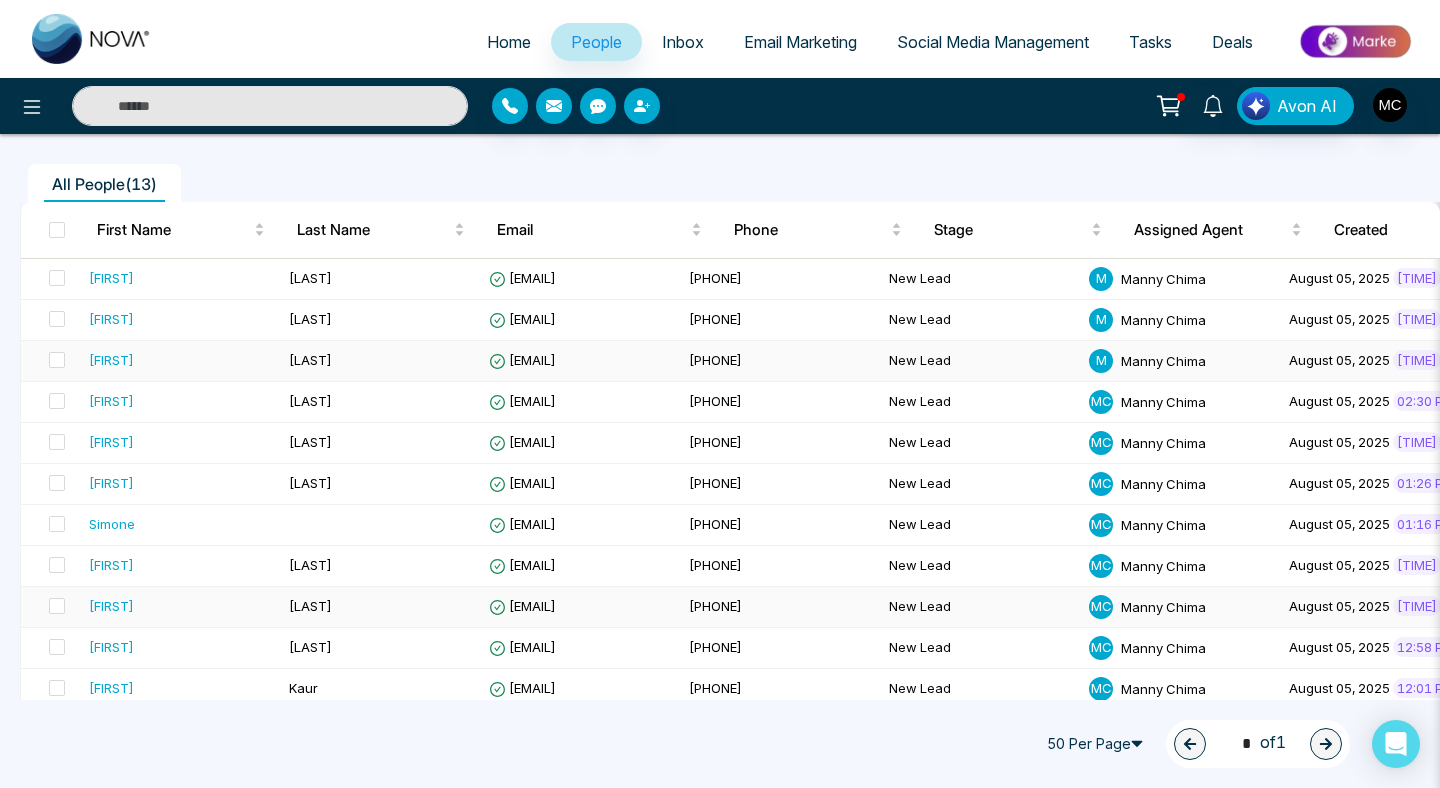 scroll, scrollTop: 237, scrollLeft: 0, axis: vertical 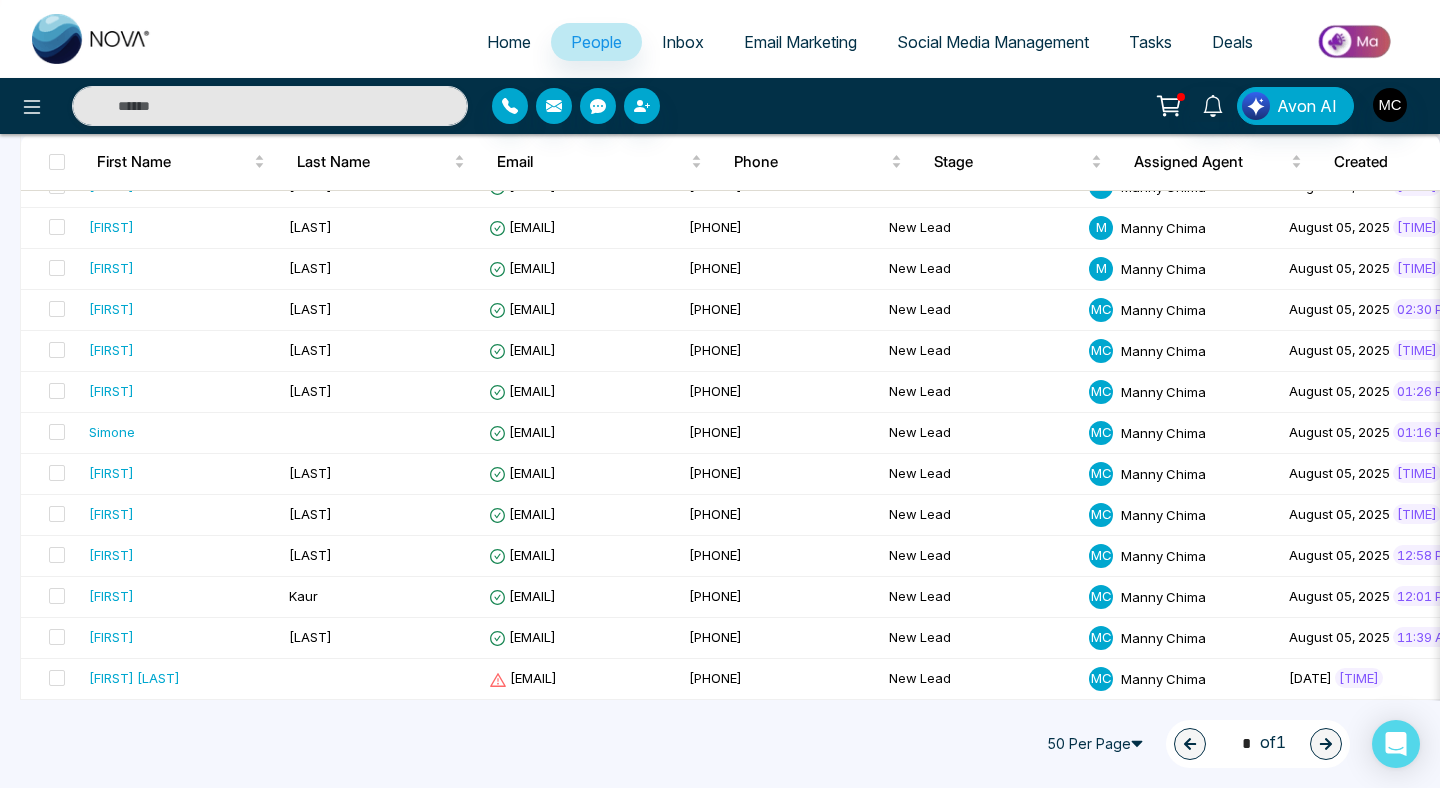 click on "Email Marketing" at bounding box center [800, 42] 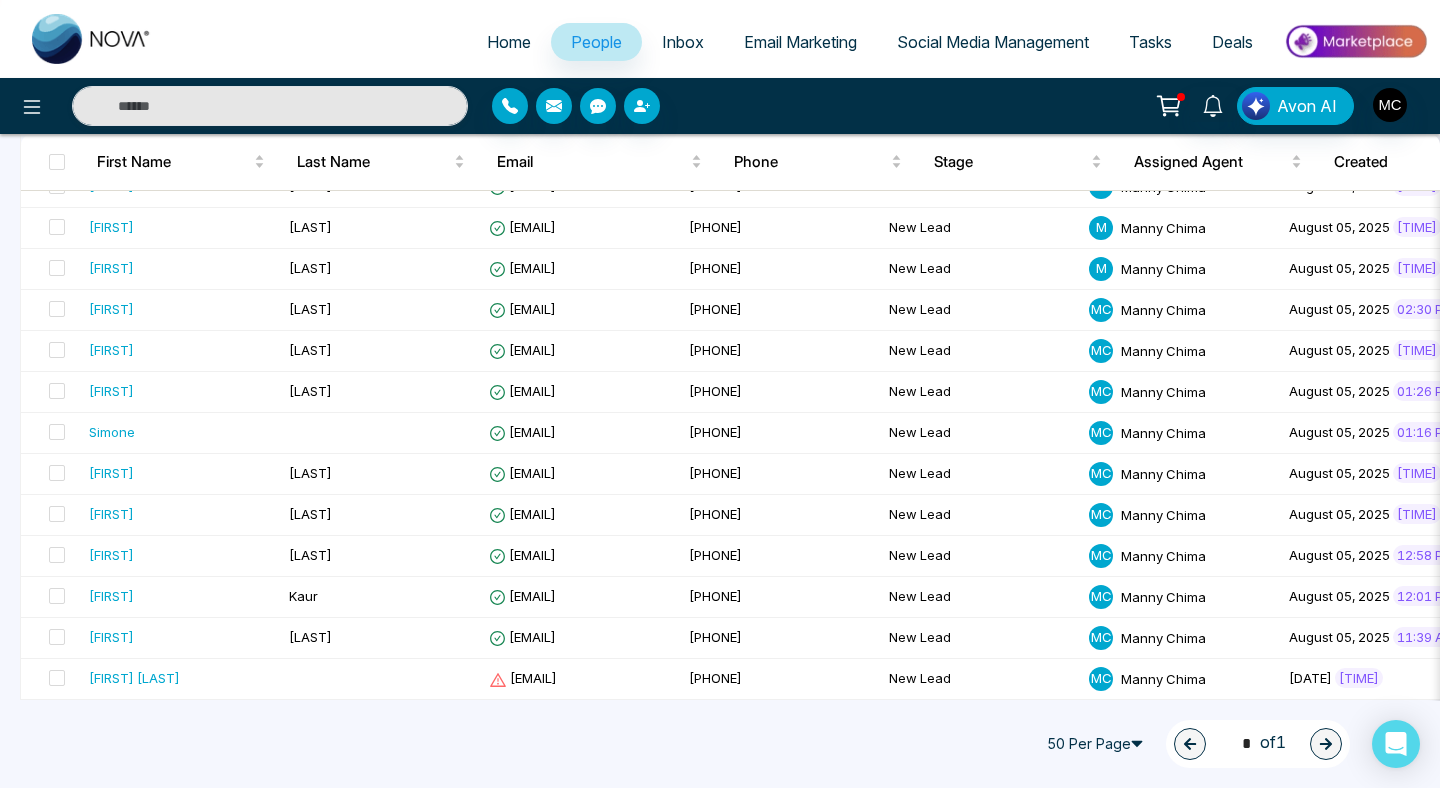 scroll, scrollTop: 0, scrollLeft: 0, axis: both 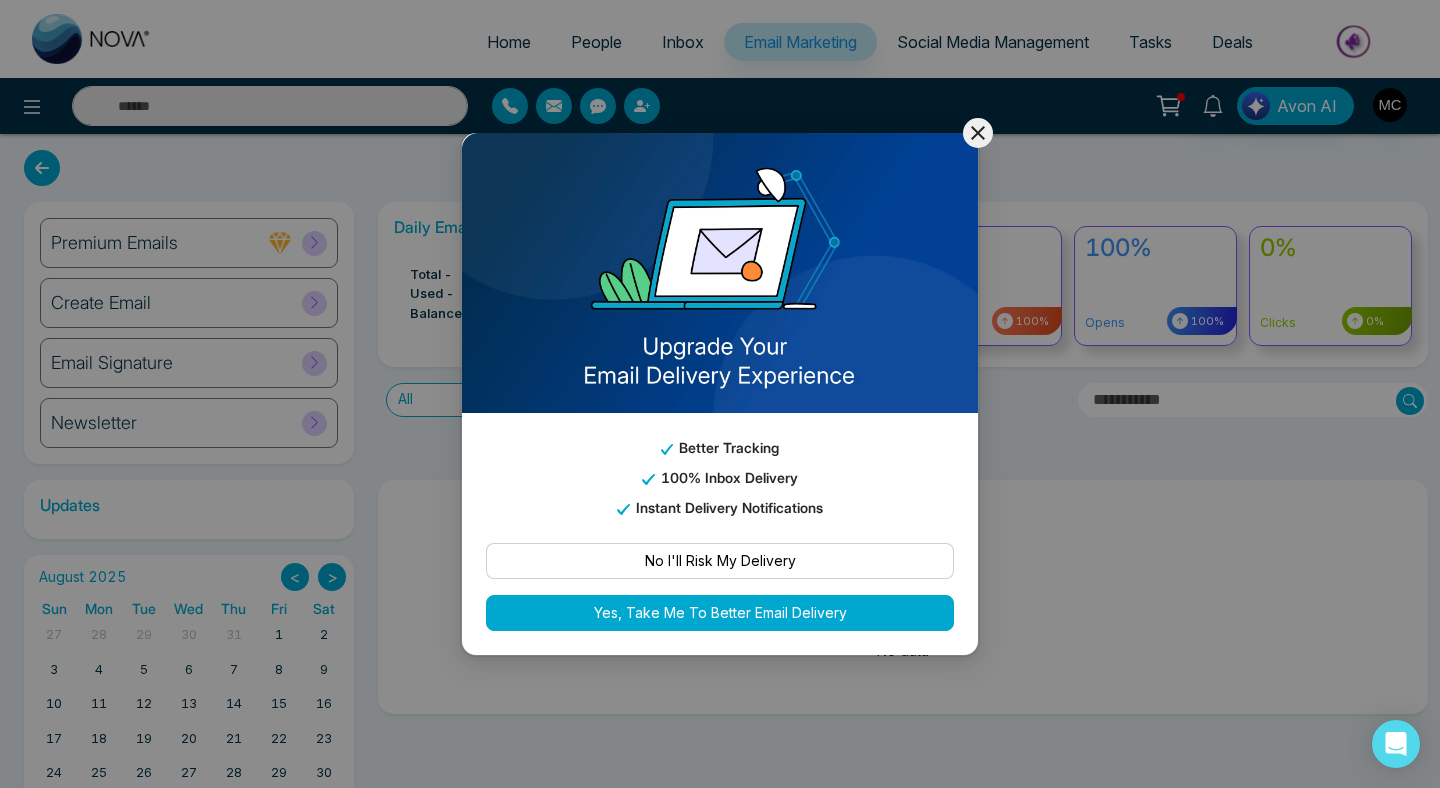 click on "Better Tracking 100% Inbox Delivery Instant Delivery Notifications   No I'll Risk My Delivery   Yes, Take Me To Better Email Delivery" at bounding box center [720, 394] 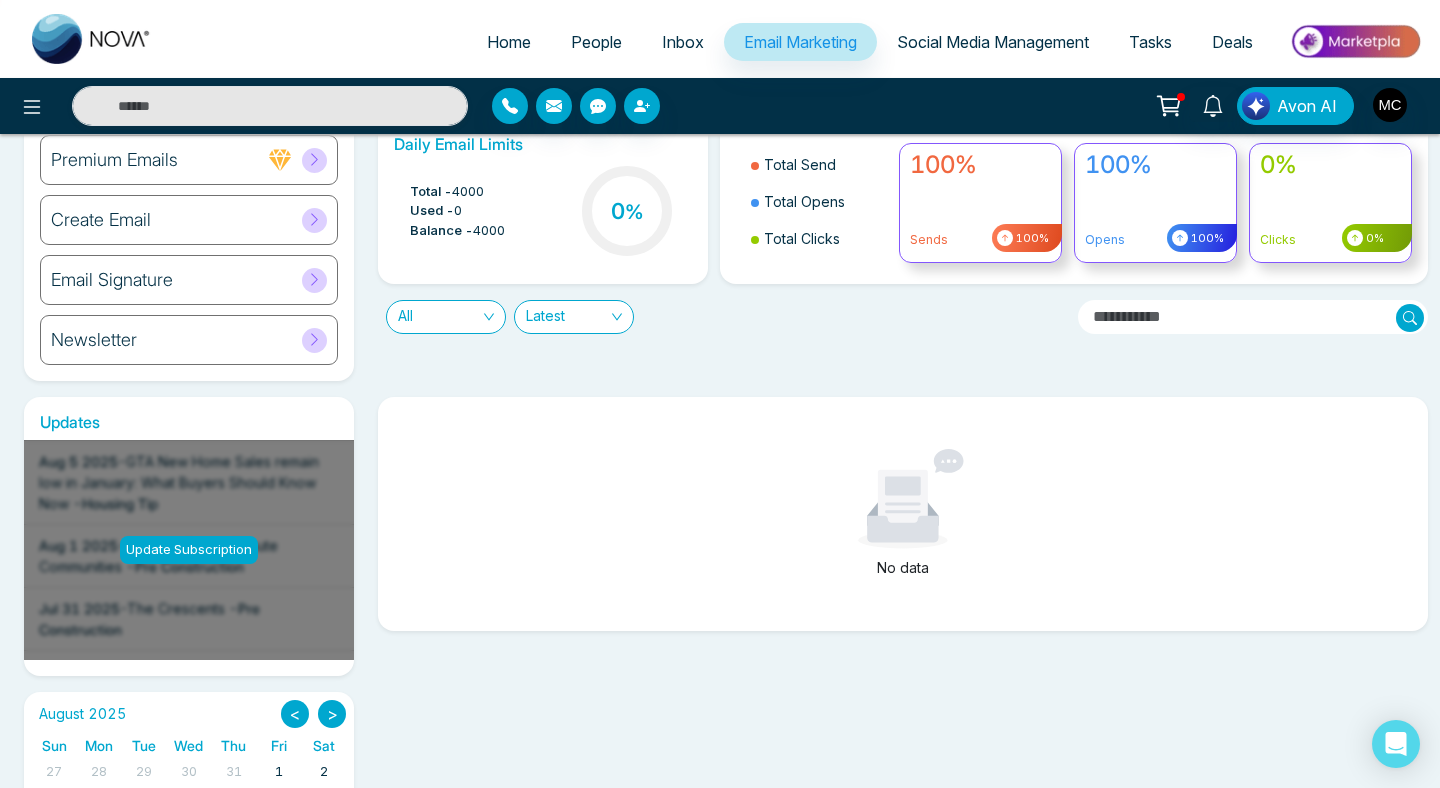 scroll, scrollTop: 89, scrollLeft: 0, axis: vertical 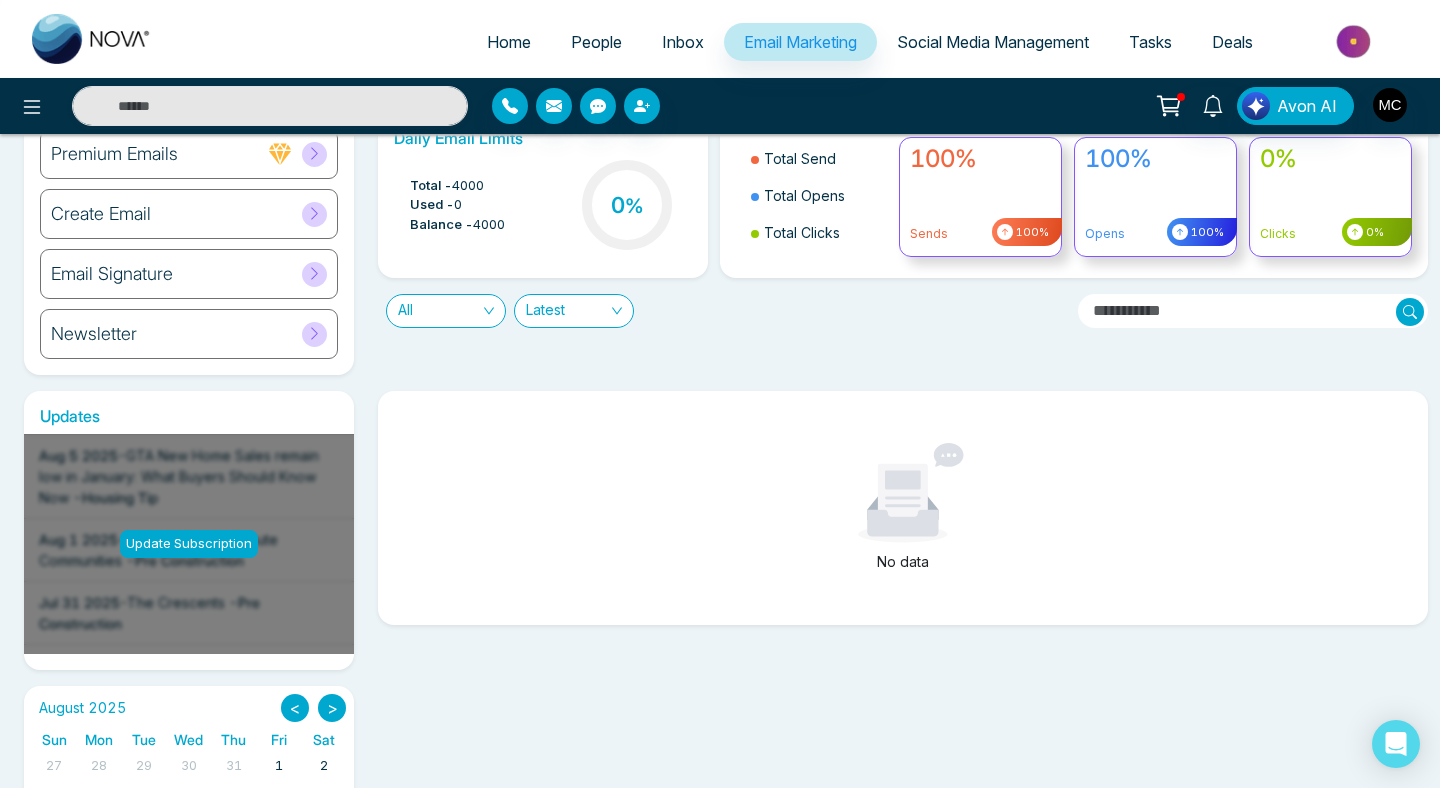 click on "Email Signature" at bounding box center [189, 274] 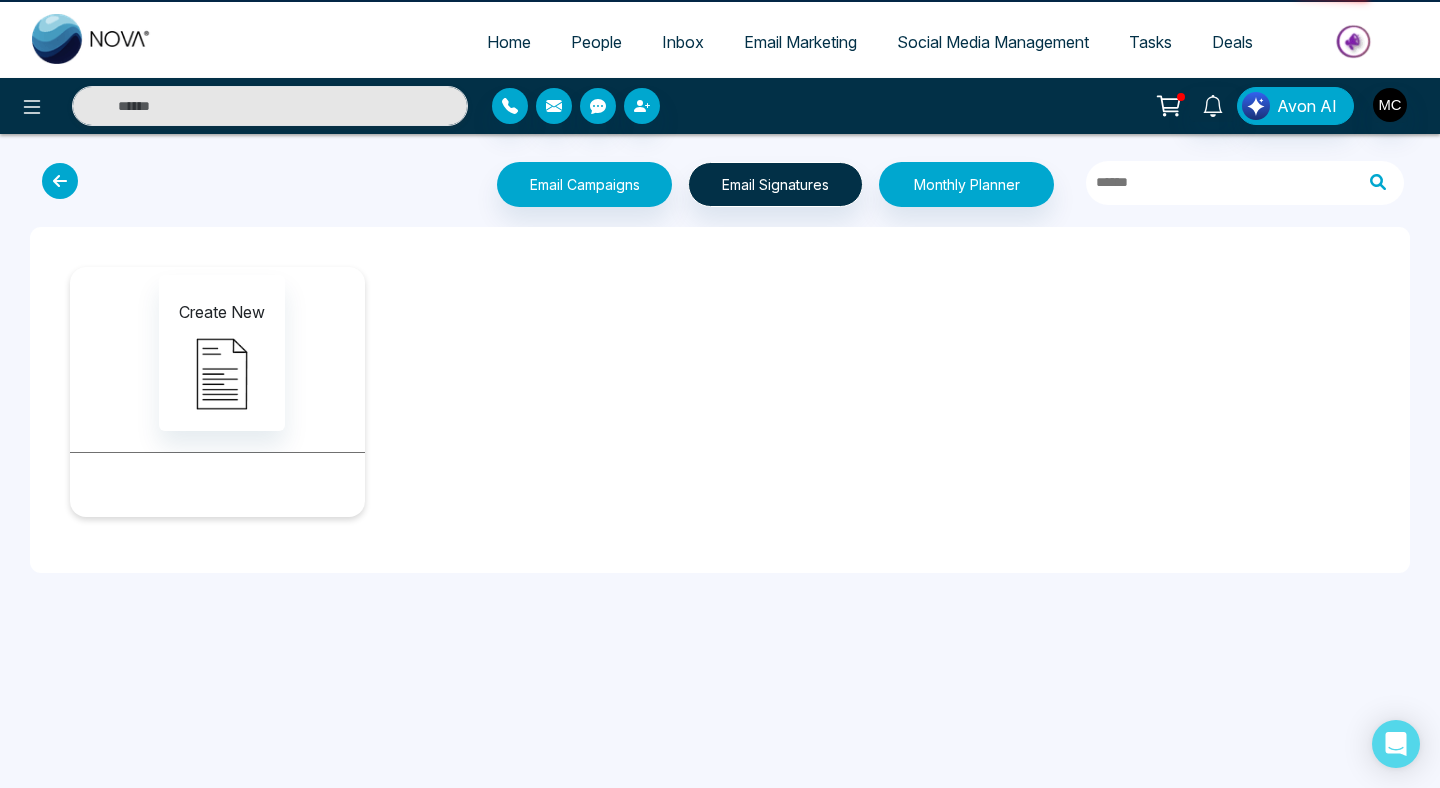 scroll, scrollTop: 0, scrollLeft: 0, axis: both 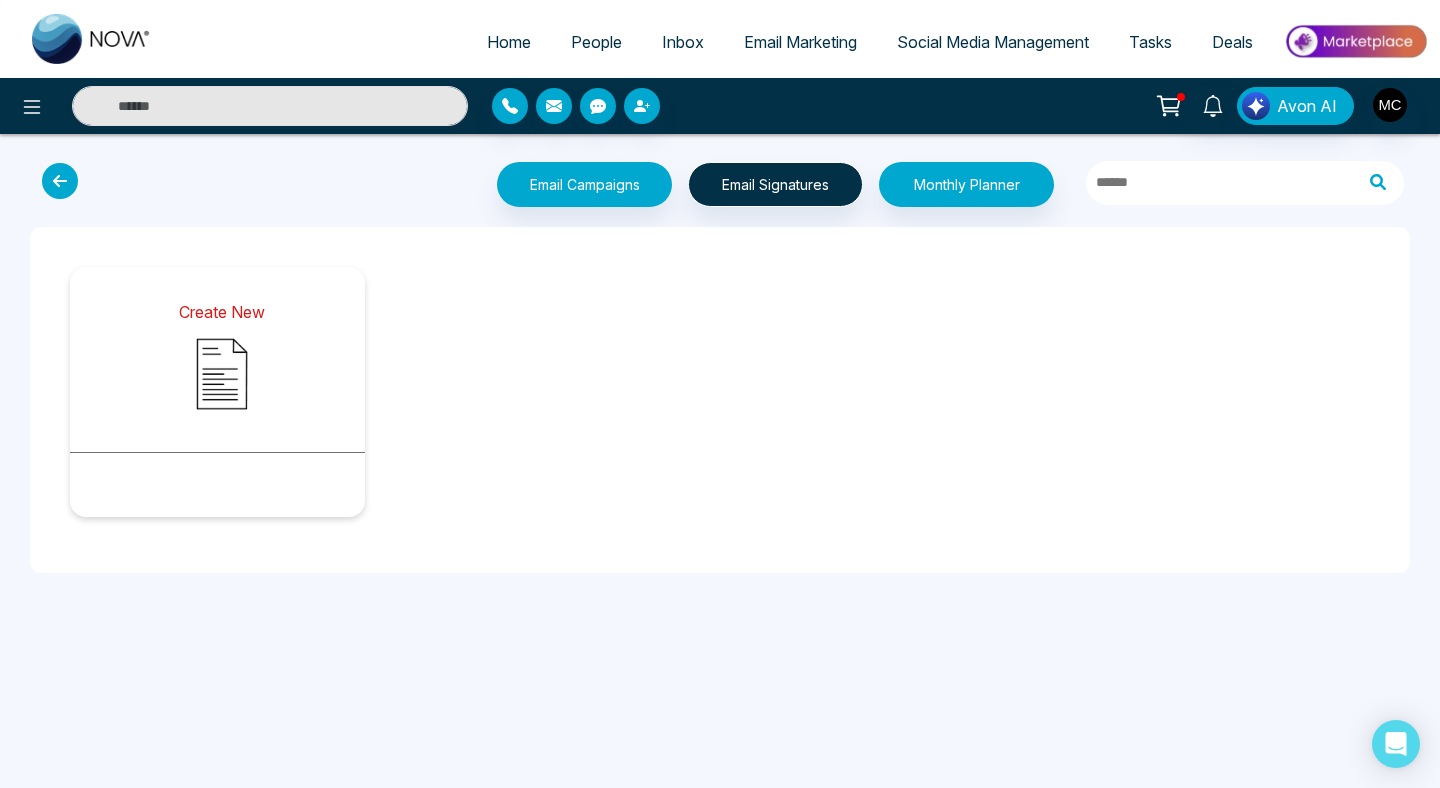 click at bounding box center (222, 374) 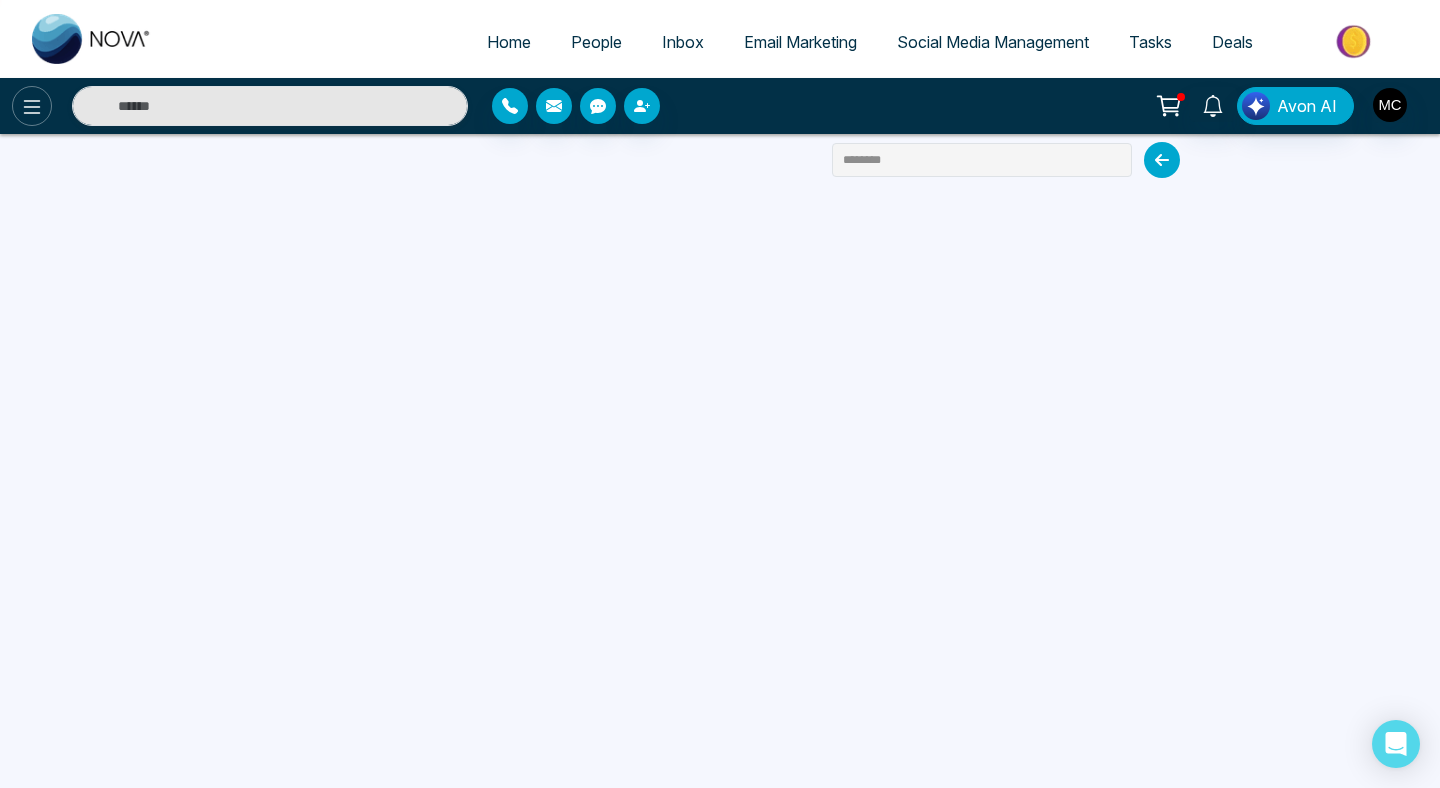 click 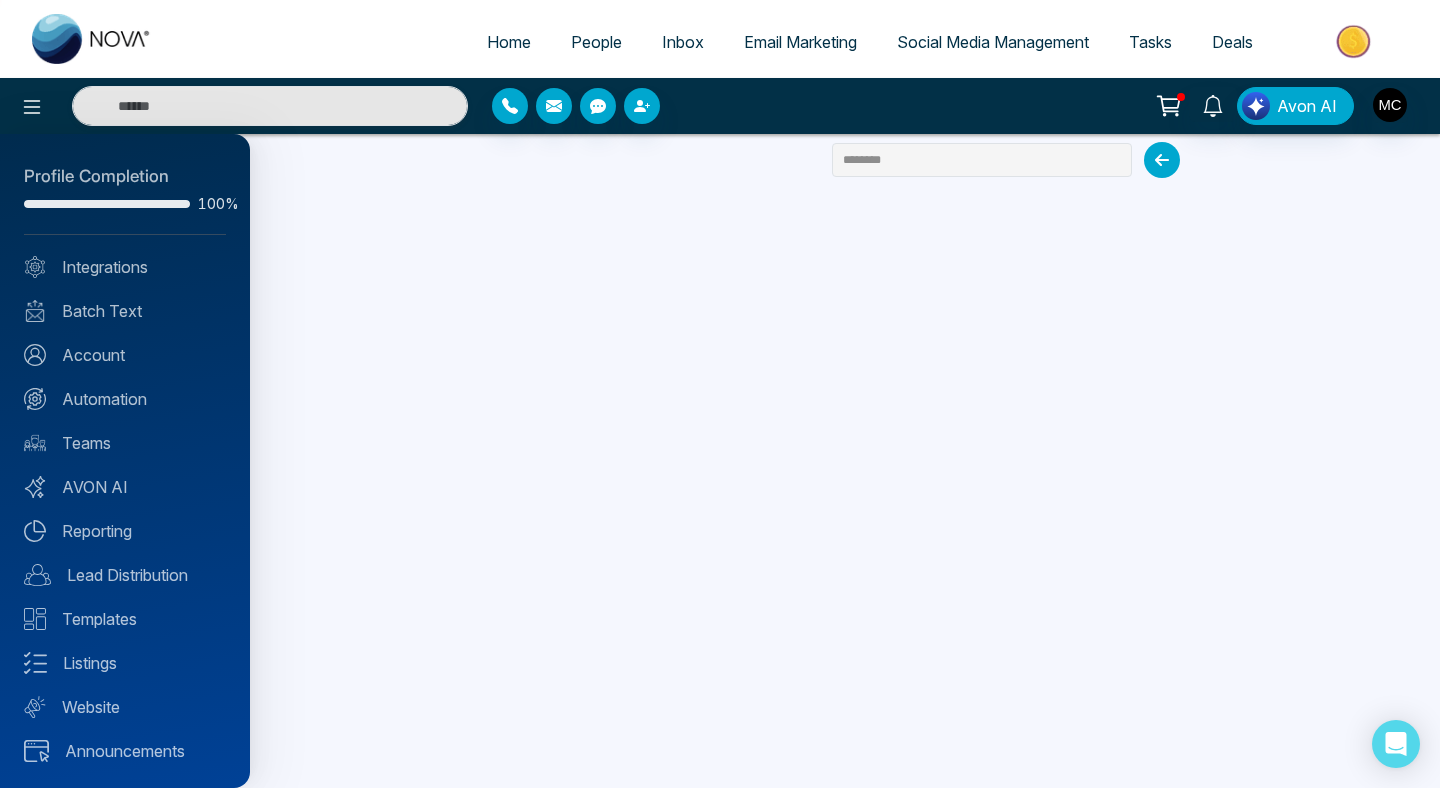 click at bounding box center [720, 394] 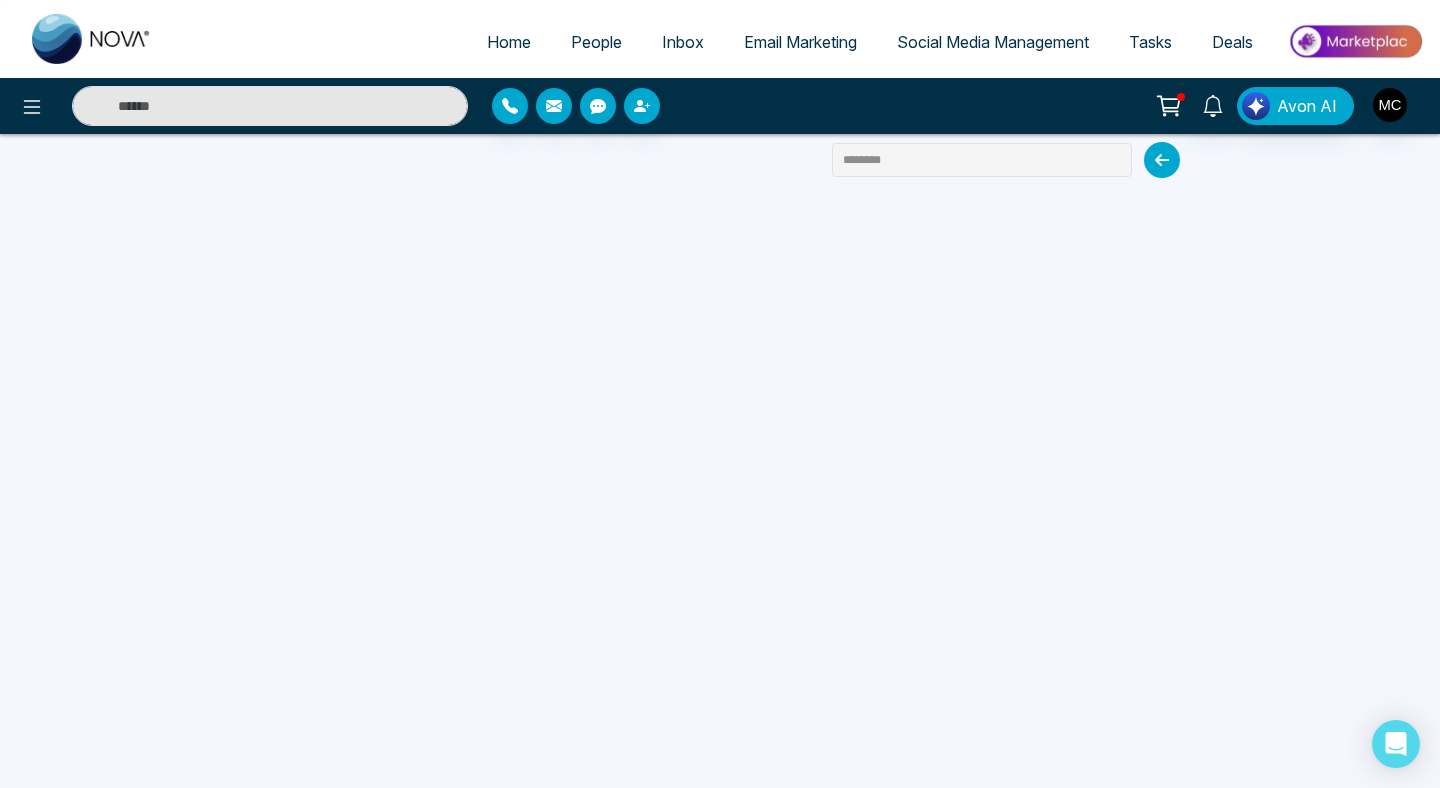 click on "Home" at bounding box center (509, 42) 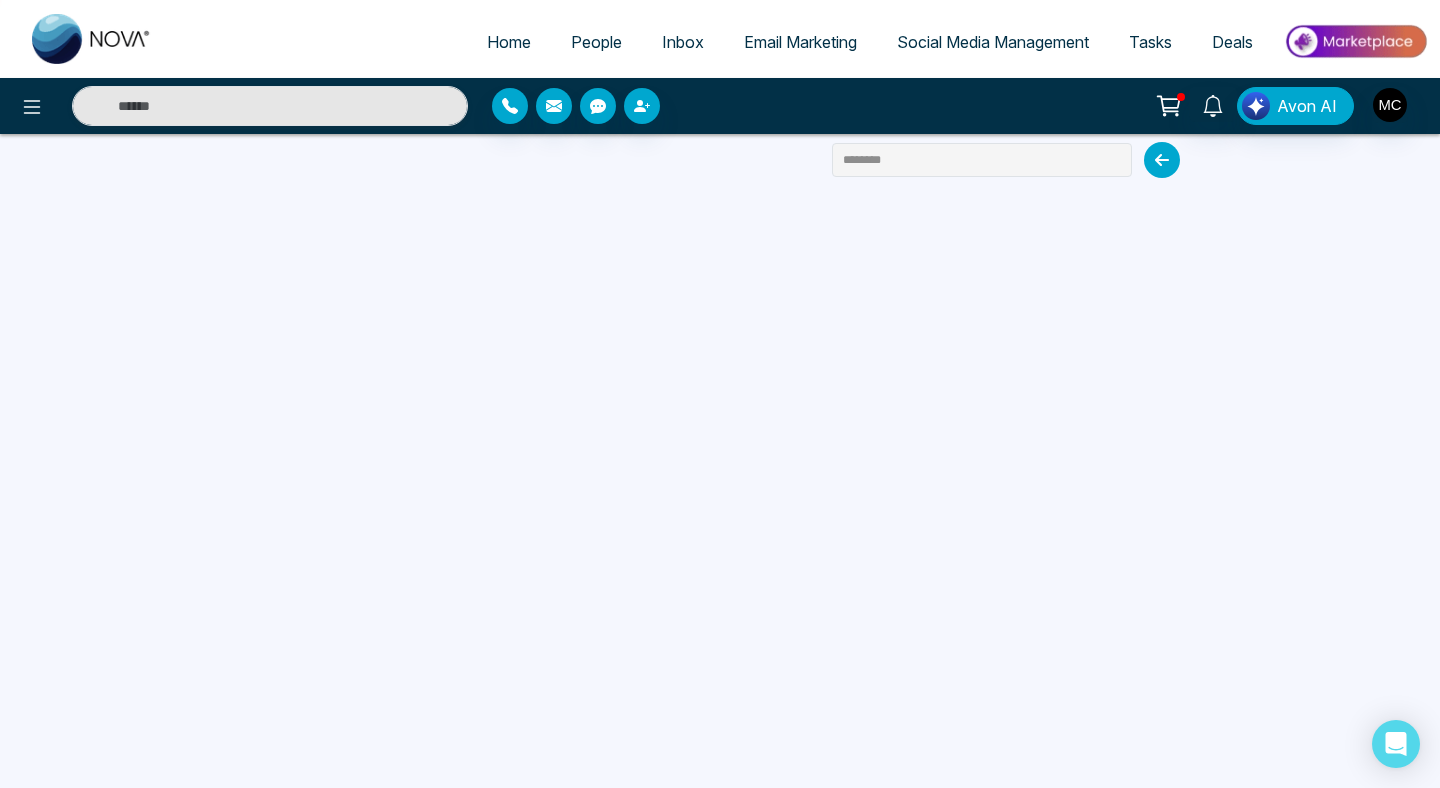 select on "*" 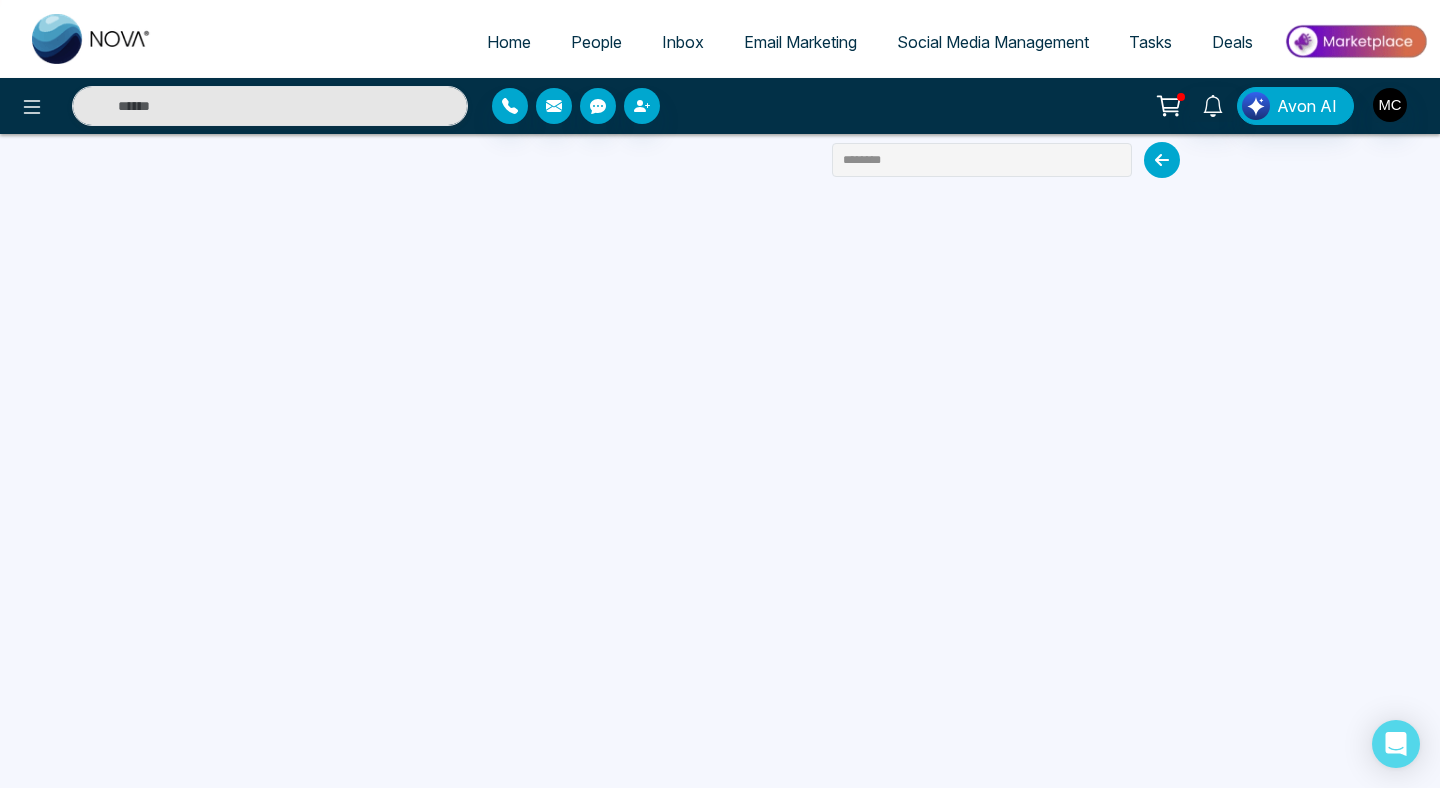 select on "*" 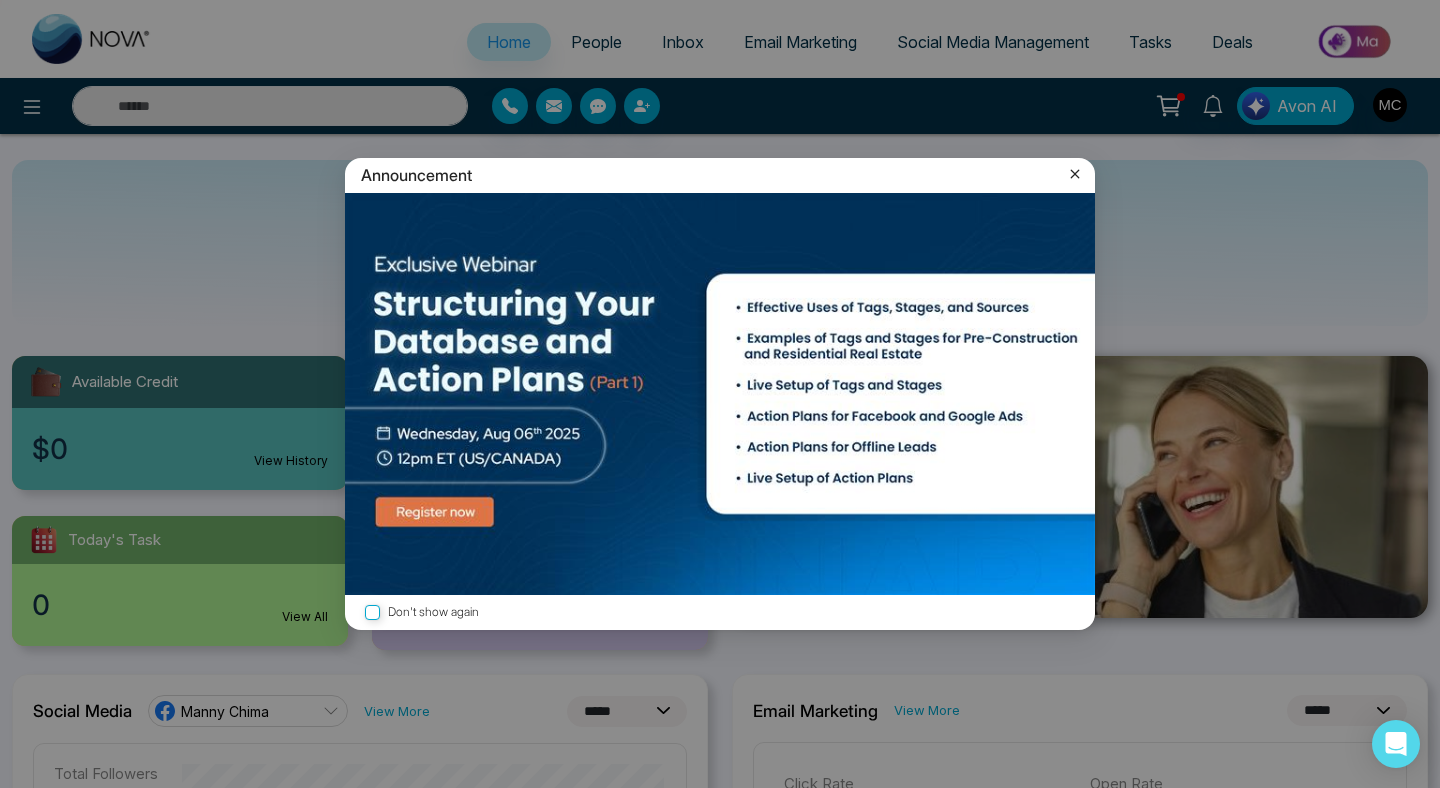 click 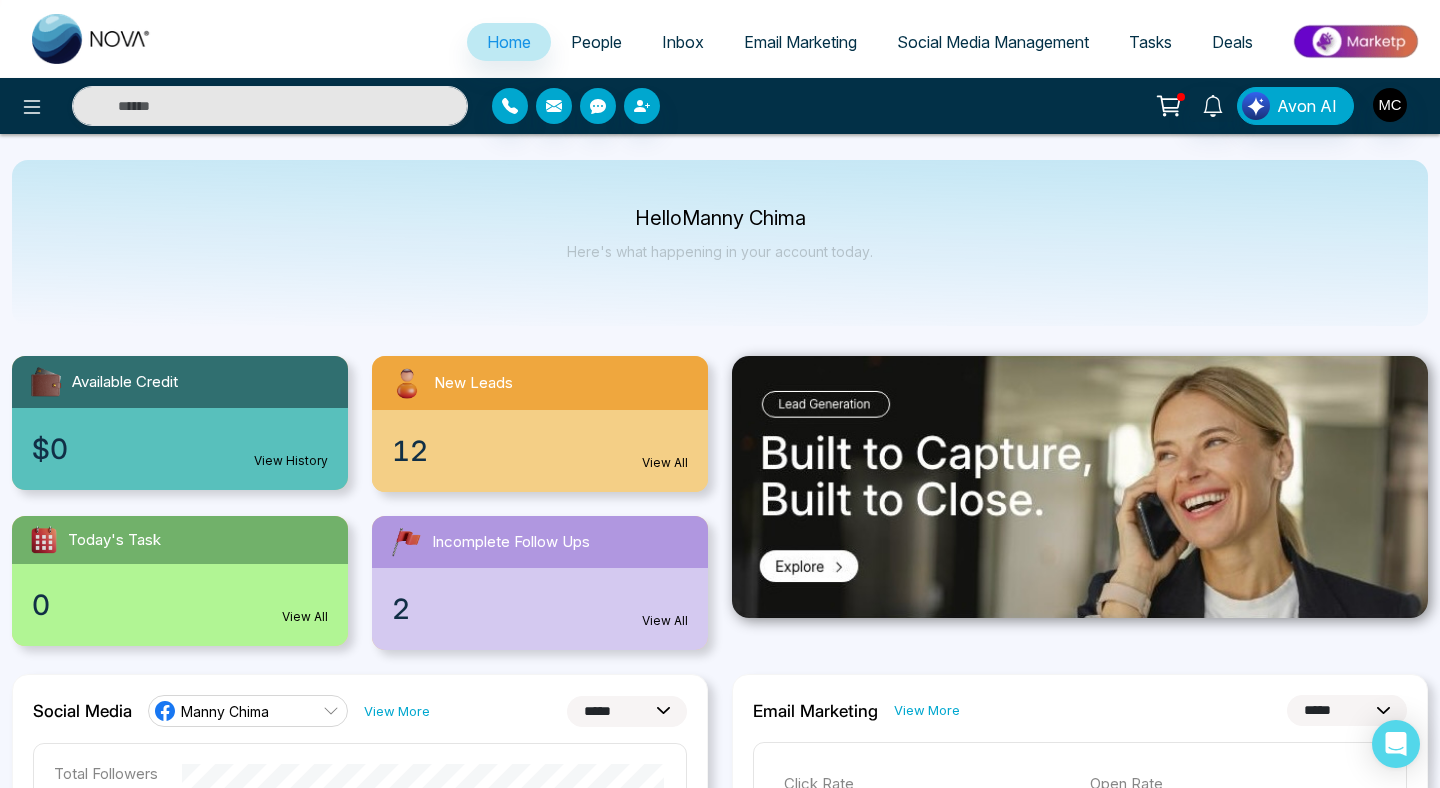 click on "2 View All" at bounding box center [540, 609] 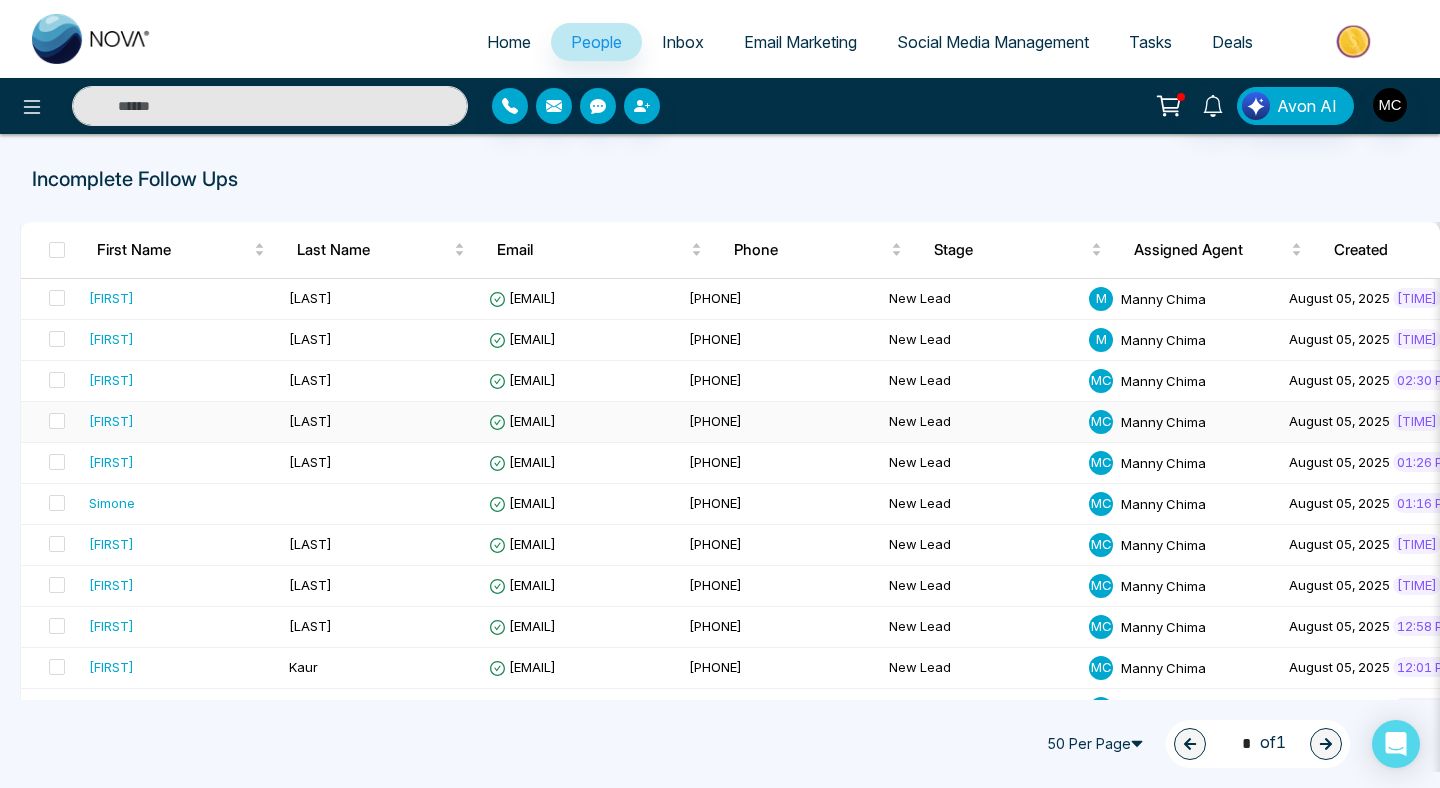scroll, scrollTop: 71, scrollLeft: 0, axis: vertical 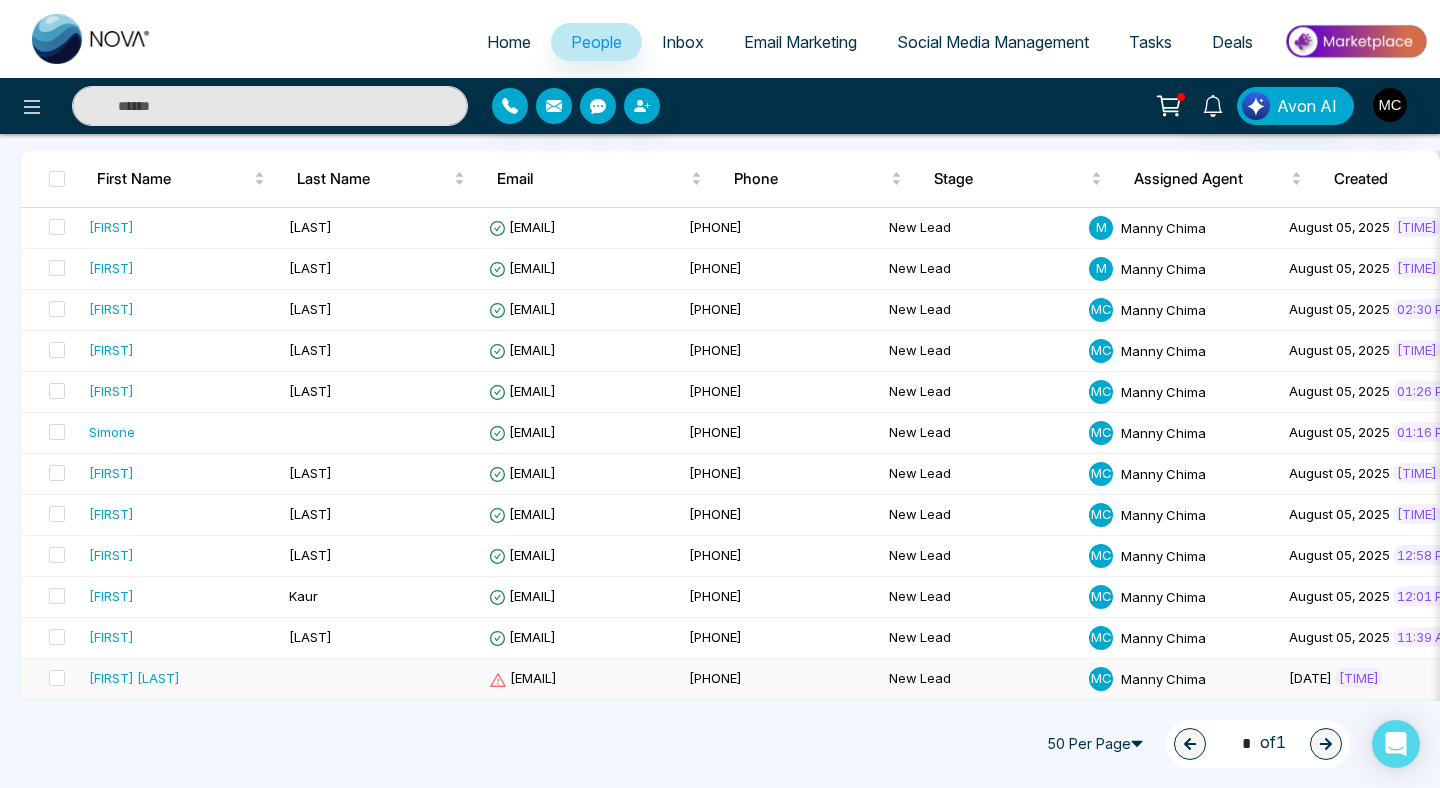 click on "[EMAIL]" at bounding box center (523, 678) 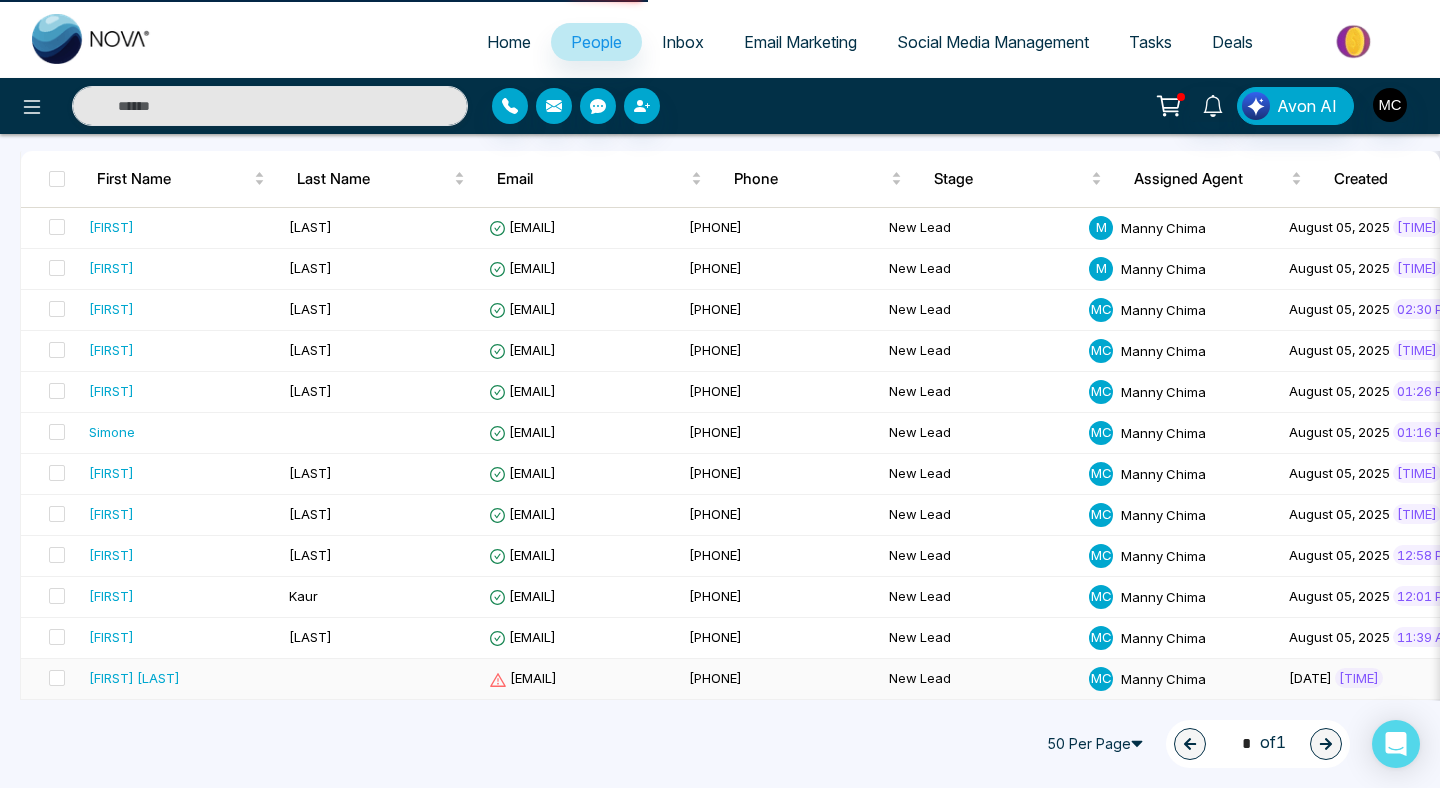 scroll, scrollTop: 0, scrollLeft: 0, axis: both 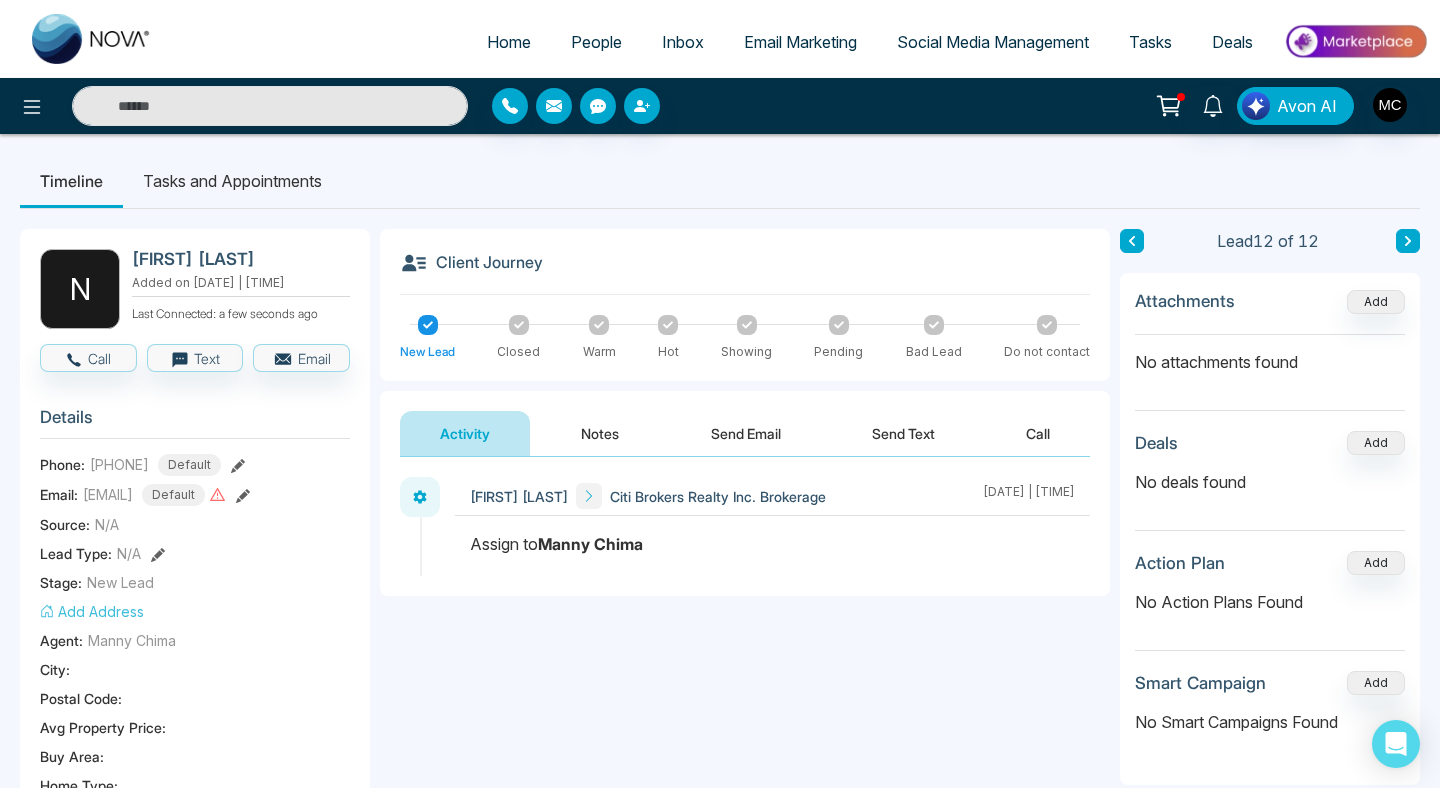 click on "Home" at bounding box center [509, 42] 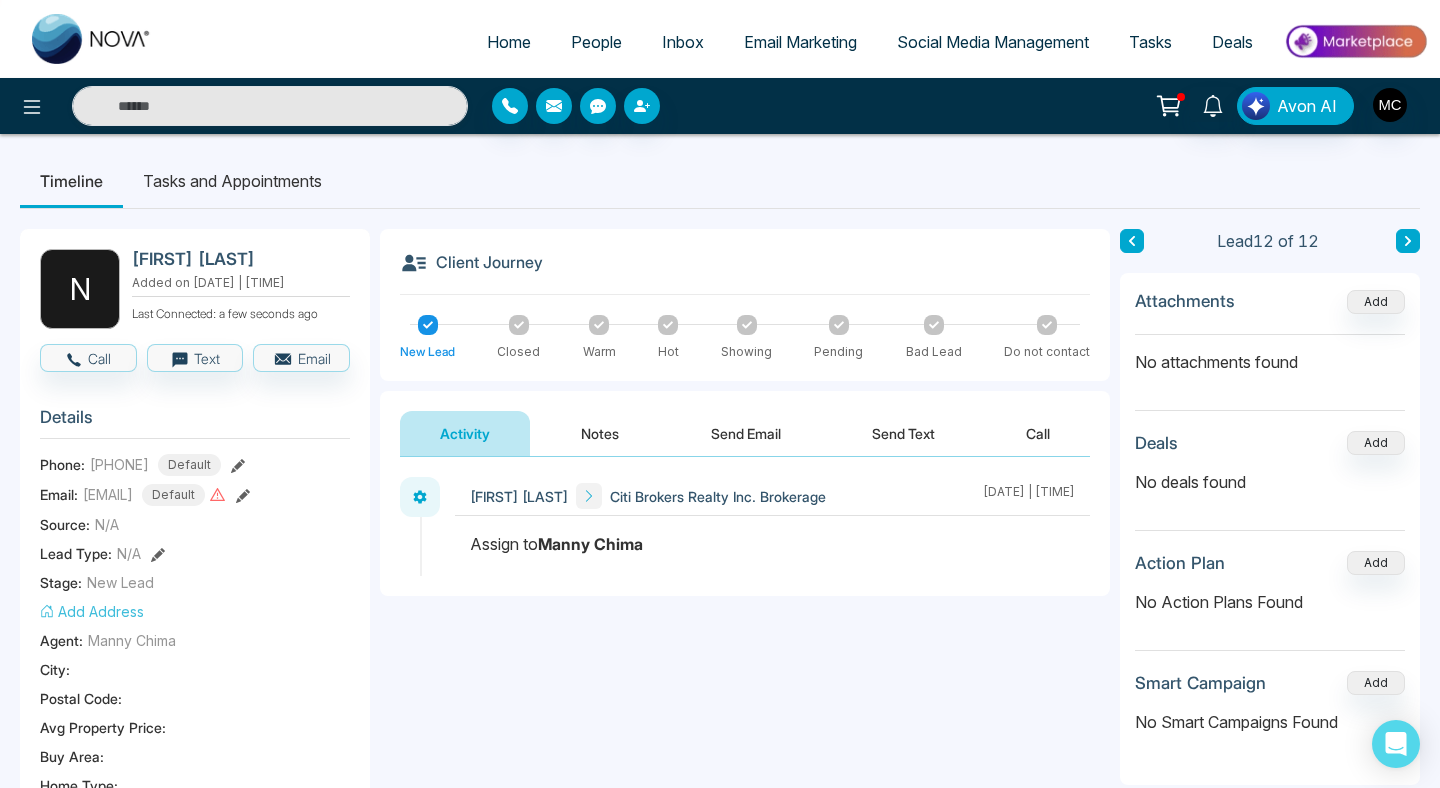 select on "*" 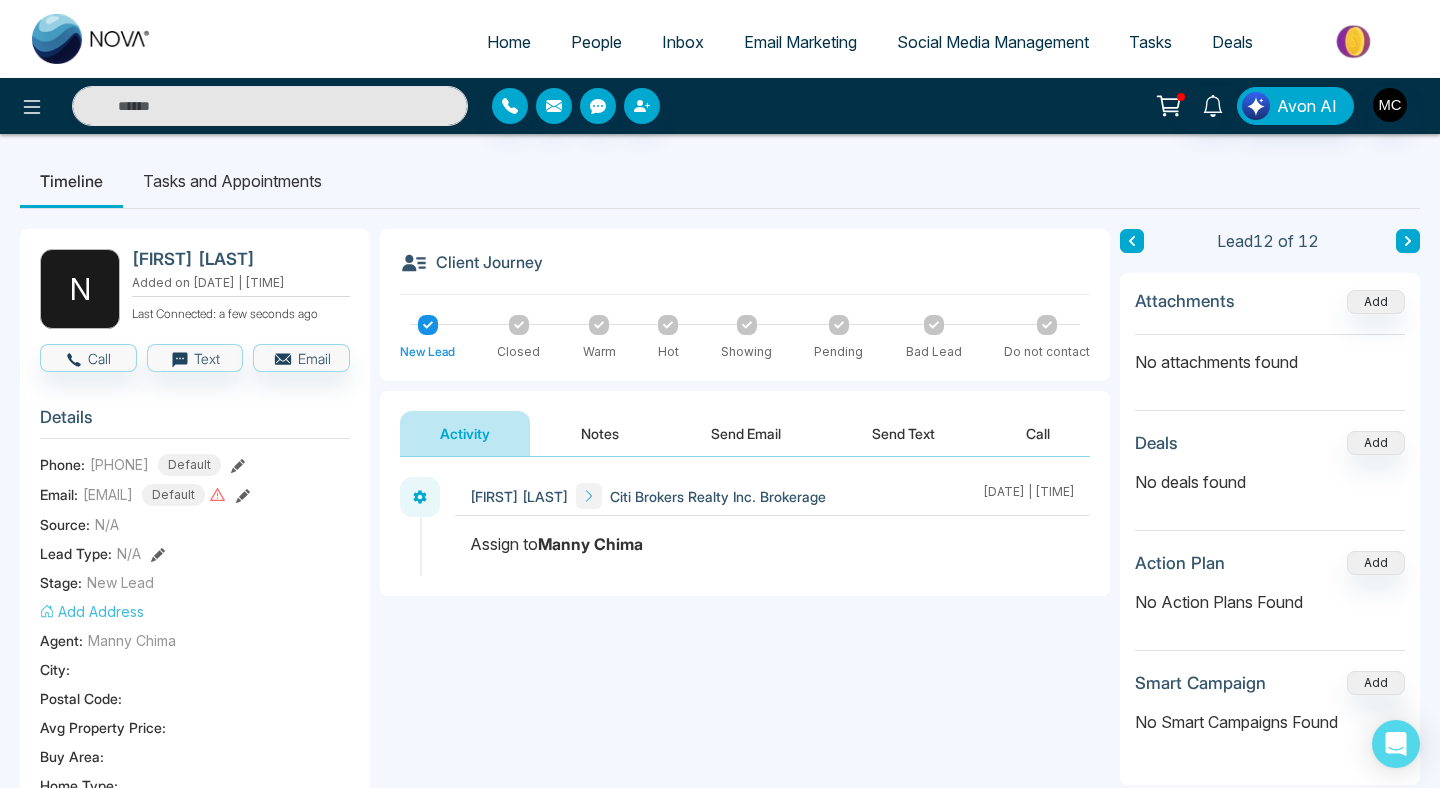 select on "*" 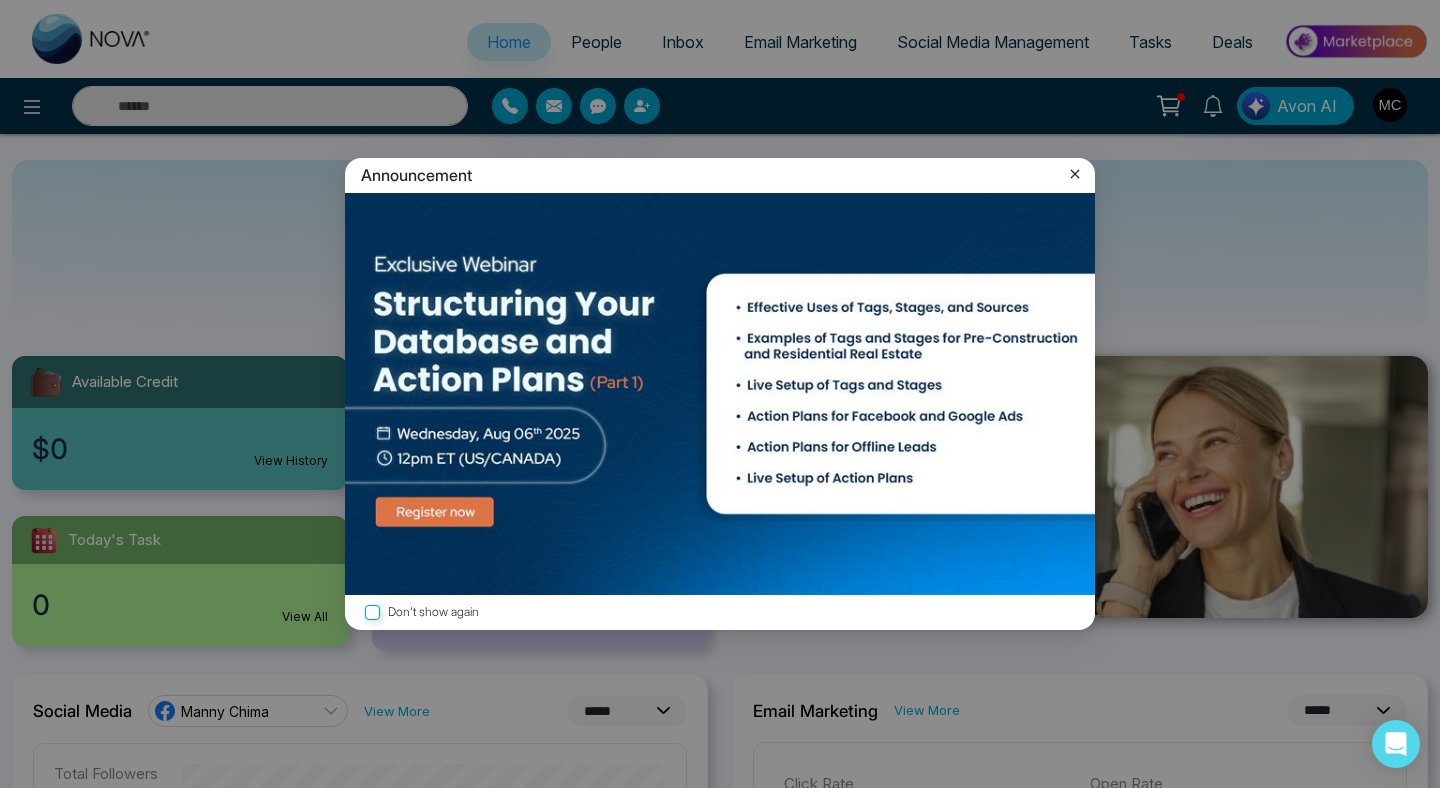 click 